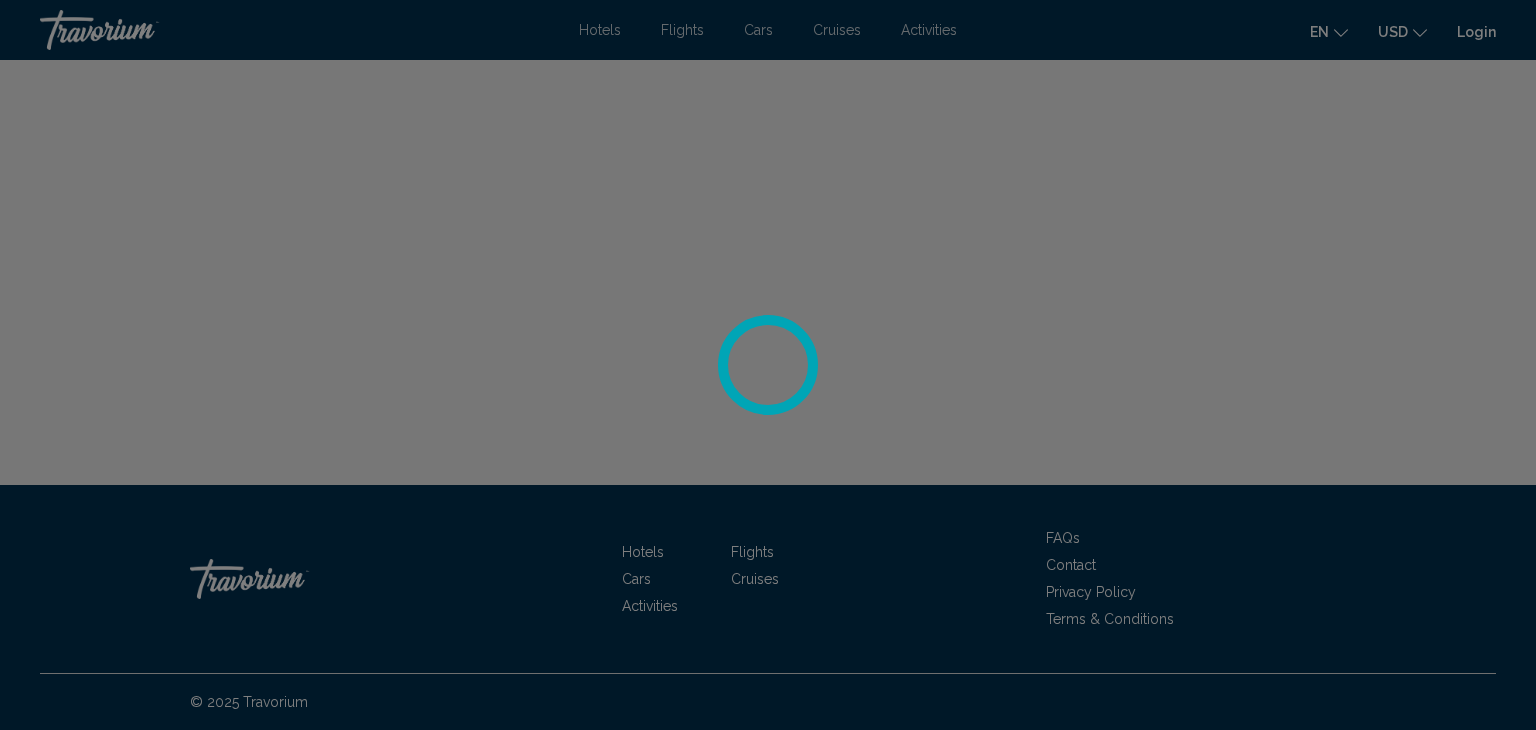 scroll, scrollTop: 0, scrollLeft: 0, axis: both 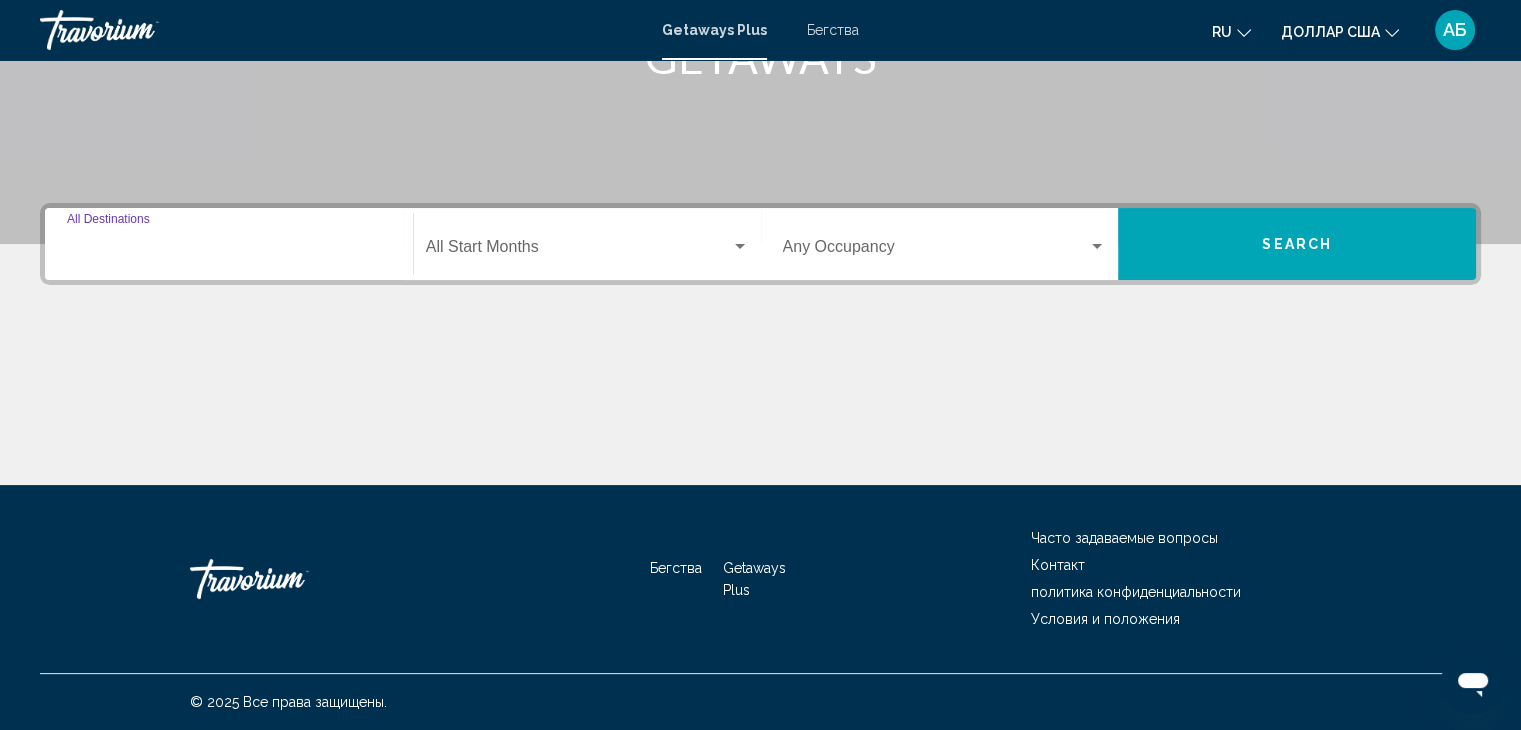 click on "Destination All Destinations" at bounding box center (229, 251) 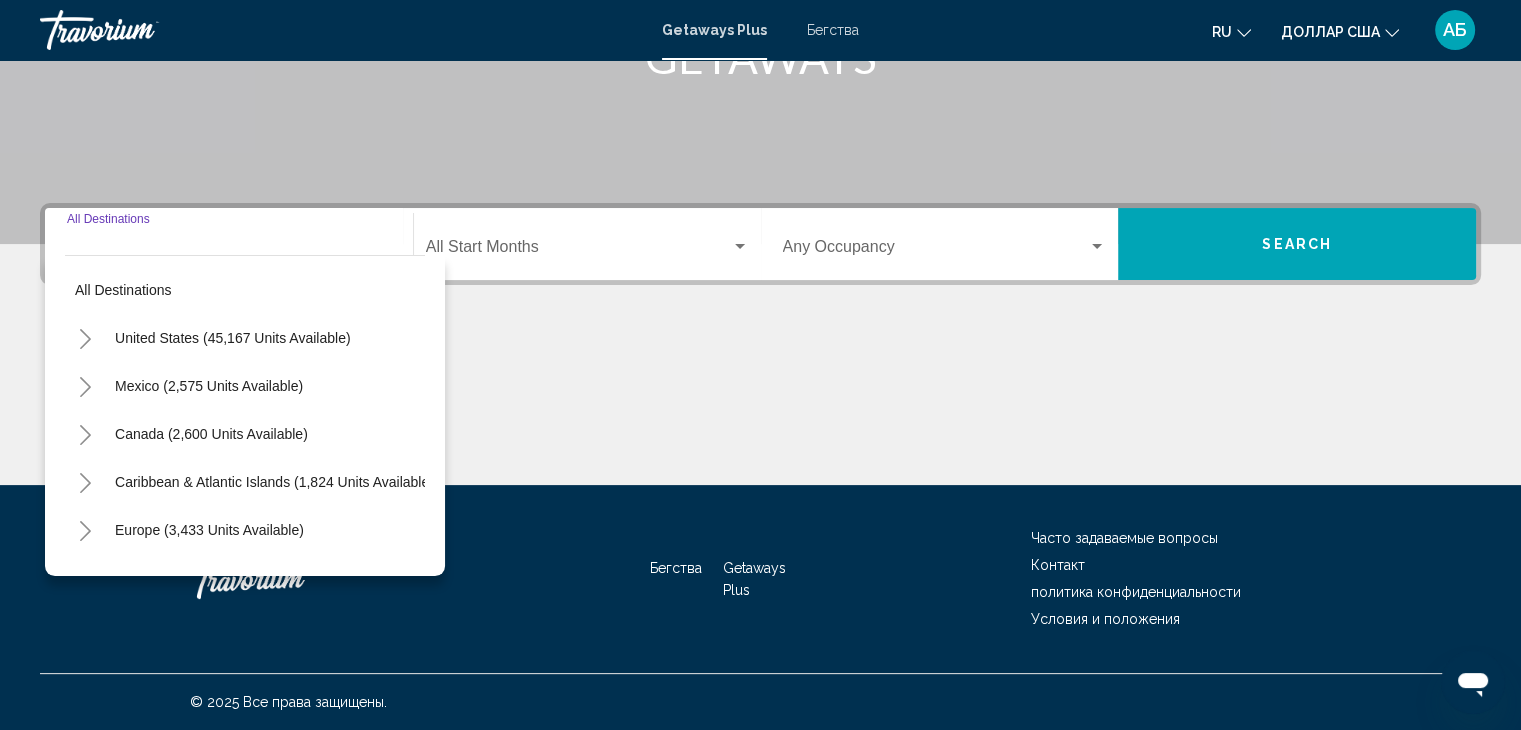 click on "Destination All Destinations" at bounding box center (229, 244) 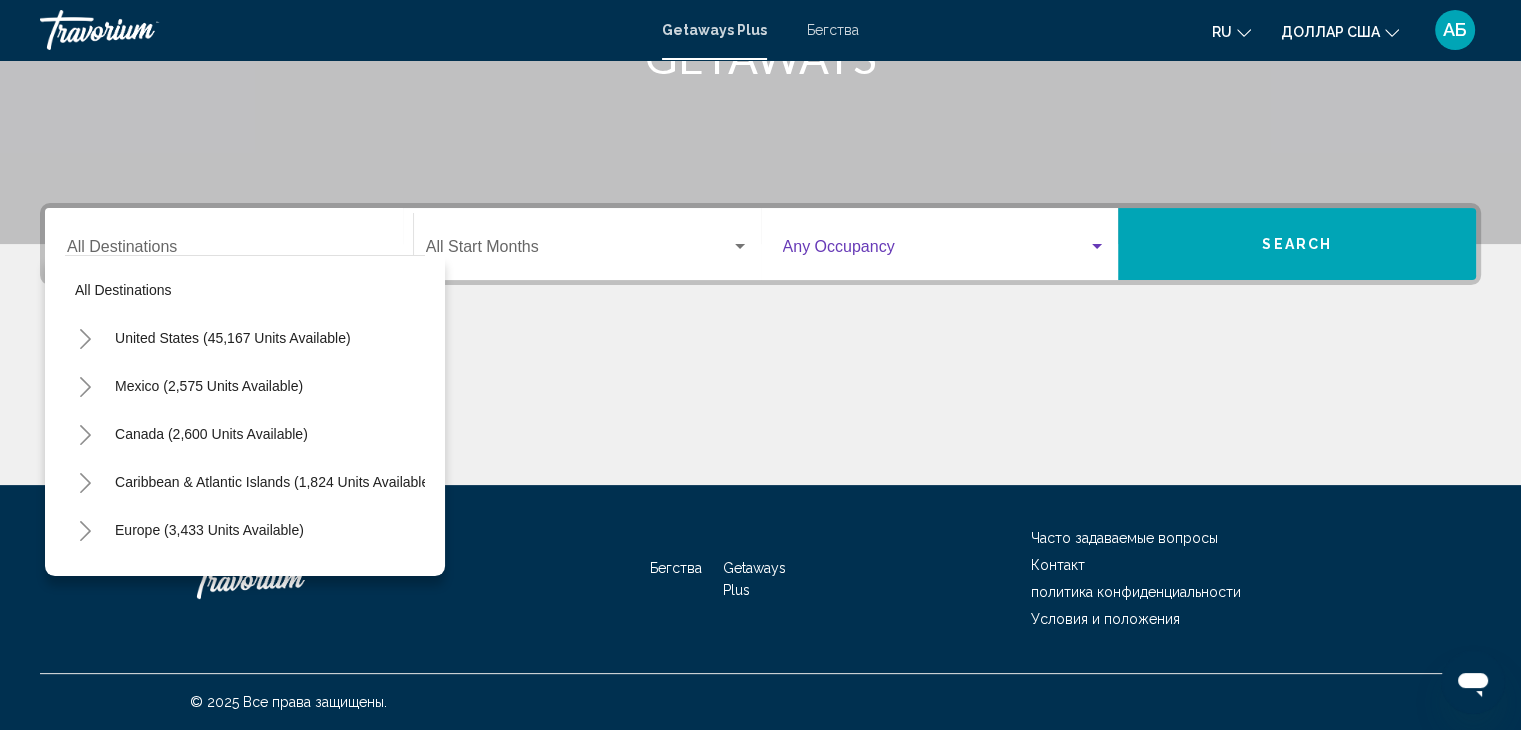 click at bounding box center (945, 251) 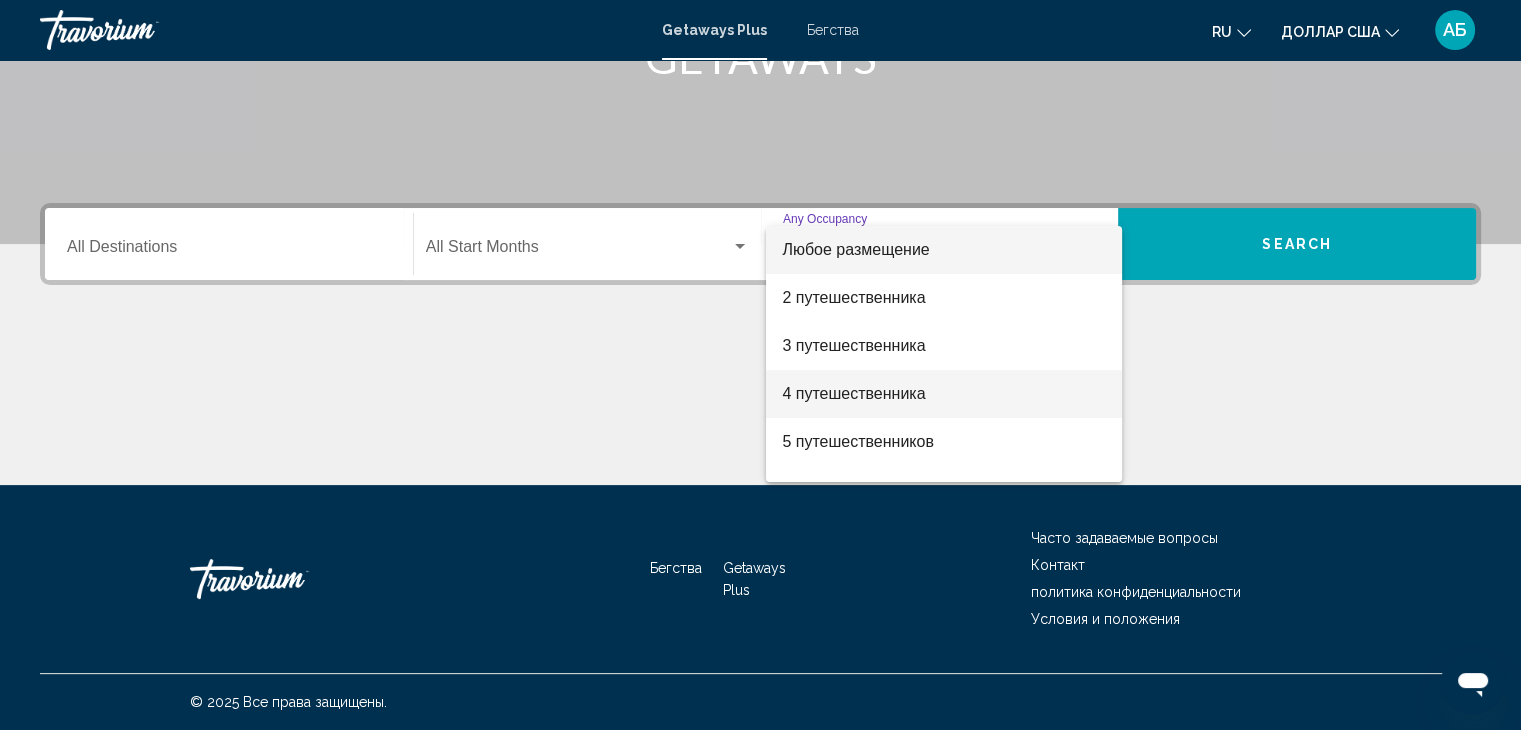 click on "4 путешественника" at bounding box center (944, 394) 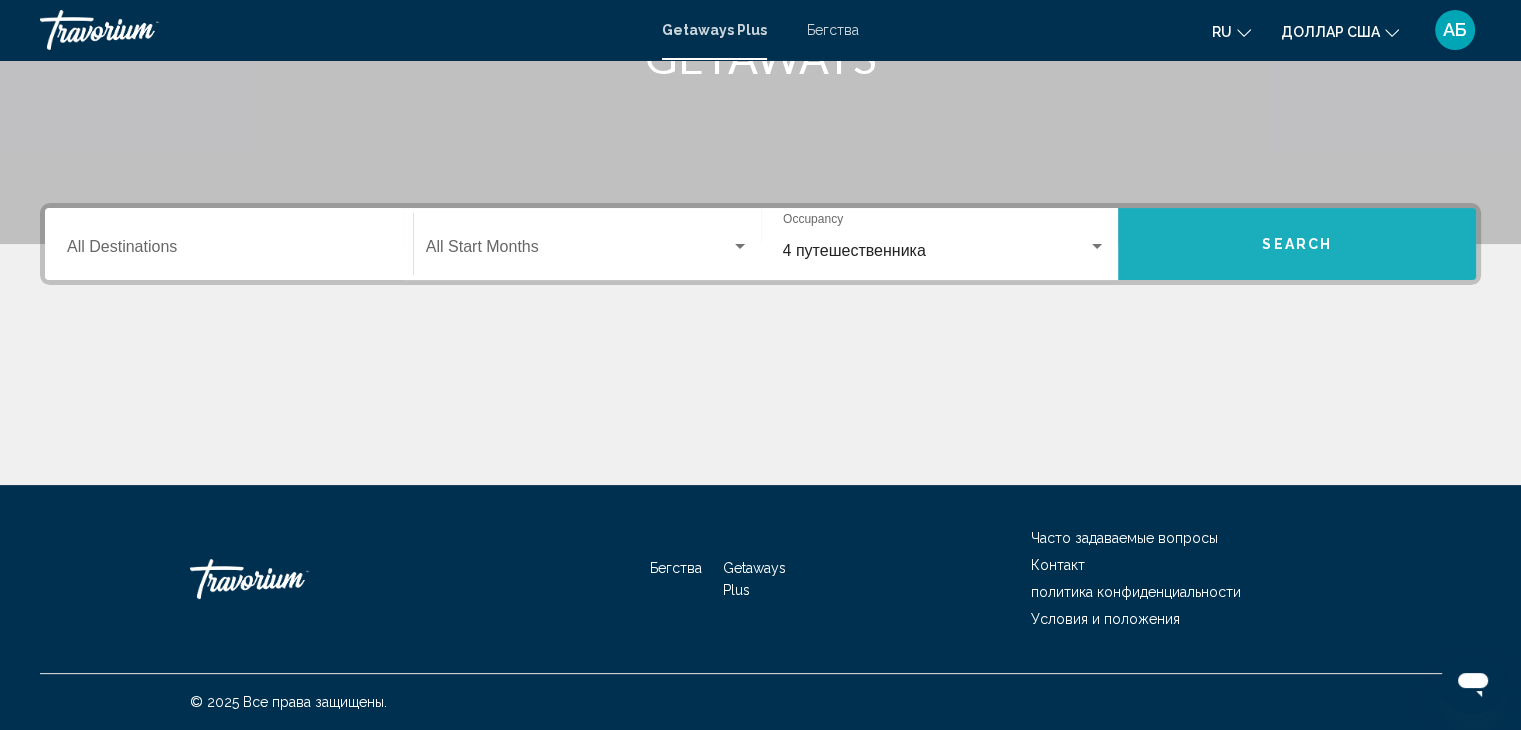 click on "Search" at bounding box center [1297, 245] 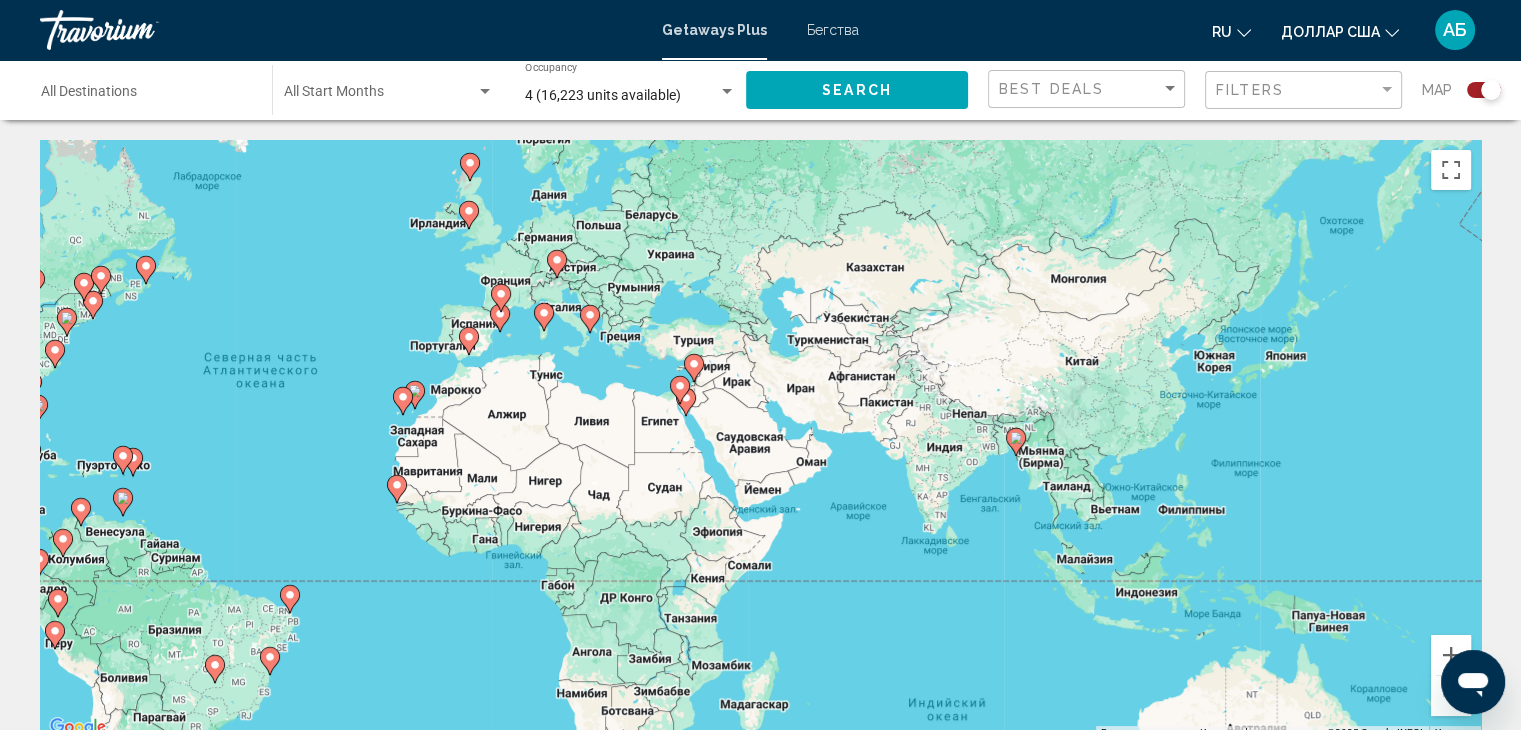 drag, startPoint x: 1220, startPoint y: 337, endPoint x: 776, endPoint y: 299, distance: 445.62317 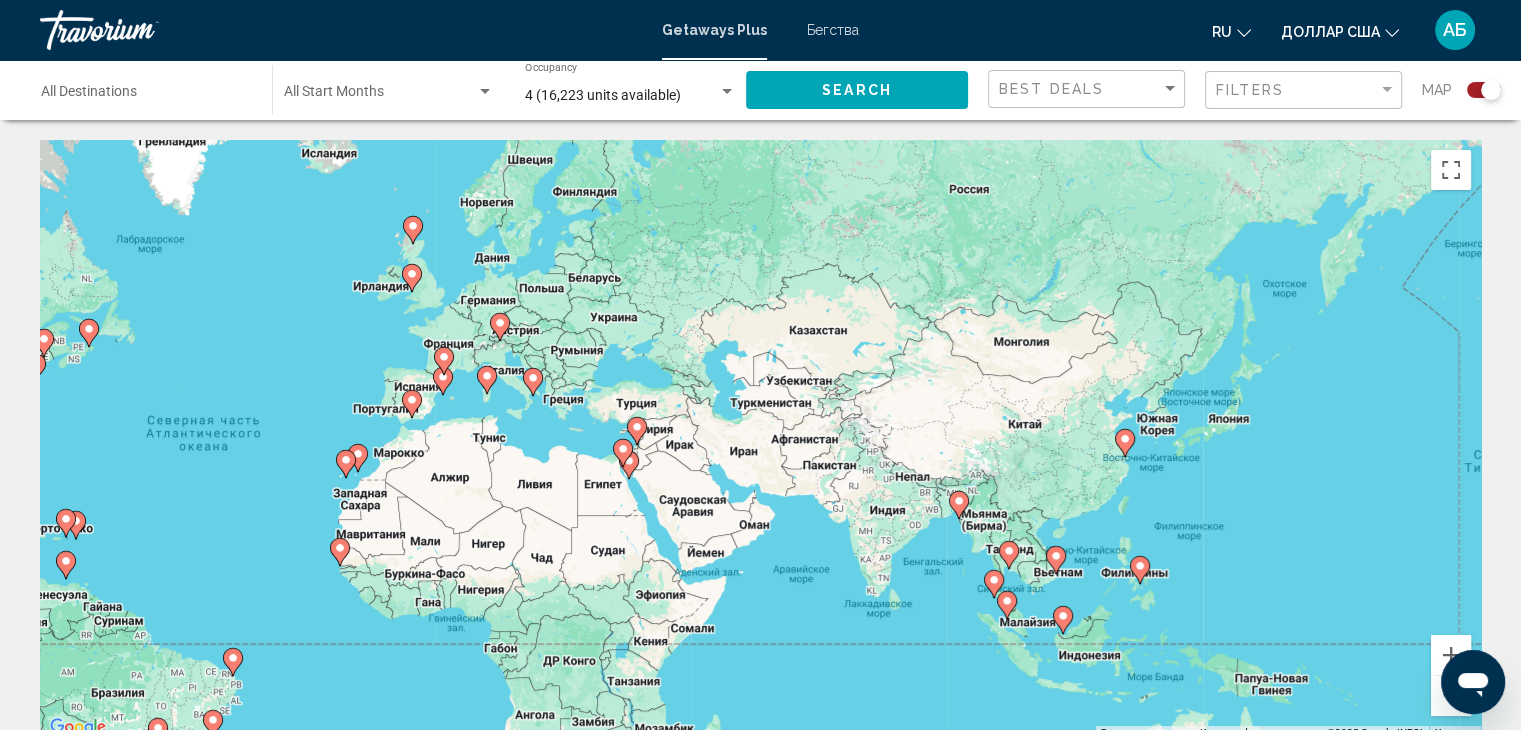 drag, startPoint x: 805, startPoint y: 477, endPoint x: 750, endPoint y: 540, distance: 83.630135 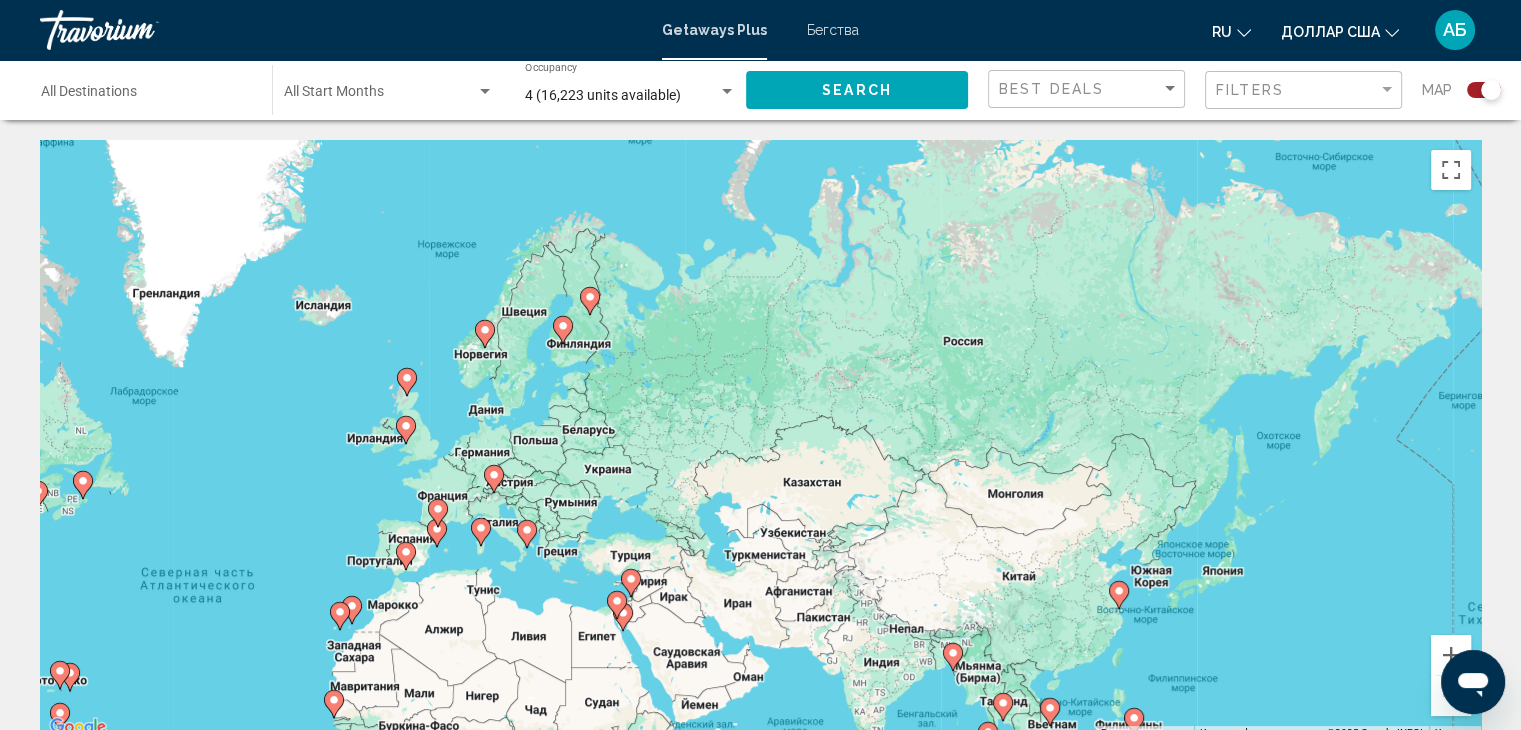 drag, startPoint x: 637, startPoint y: 446, endPoint x: 632, endPoint y: 593, distance: 147.085 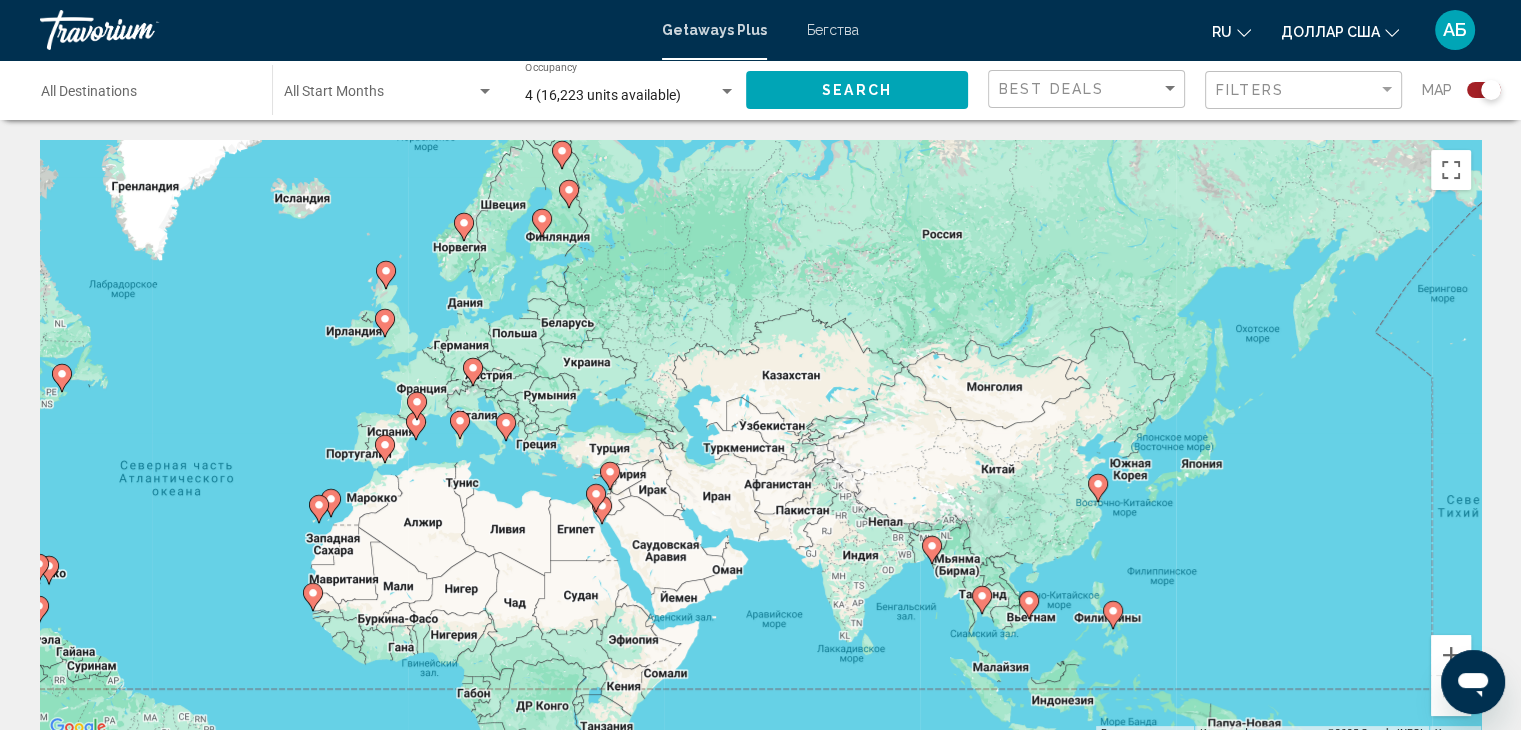 drag, startPoint x: 740, startPoint y: 485, endPoint x: 719, endPoint y: 375, distance: 111.9866 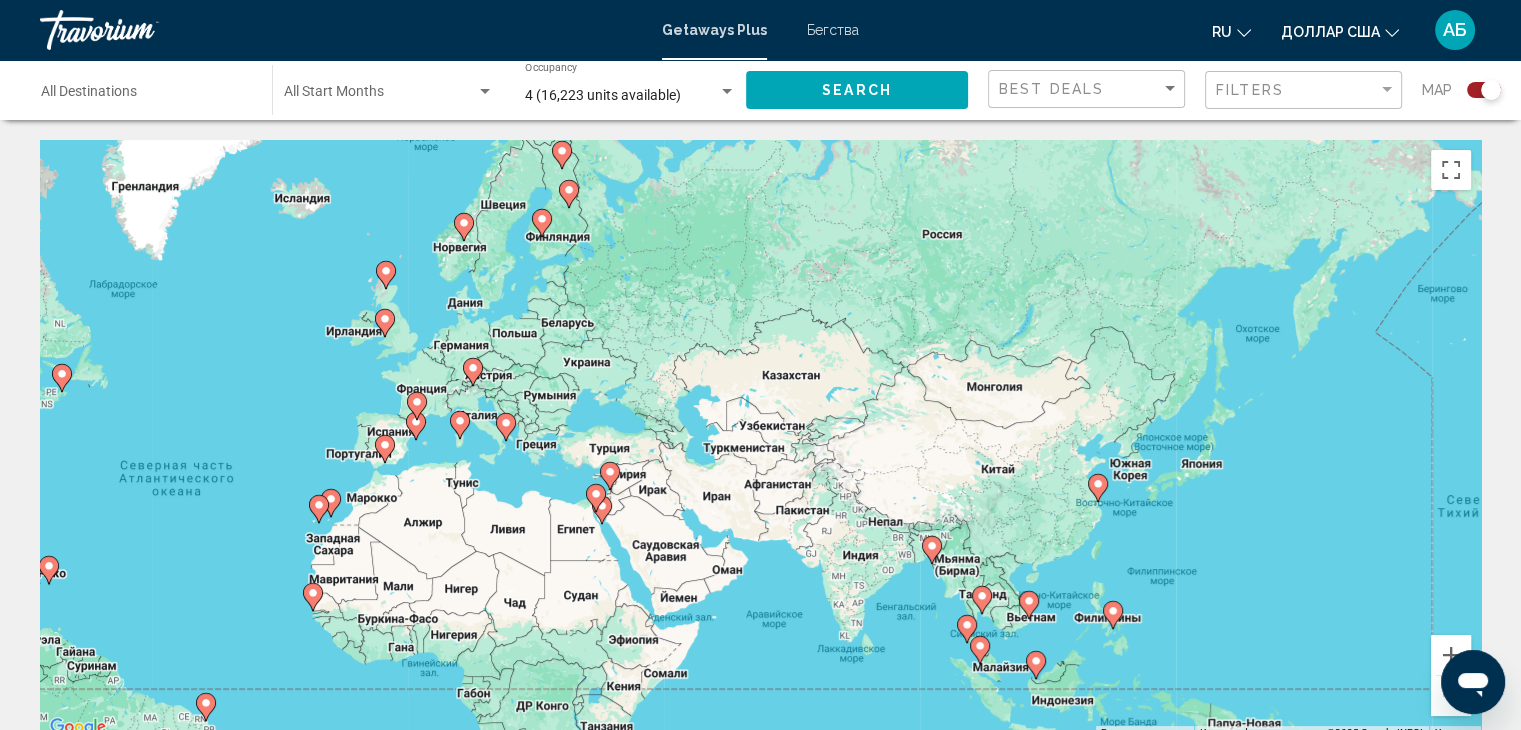 click at bounding box center [506, 427] 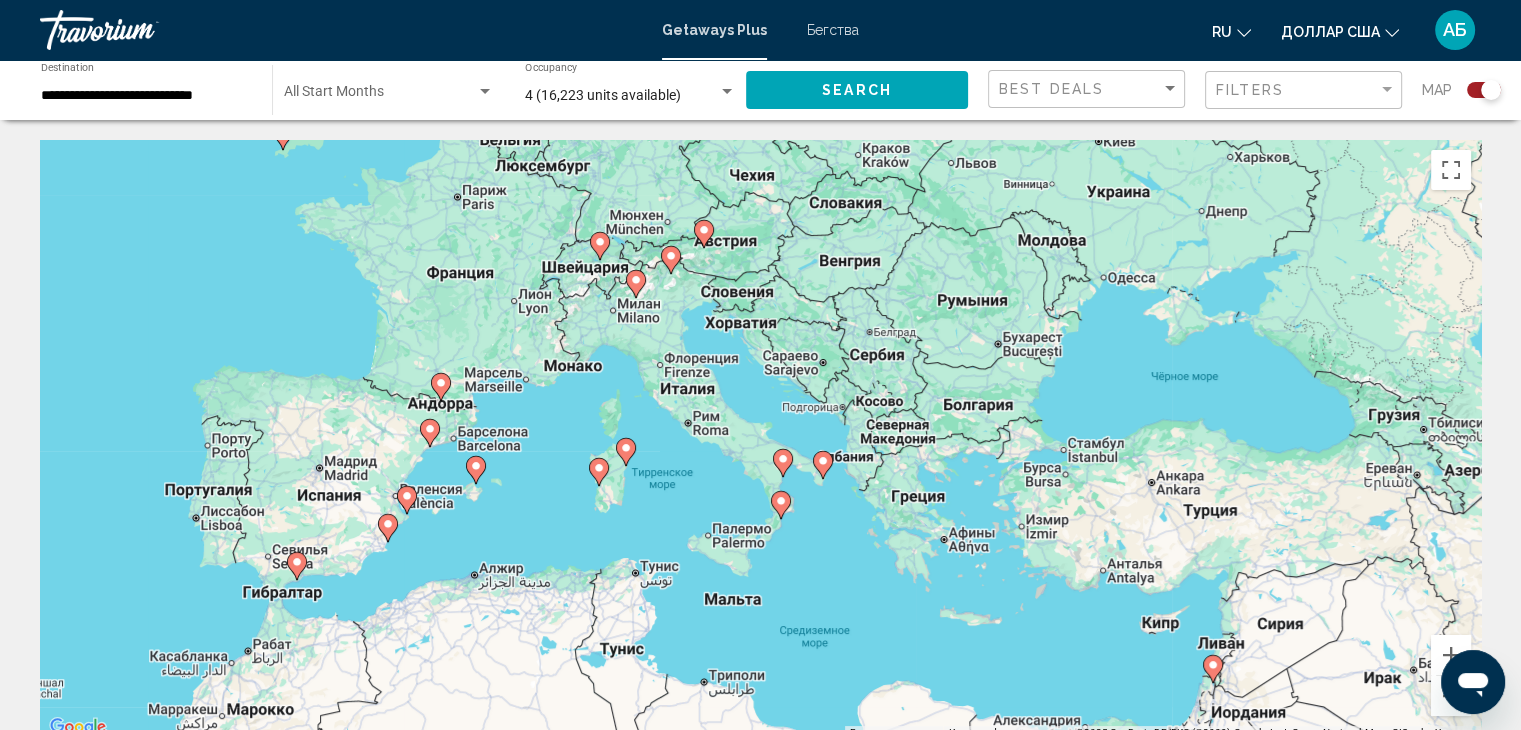 drag, startPoint x: 768, startPoint y: 261, endPoint x: 788, endPoint y: 341, distance: 82.46211 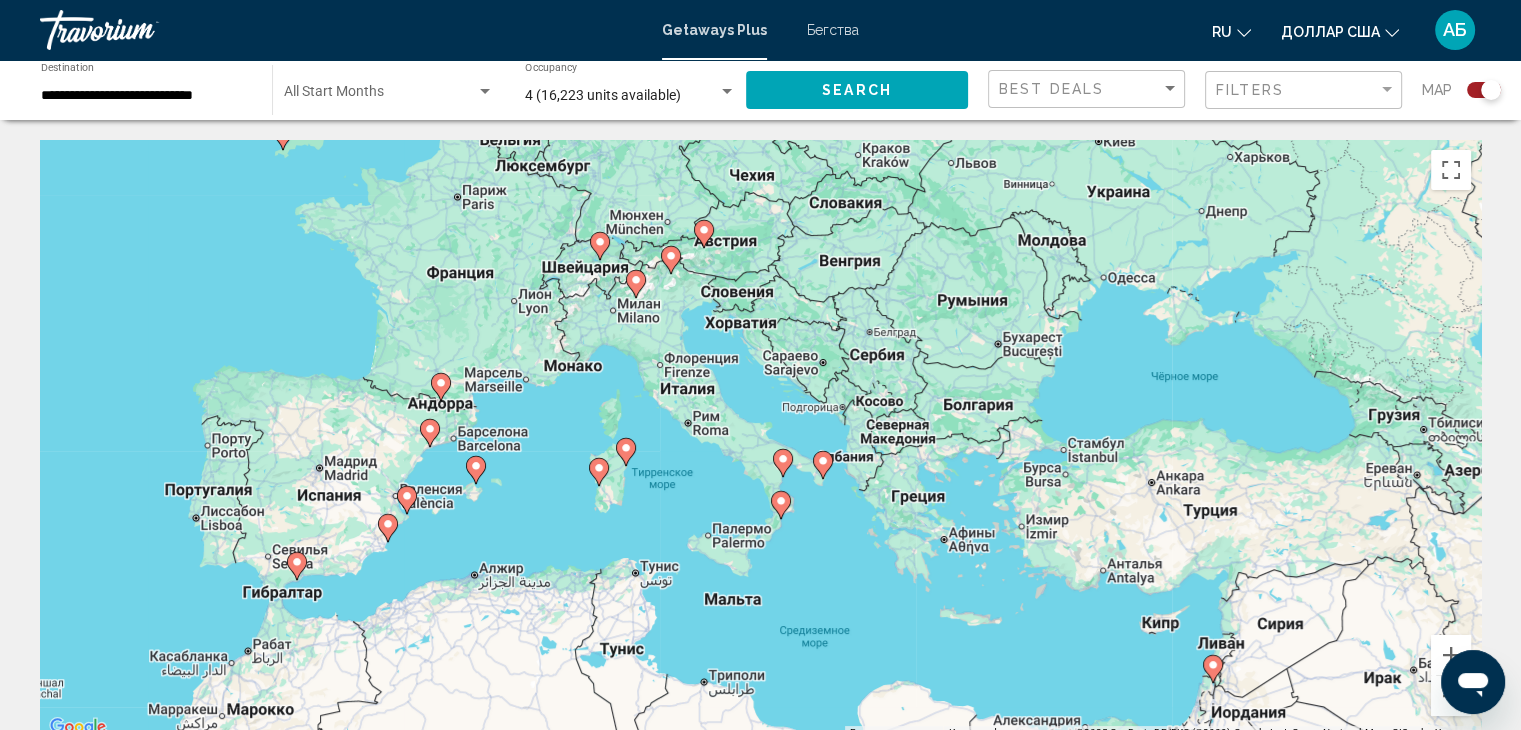 click at bounding box center (600, 246) 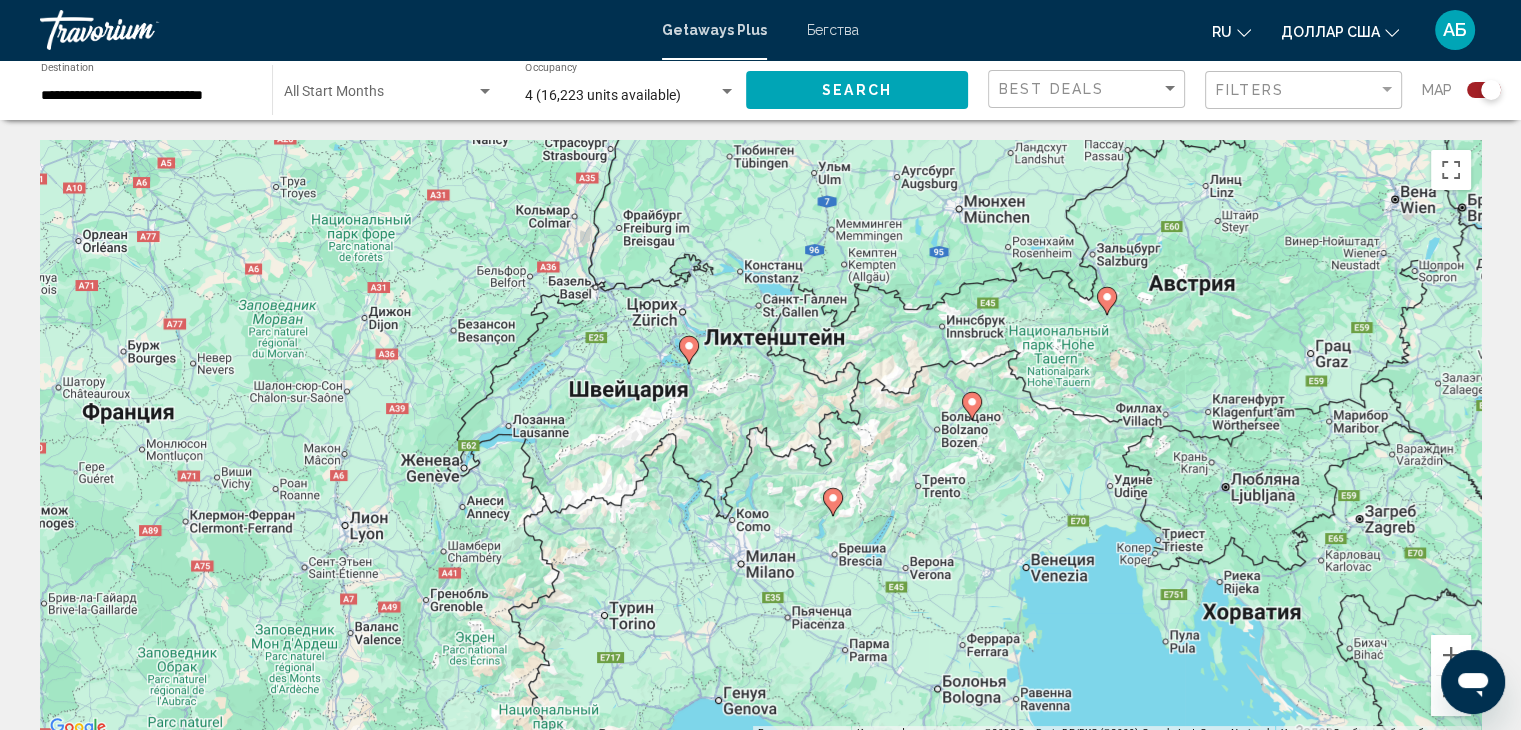 drag, startPoint x: 828, startPoint y: 517, endPoint x: 756, endPoint y: 439, distance: 106.15083 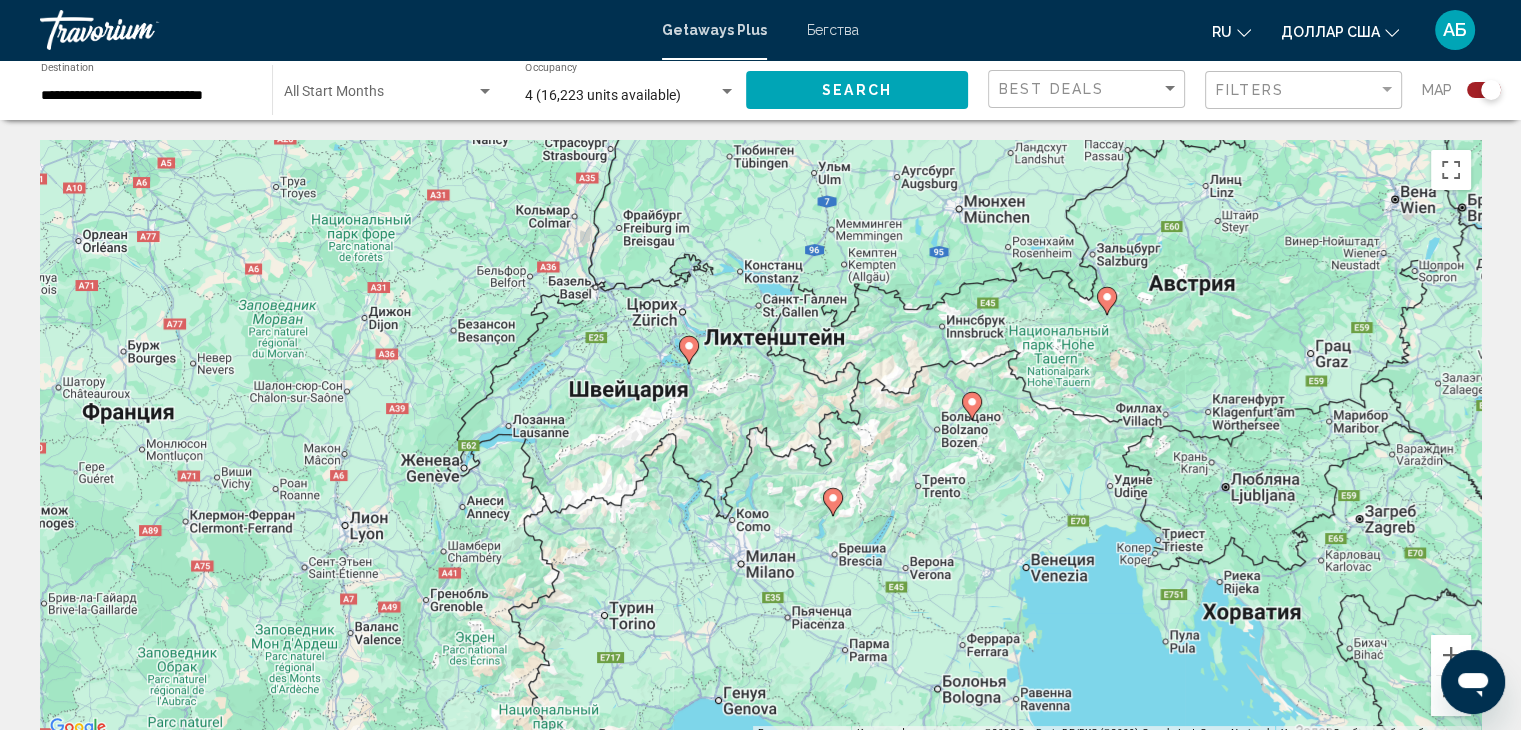 click on "Для навигации используйте клавиши со стрелками. Чтобы активировать перетаскивание с помощью клавиатуры, нажмите Alt + Ввод. После этого перемещайте маркер, используя клавиши со стрелками. Чтобы завершить перетаскивание, нажмите клавишу Ввод. Чтобы отменить действие, нажмите клавишу Esc." at bounding box center (760, 440) 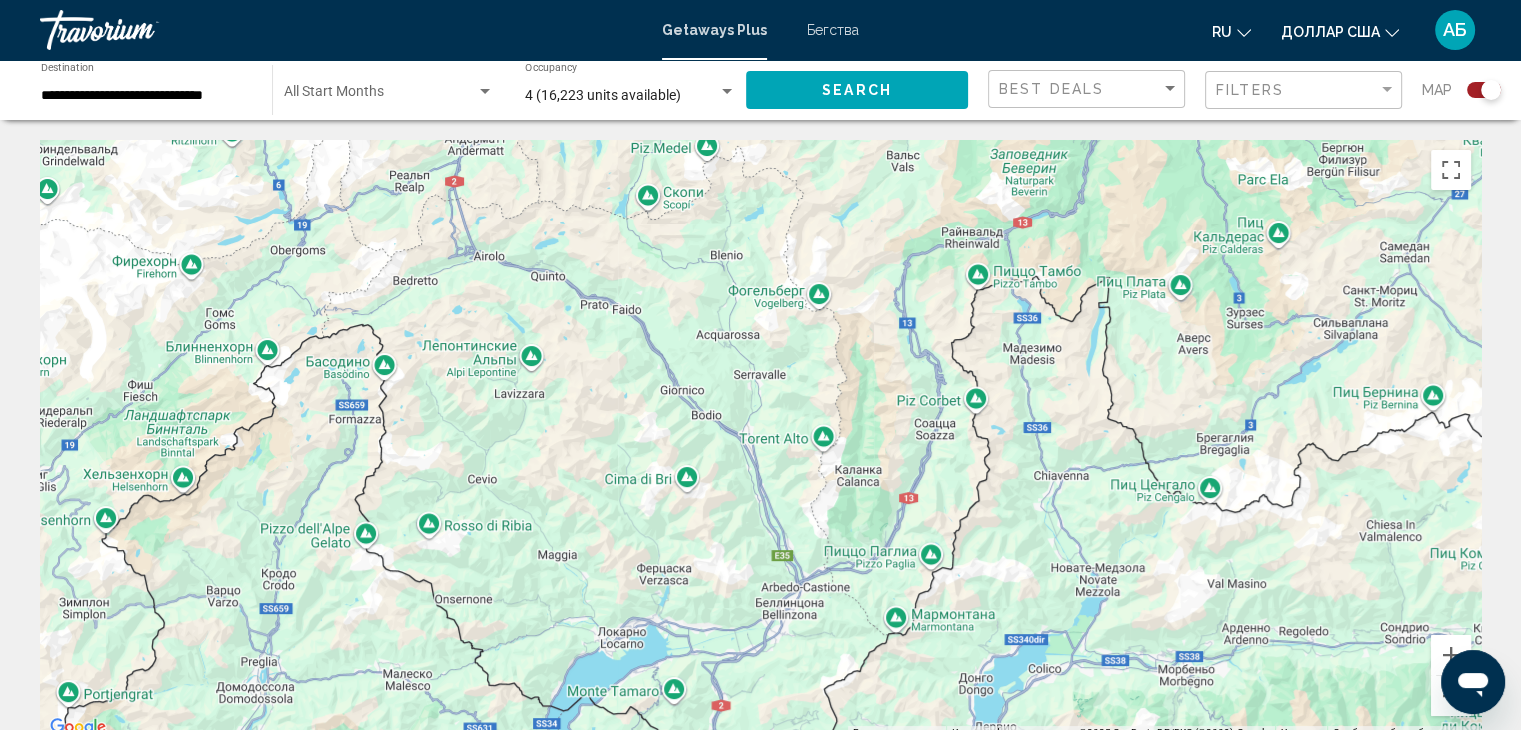 drag, startPoint x: 740, startPoint y: 253, endPoint x: 1048, endPoint y: 191, distance: 314.17828 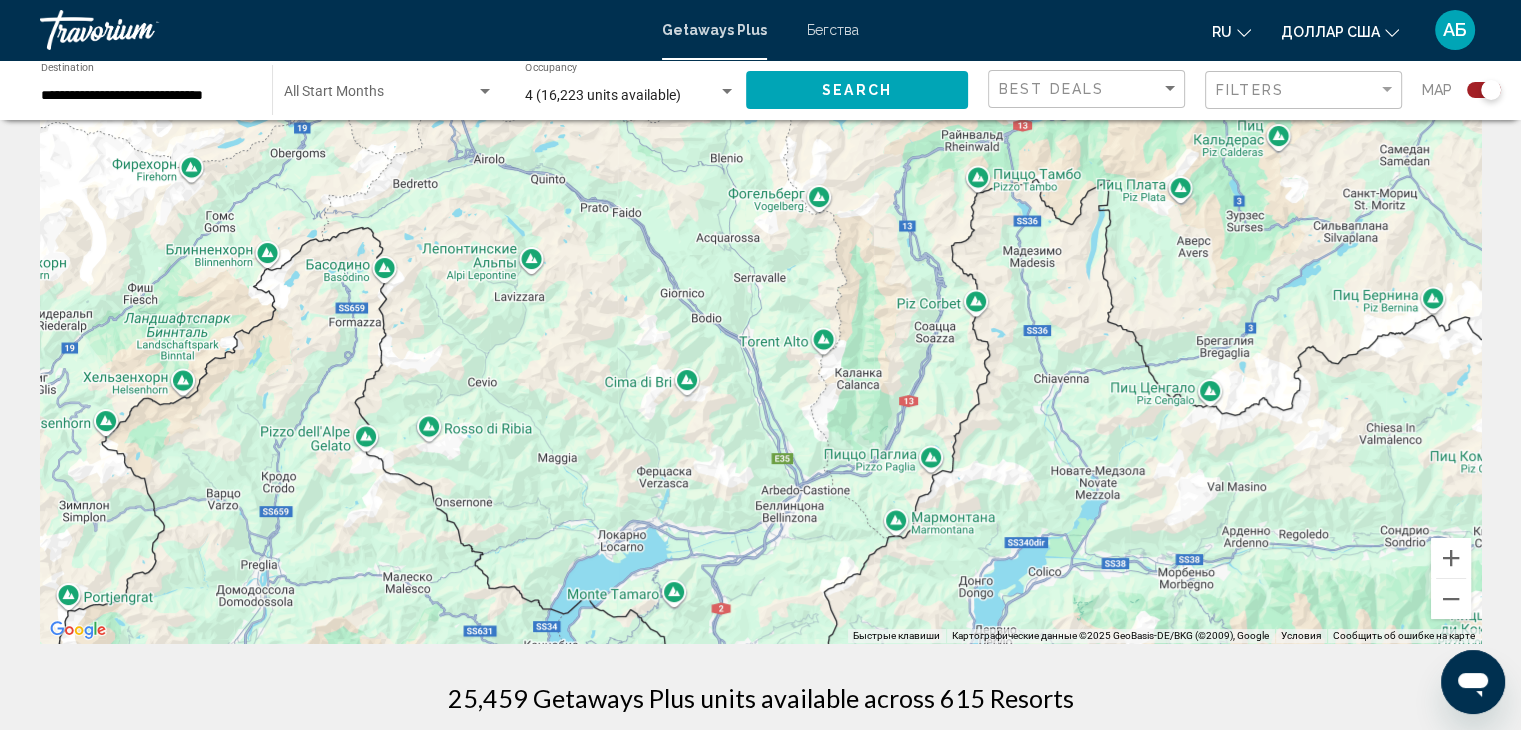 scroll, scrollTop: 0, scrollLeft: 0, axis: both 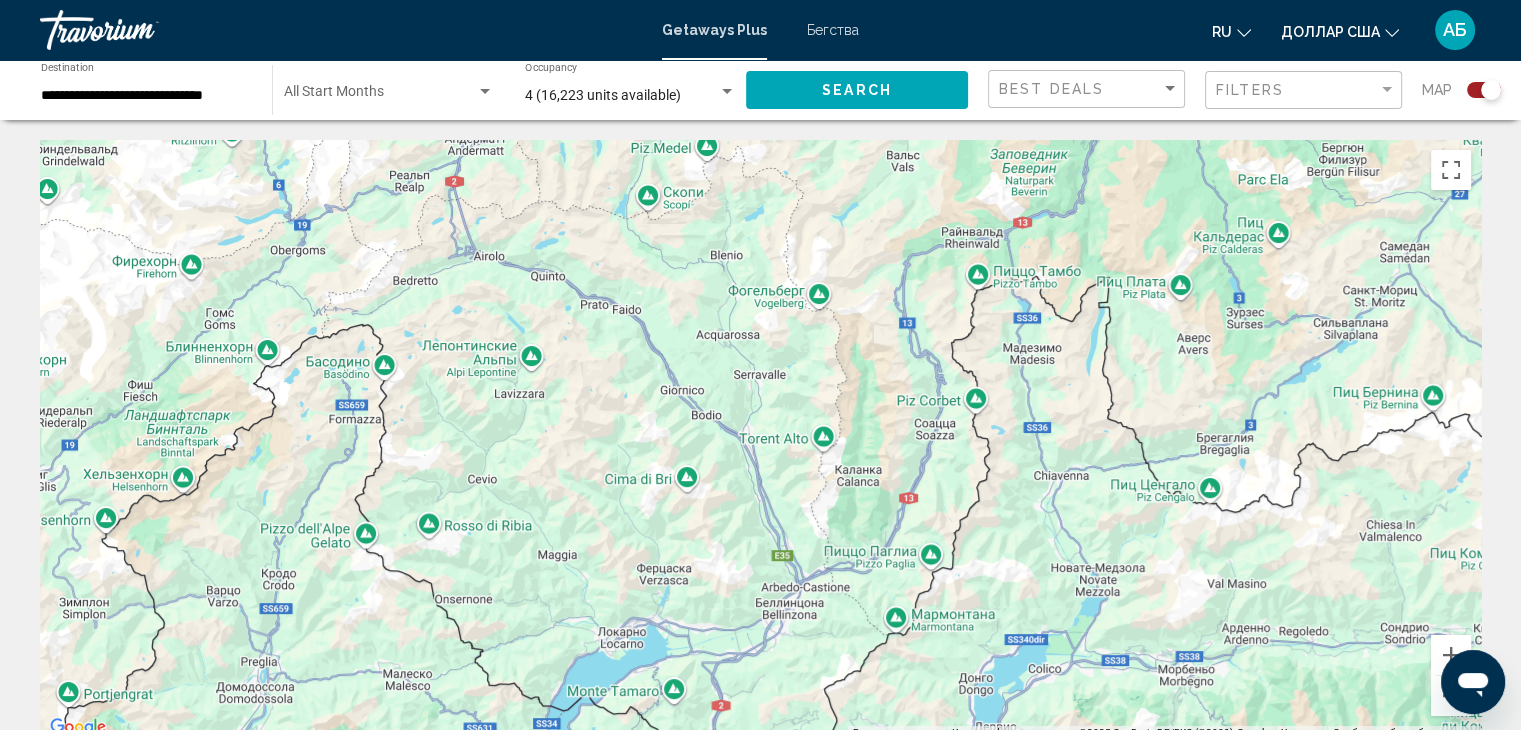 click at bounding box center [760, 440] 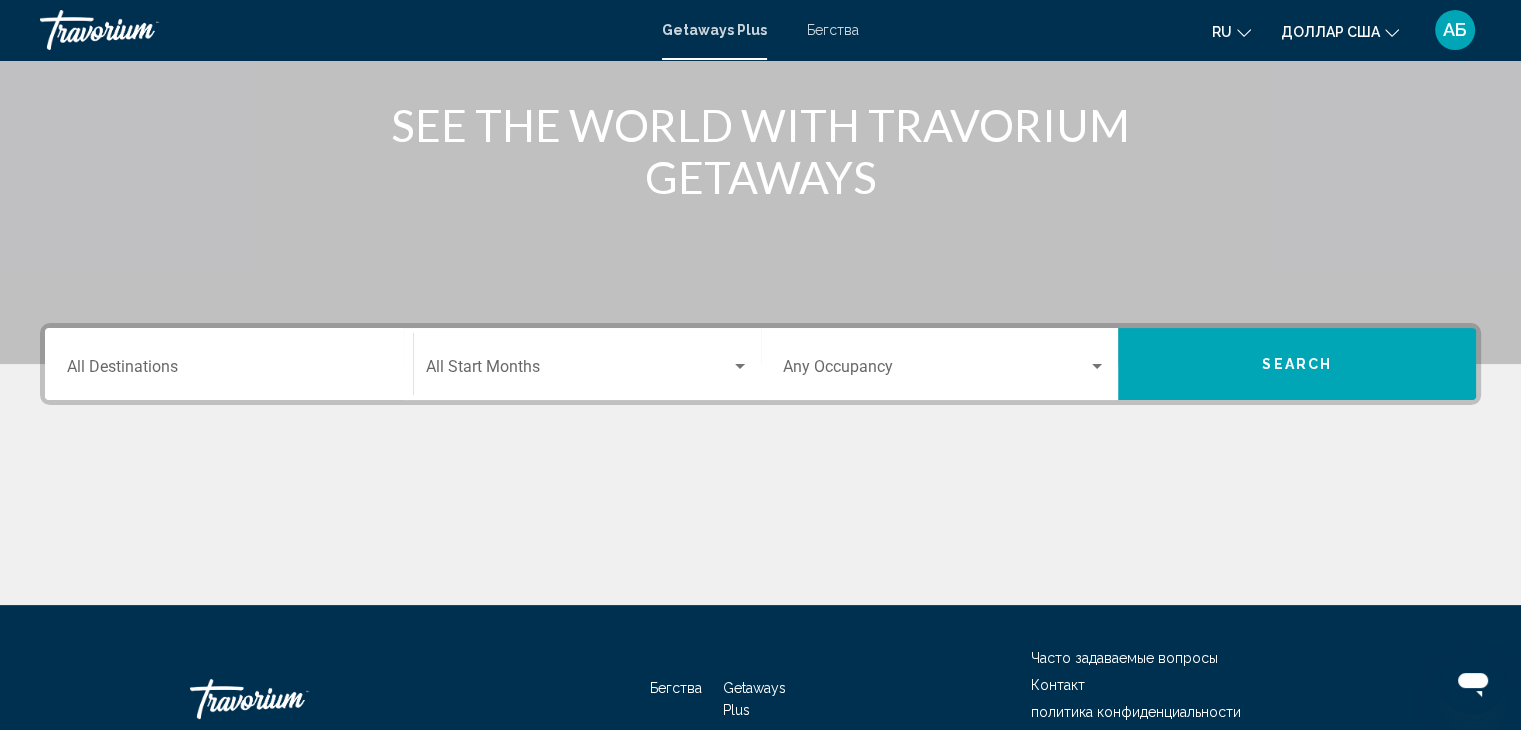scroll, scrollTop: 356, scrollLeft: 0, axis: vertical 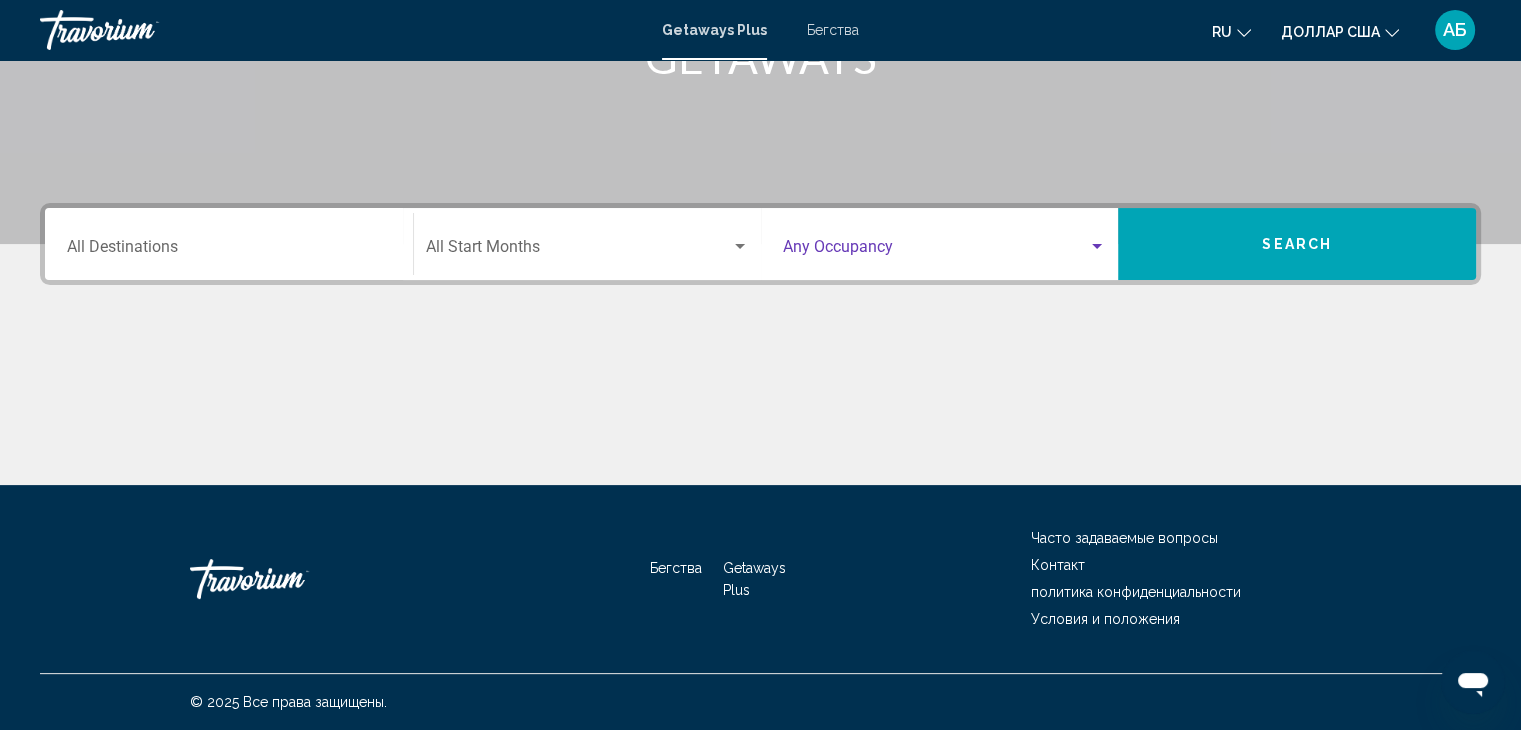 click at bounding box center [1097, 247] 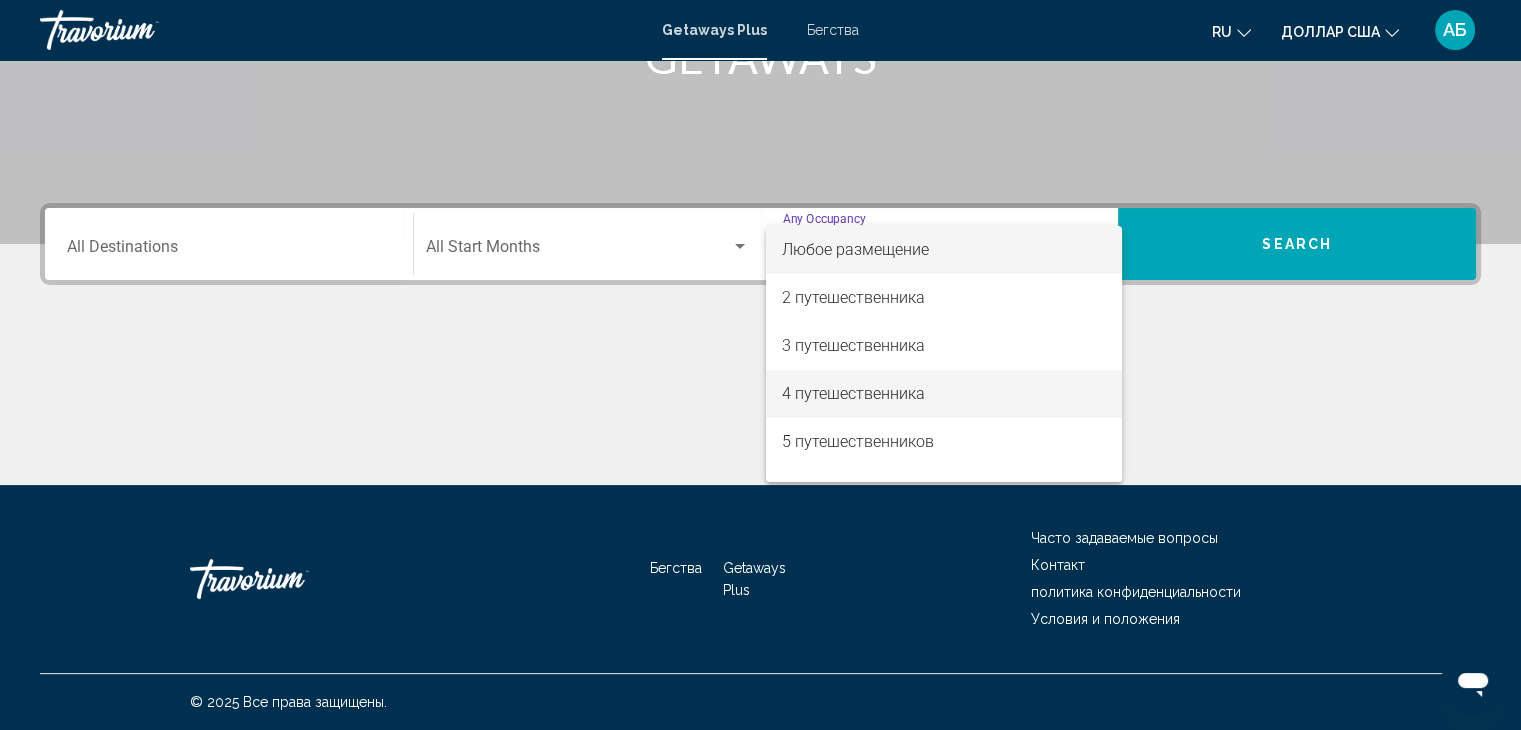 click on "4 путешественника" at bounding box center (853, 393) 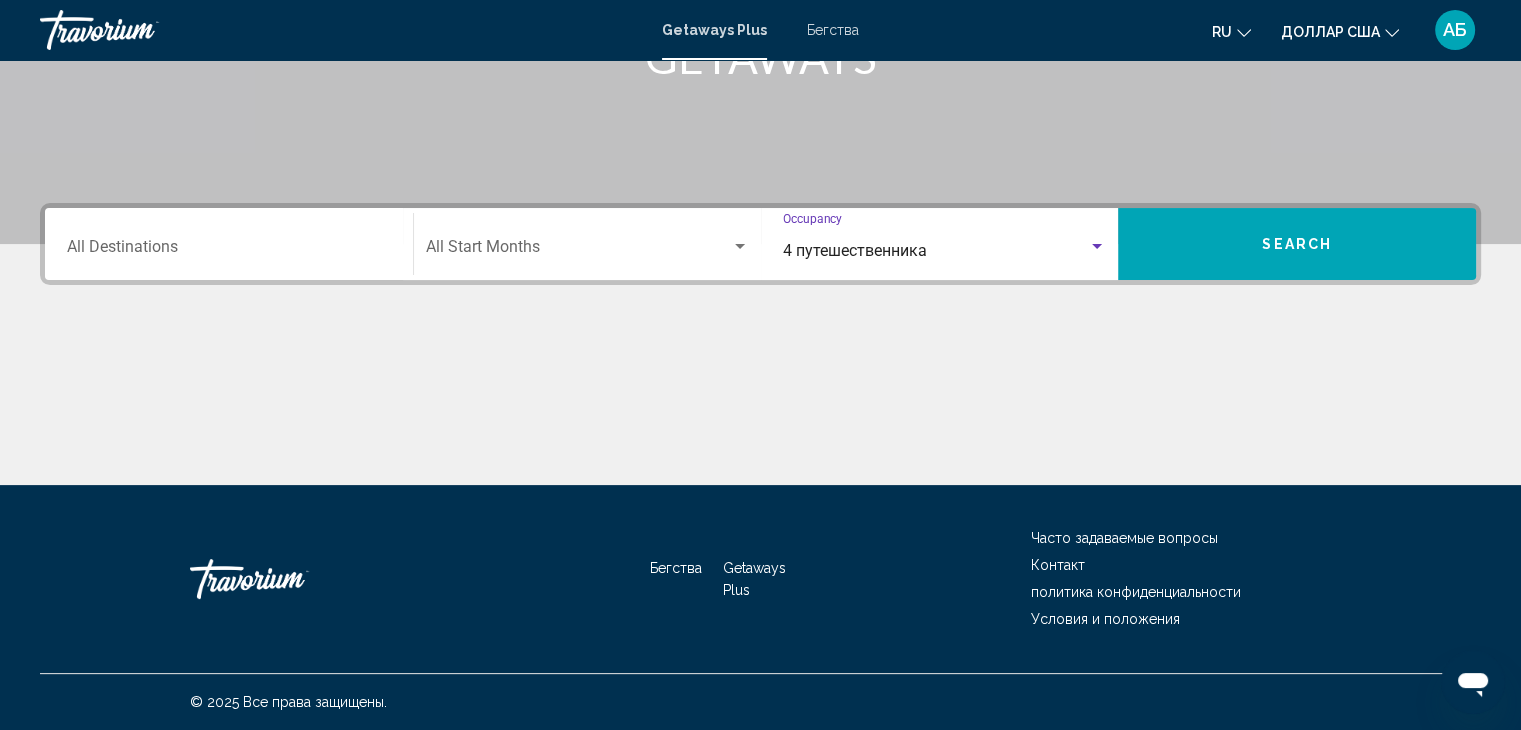 click at bounding box center (740, 247) 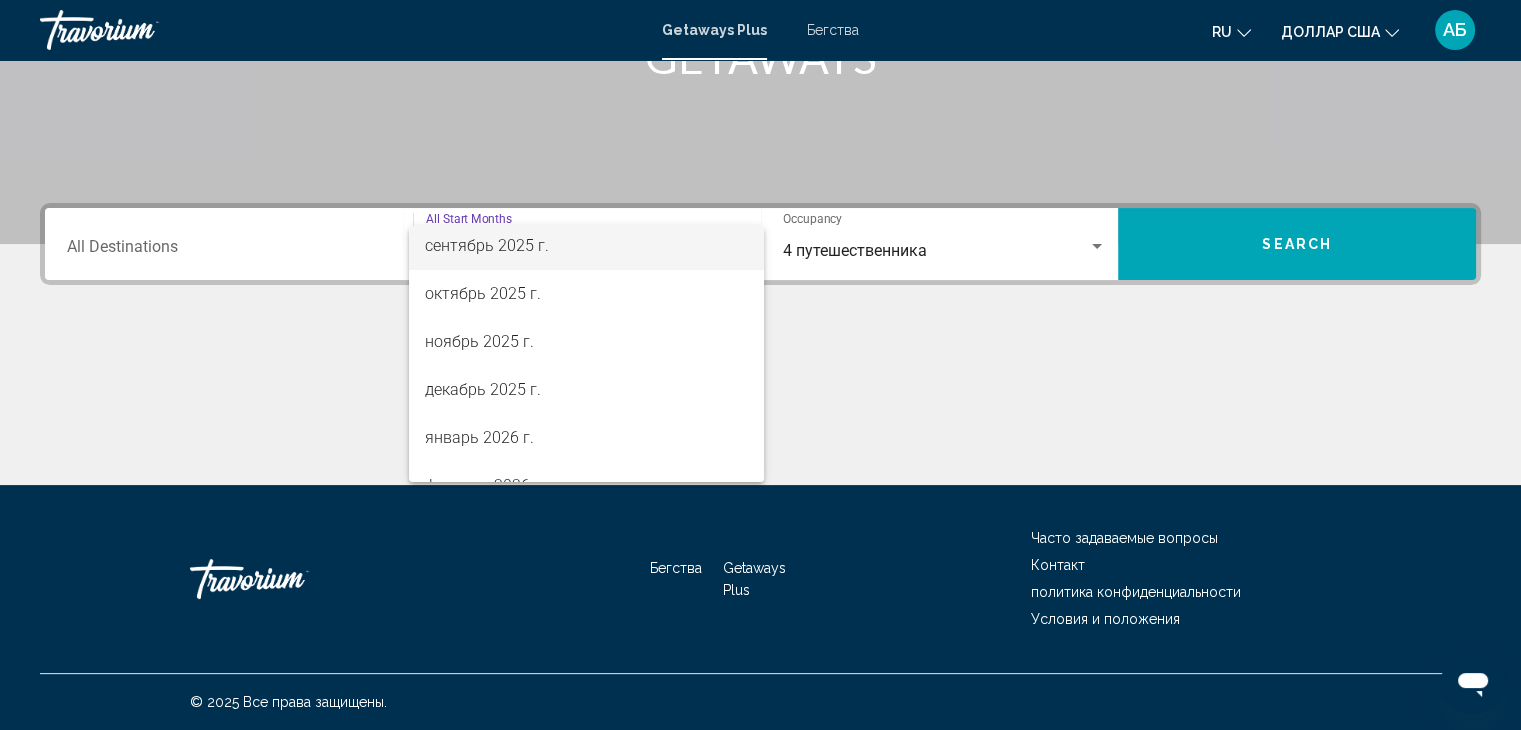 scroll, scrollTop: 200, scrollLeft: 0, axis: vertical 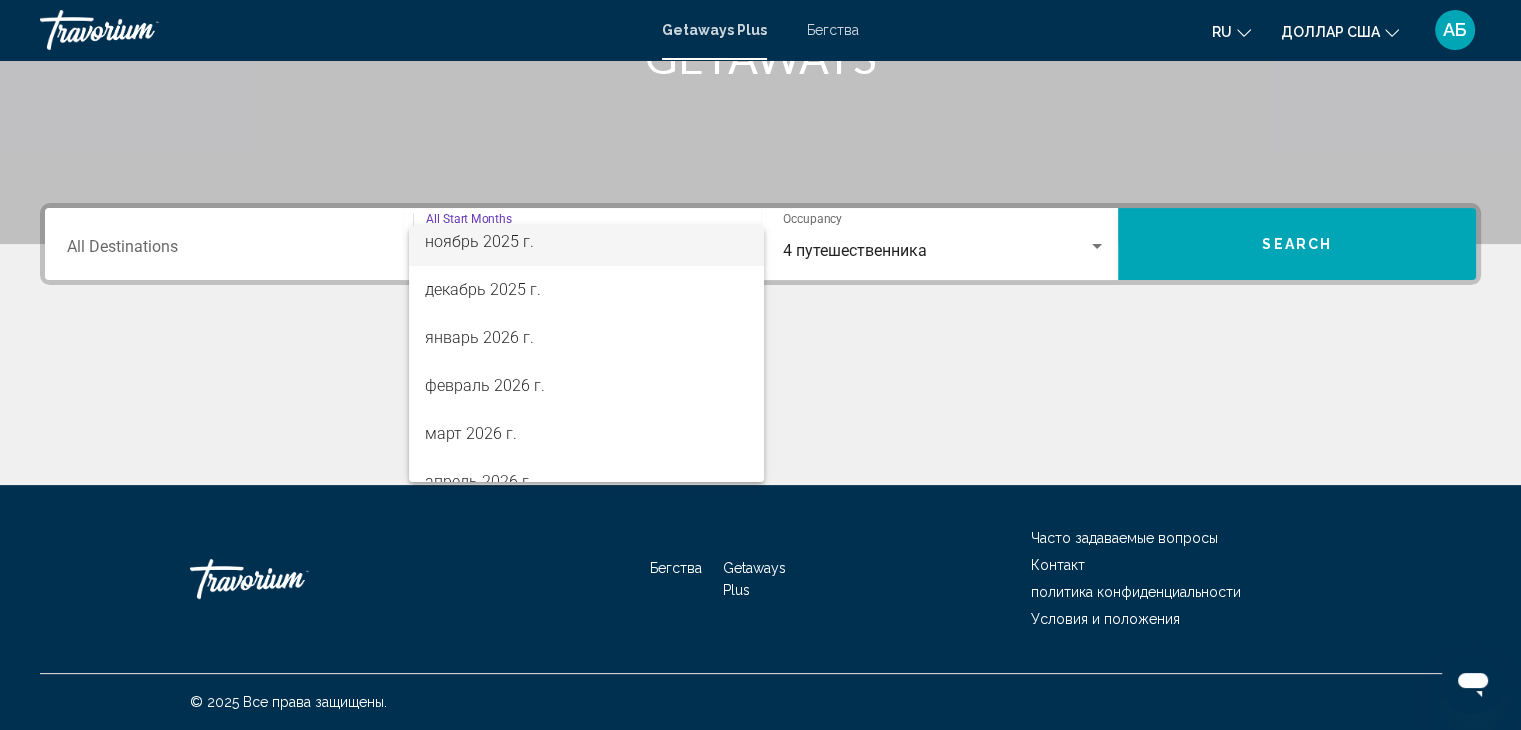 click on "ноябрь 2025 г." at bounding box center (479, 241) 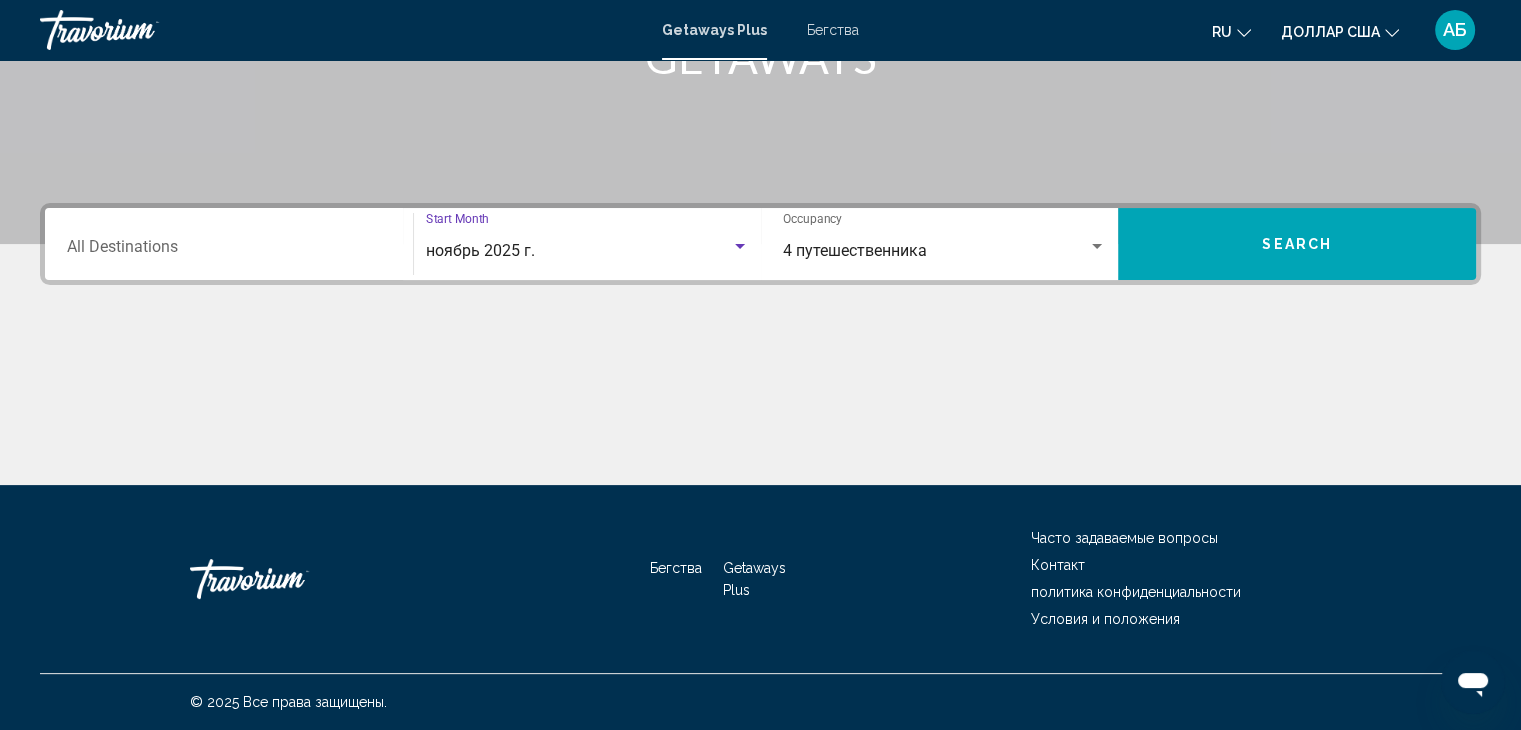 scroll, scrollTop: 192, scrollLeft: 0, axis: vertical 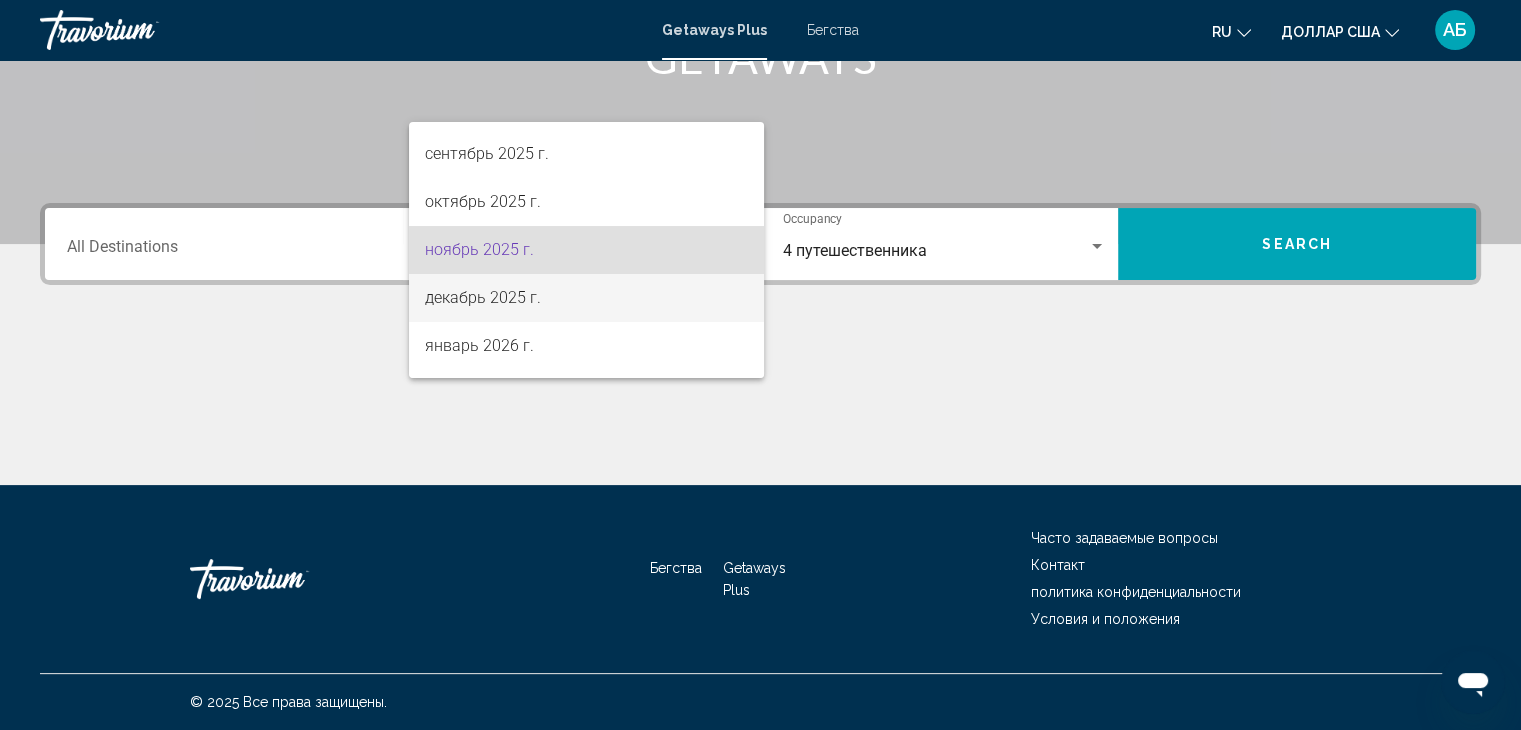 click on "декабрь 2025 г." at bounding box center (483, 297) 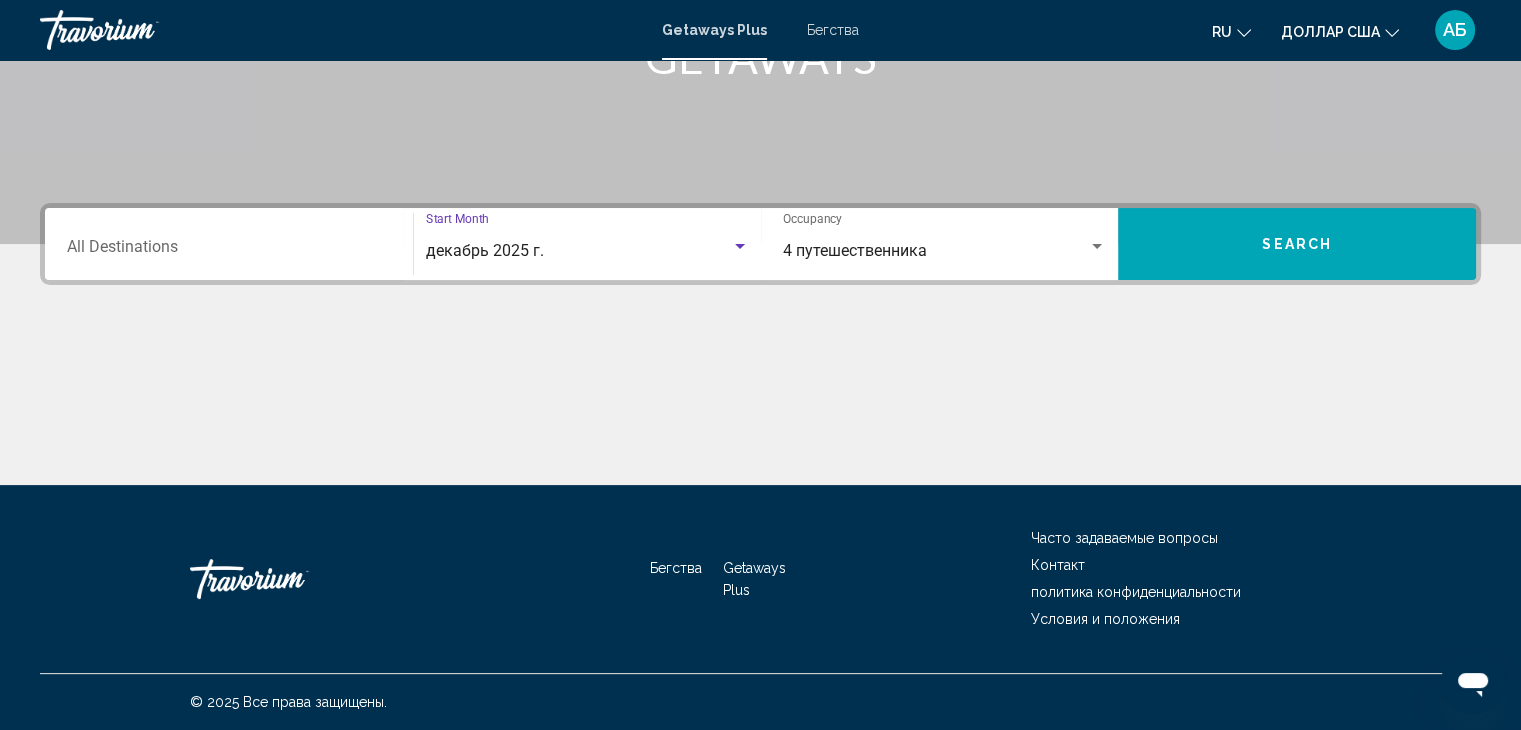 click at bounding box center [740, 247] 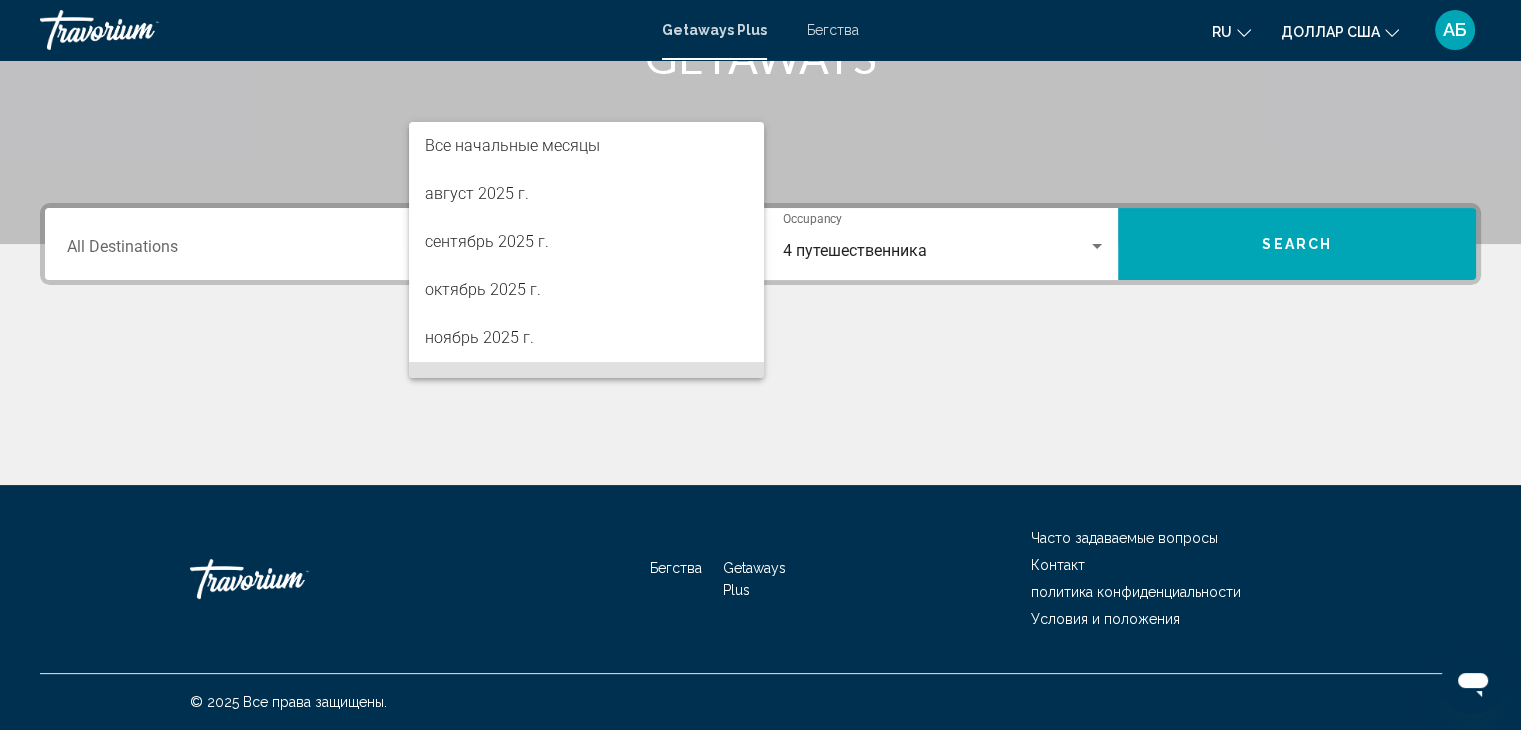 scroll, scrollTop: 136, scrollLeft: 0, axis: vertical 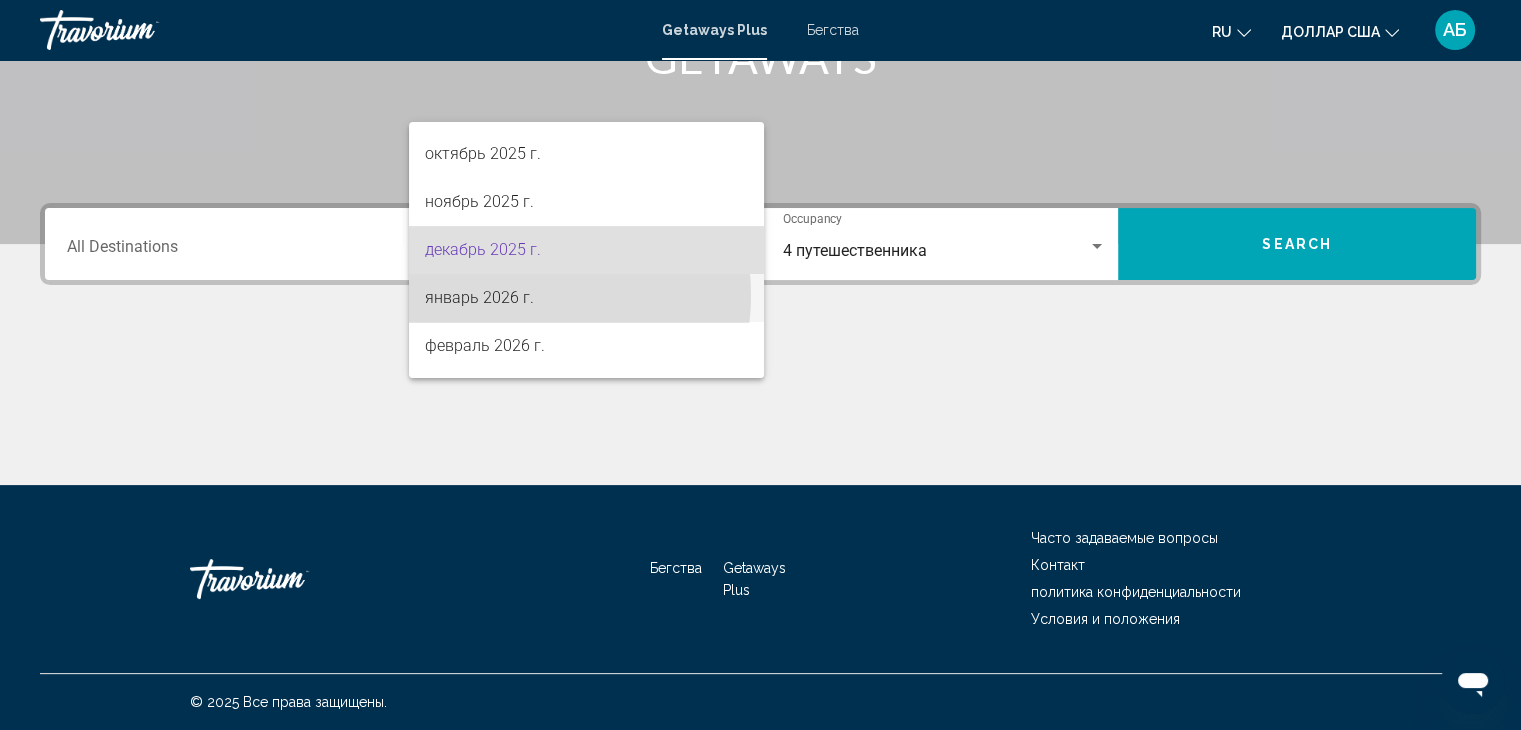 click on "январь 2026 г." at bounding box center (479, 297) 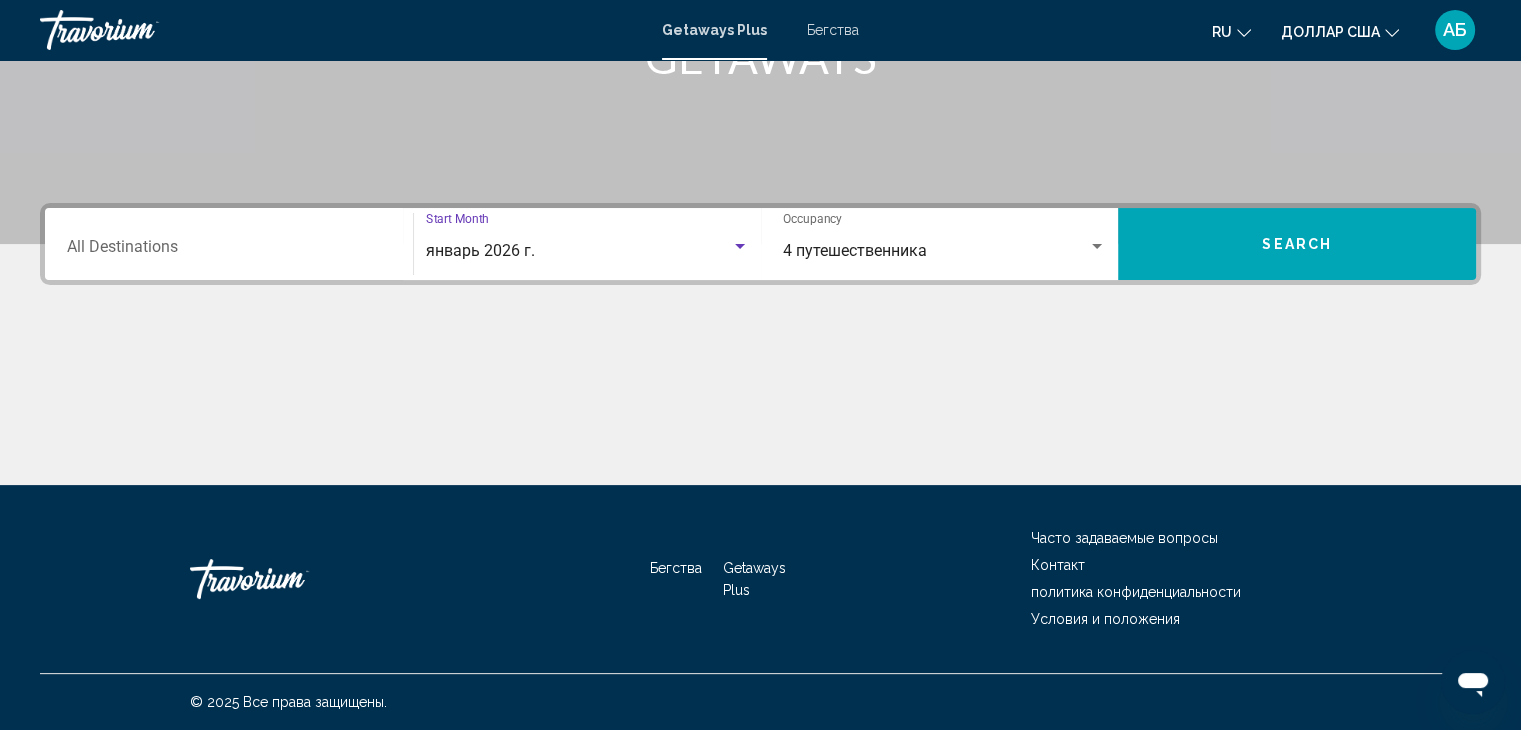 click on "Search" at bounding box center (1297, 245) 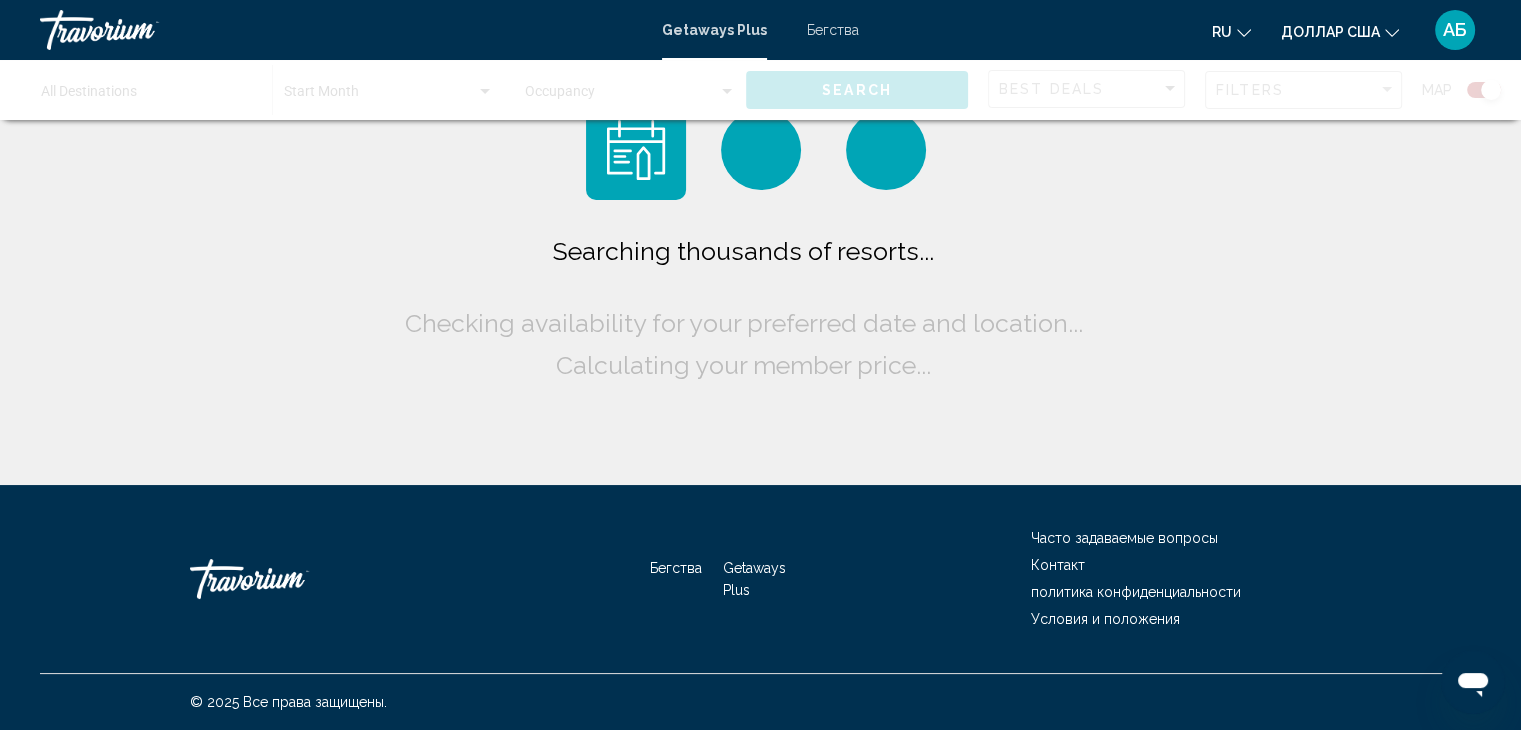 scroll, scrollTop: 0, scrollLeft: 0, axis: both 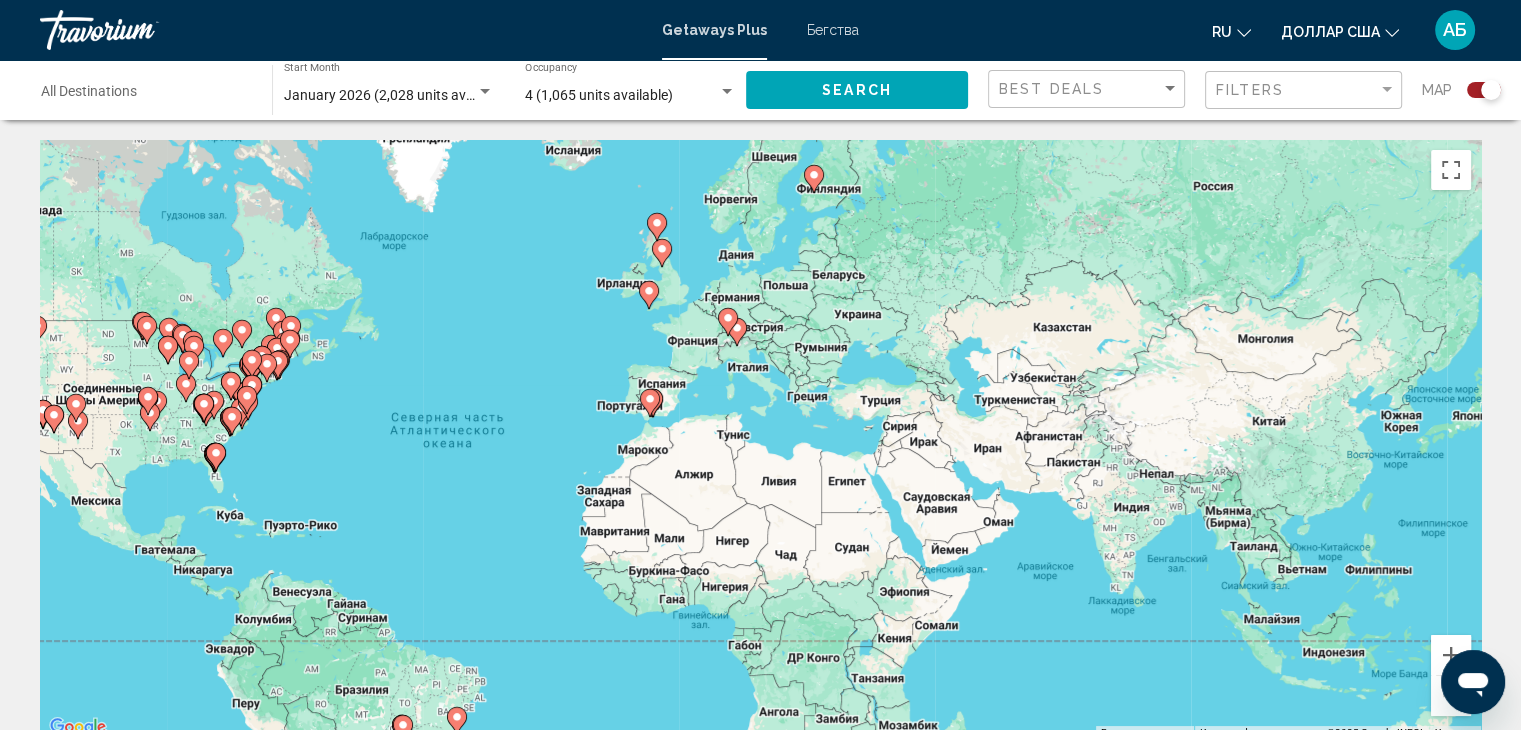drag, startPoint x: 1250, startPoint y: 239, endPoint x: 997, endPoint y: 263, distance: 254.13579 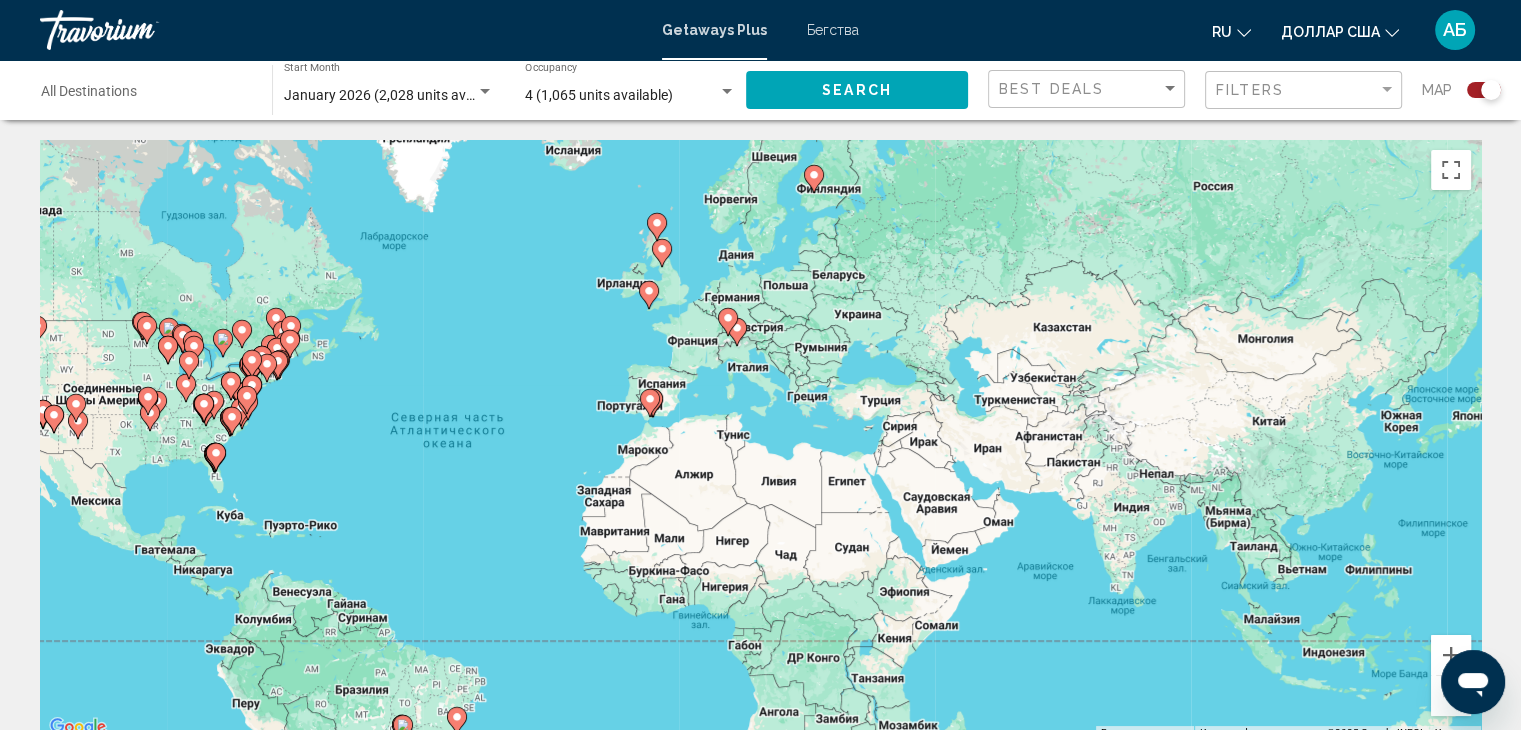 click on "Чтобы активировать перетаскивание с помощью клавиатуры, нажмите Alt + Ввод. После этого перемещайте маркер, используя клавиши со стрелками. Чтобы завершить перетаскивание, нажмите клавишу Ввод. Чтобы отменить действие, нажмите клавишу Esc." at bounding box center [760, 440] 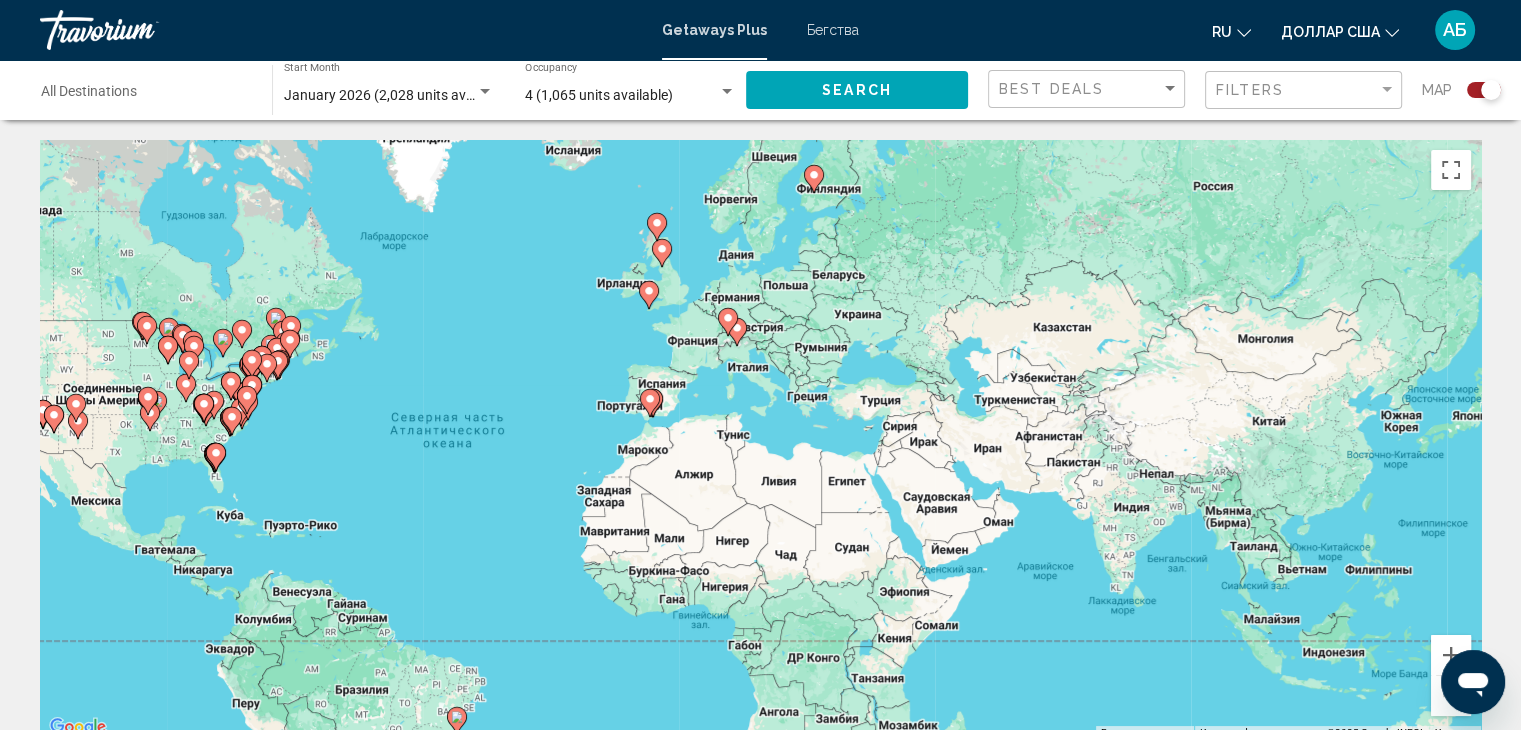 click on "Чтобы активировать перетаскивание с помощью клавиатуры, нажмите Alt + Ввод. После этого перемещайте маркер, используя клавиши со стрелками. Чтобы завершить перетаскивание, нажмите клавишу Ввод. Чтобы отменить действие, нажмите клавишу Esc." at bounding box center [760, 440] 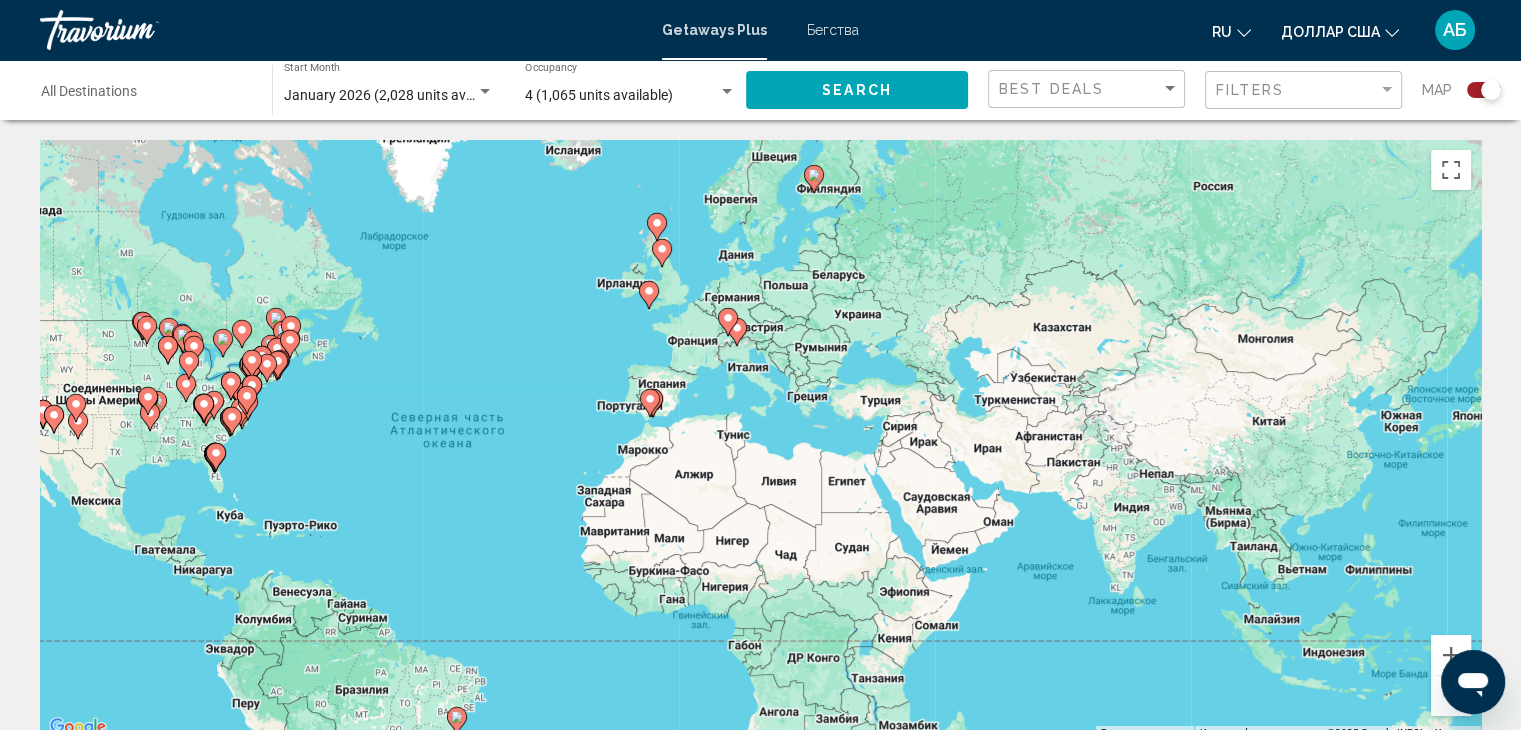 click on "Чтобы активировать перетаскивание с помощью клавиатуры, нажмите Alt + Ввод. После этого перемещайте маркер, используя клавиши со стрелками. Чтобы завершить перетаскивание, нажмите клавишу Ввод. Чтобы отменить действие, нажмите клавишу Esc." at bounding box center (760, 440) 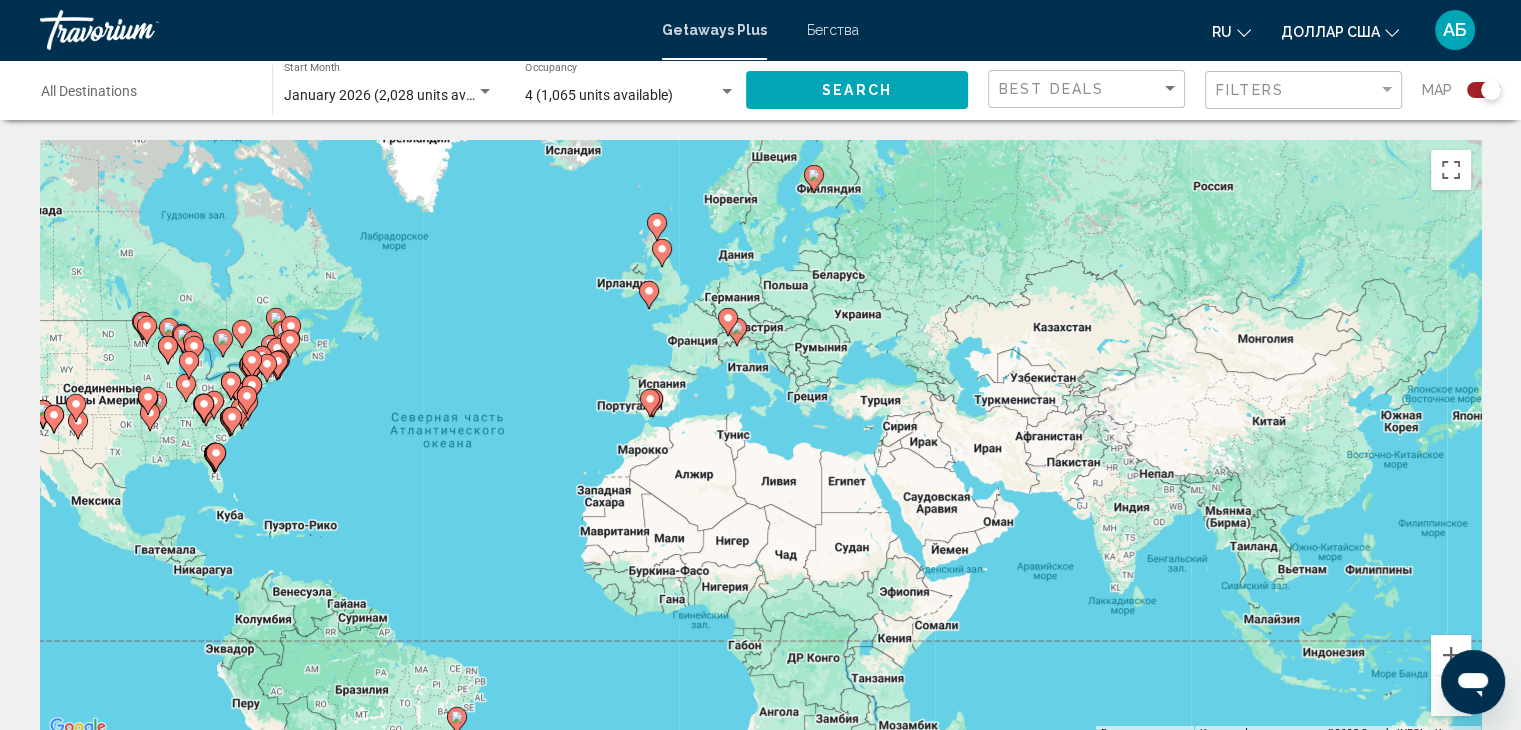 click 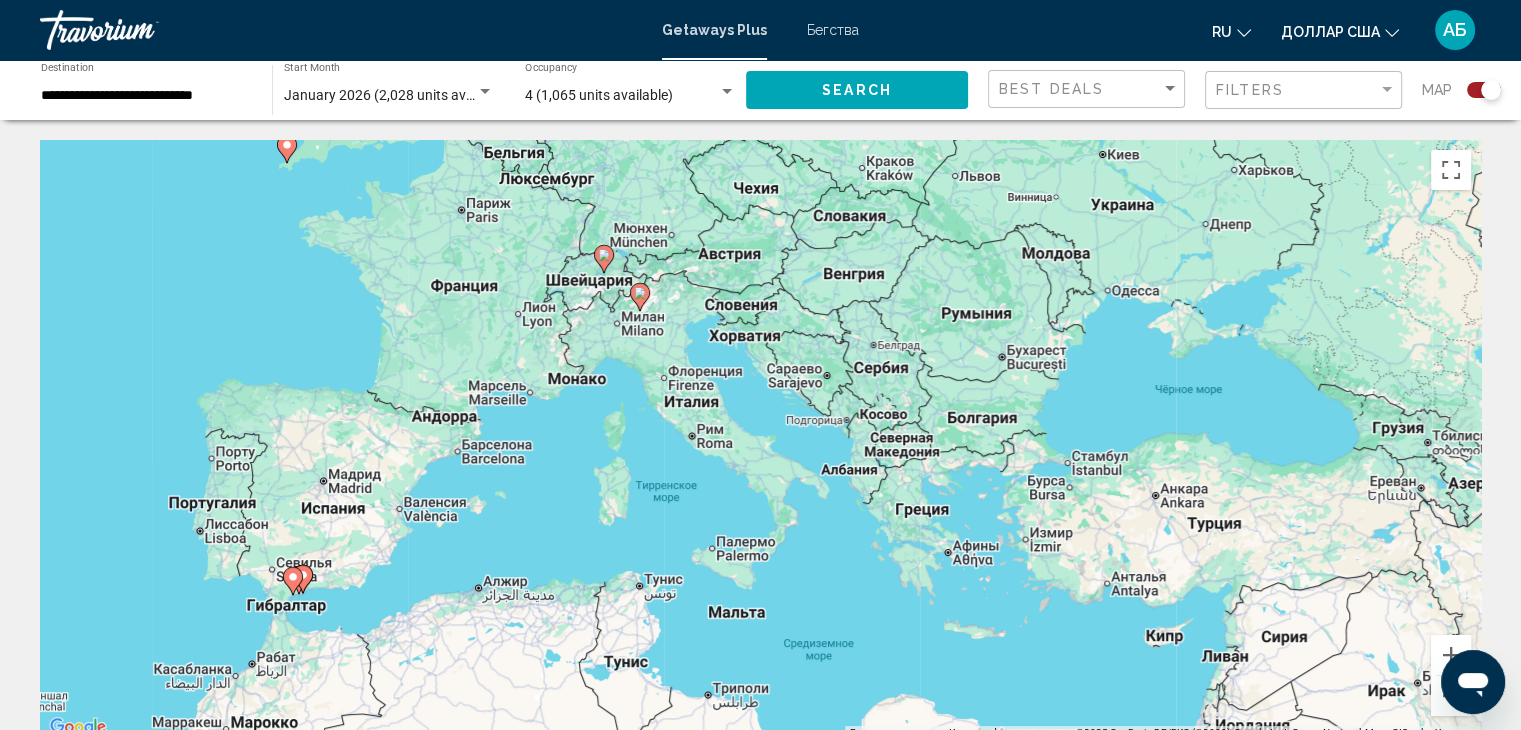 drag, startPoint x: 953, startPoint y: 249, endPoint x: 480, endPoint y: 405, distance: 498.06125 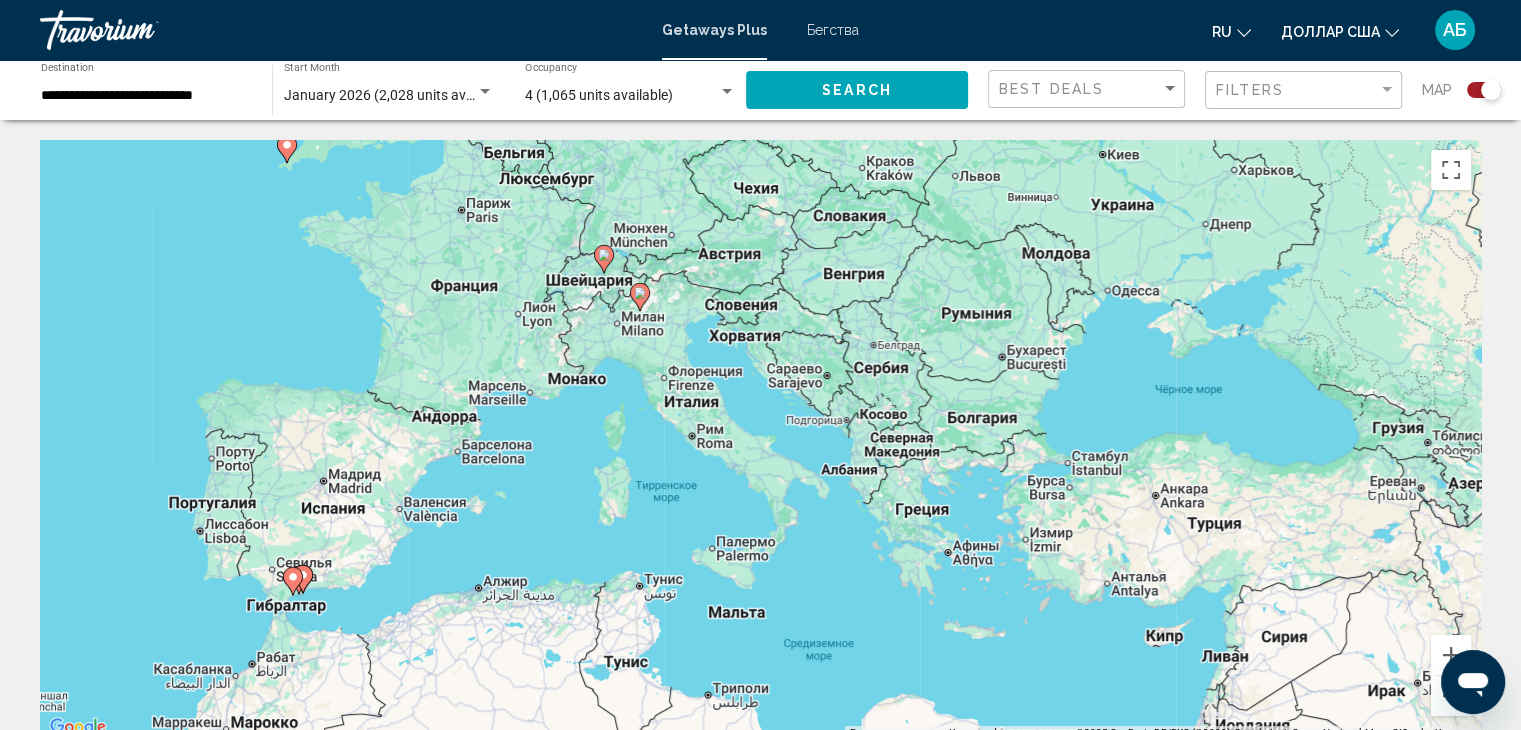 click on "Чтобы активировать перетаскивание с помощью клавиатуры, нажмите Alt + Ввод. После этого перемещайте маркер, используя клавиши со стрелками. Чтобы завершить перетаскивание, нажмите клавишу Ввод. Чтобы отменить действие, нажмите клавишу Esc." at bounding box center [760, 440] 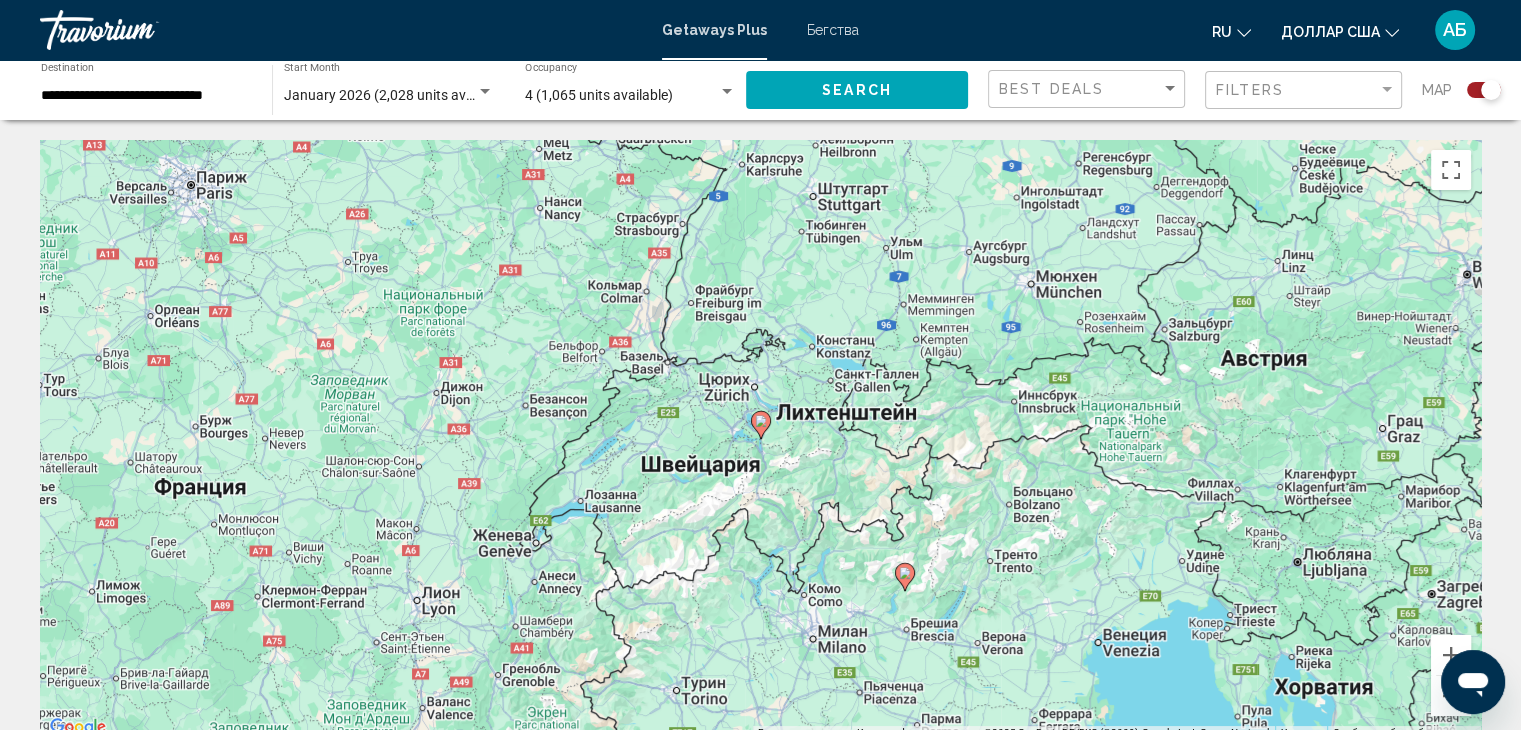 click 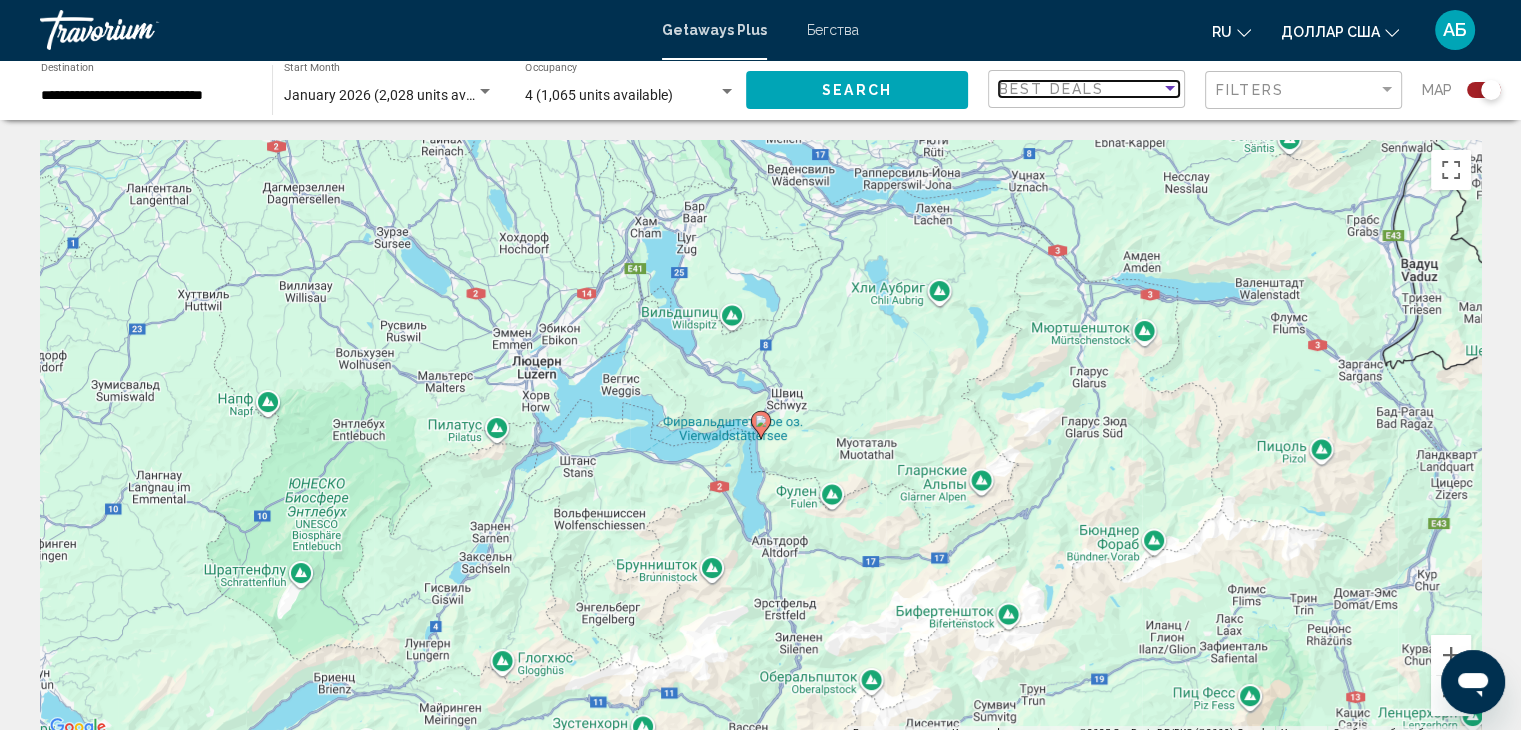 click at bounding box center (1170, 89) 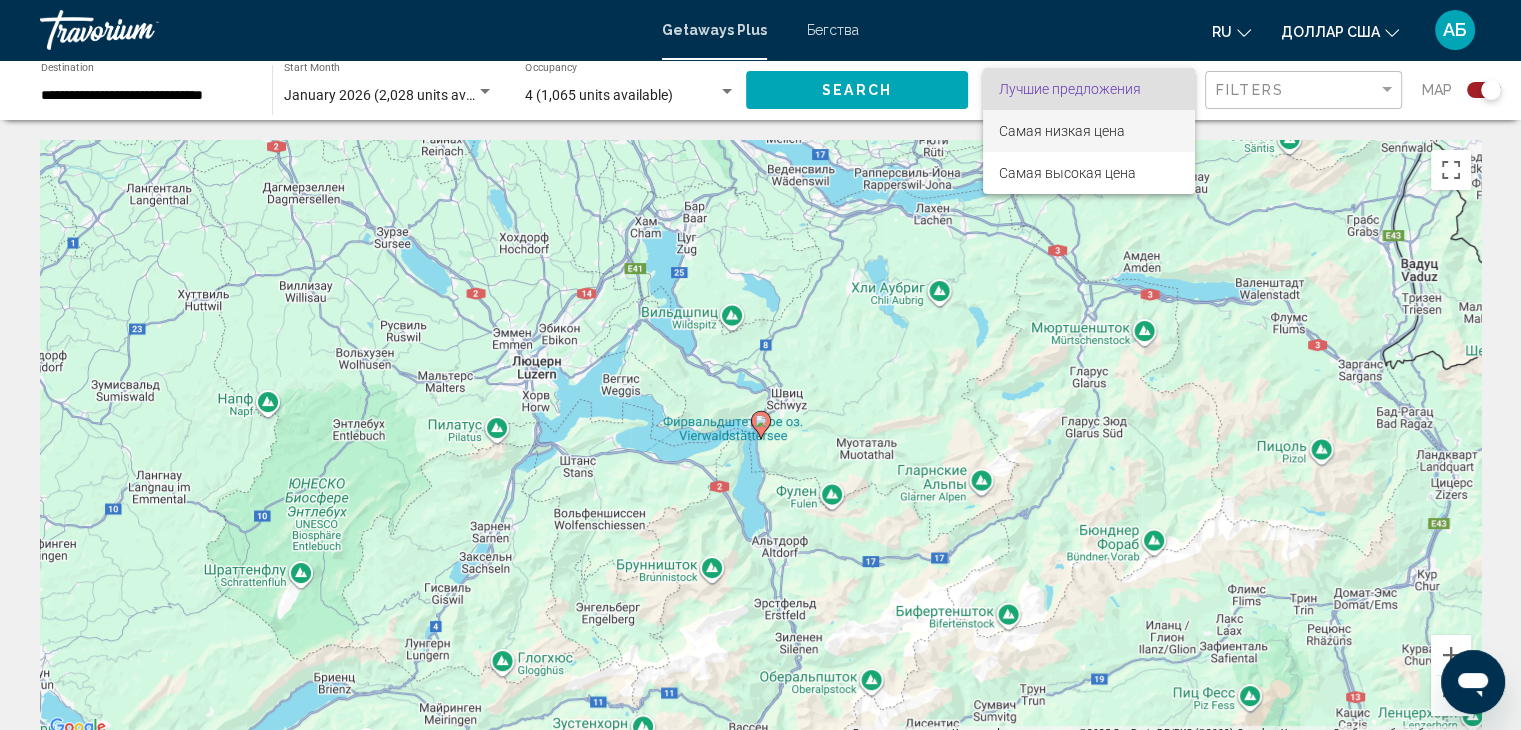 click on "Самая низкая цена" at bounding box center [1062, 131] 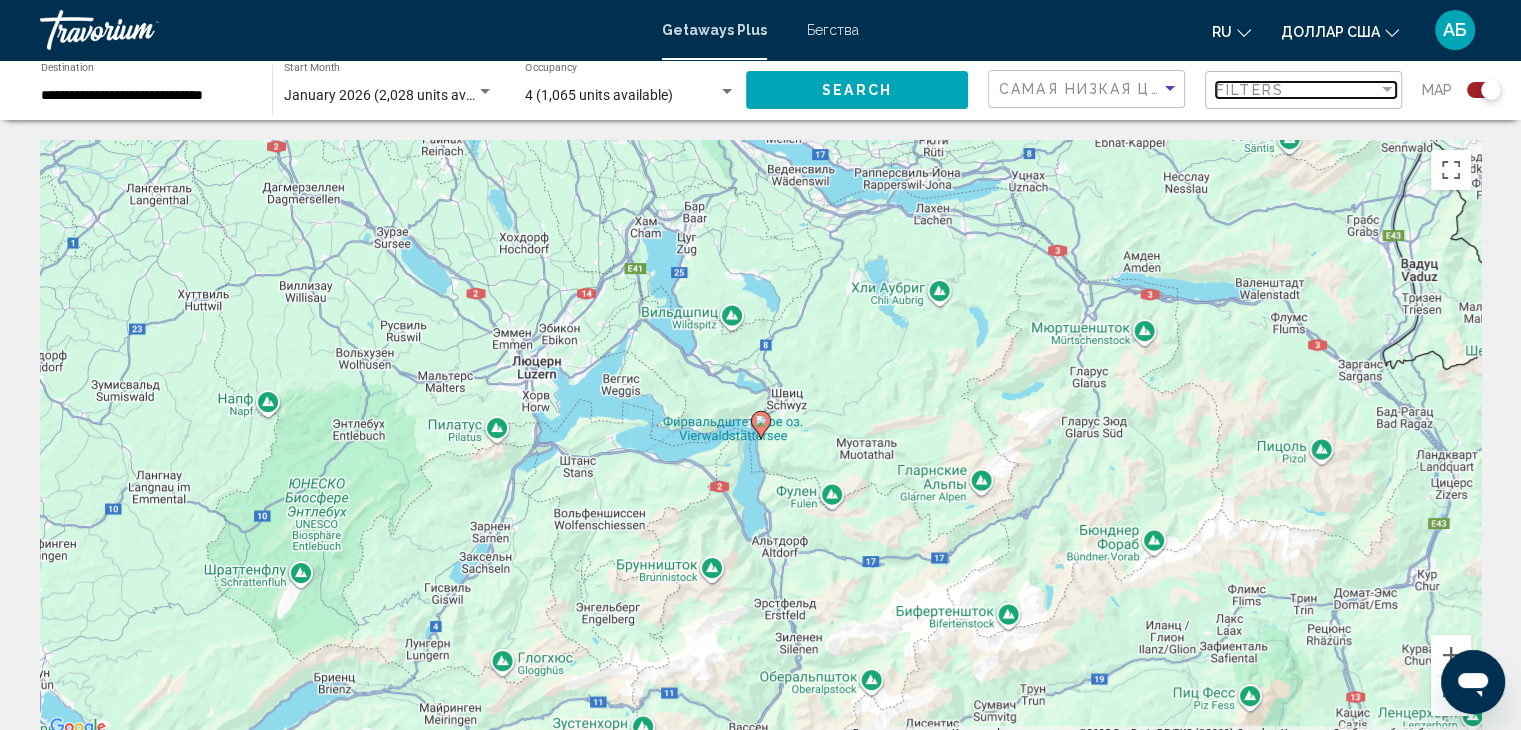 click at bounding box center [1387, 90] 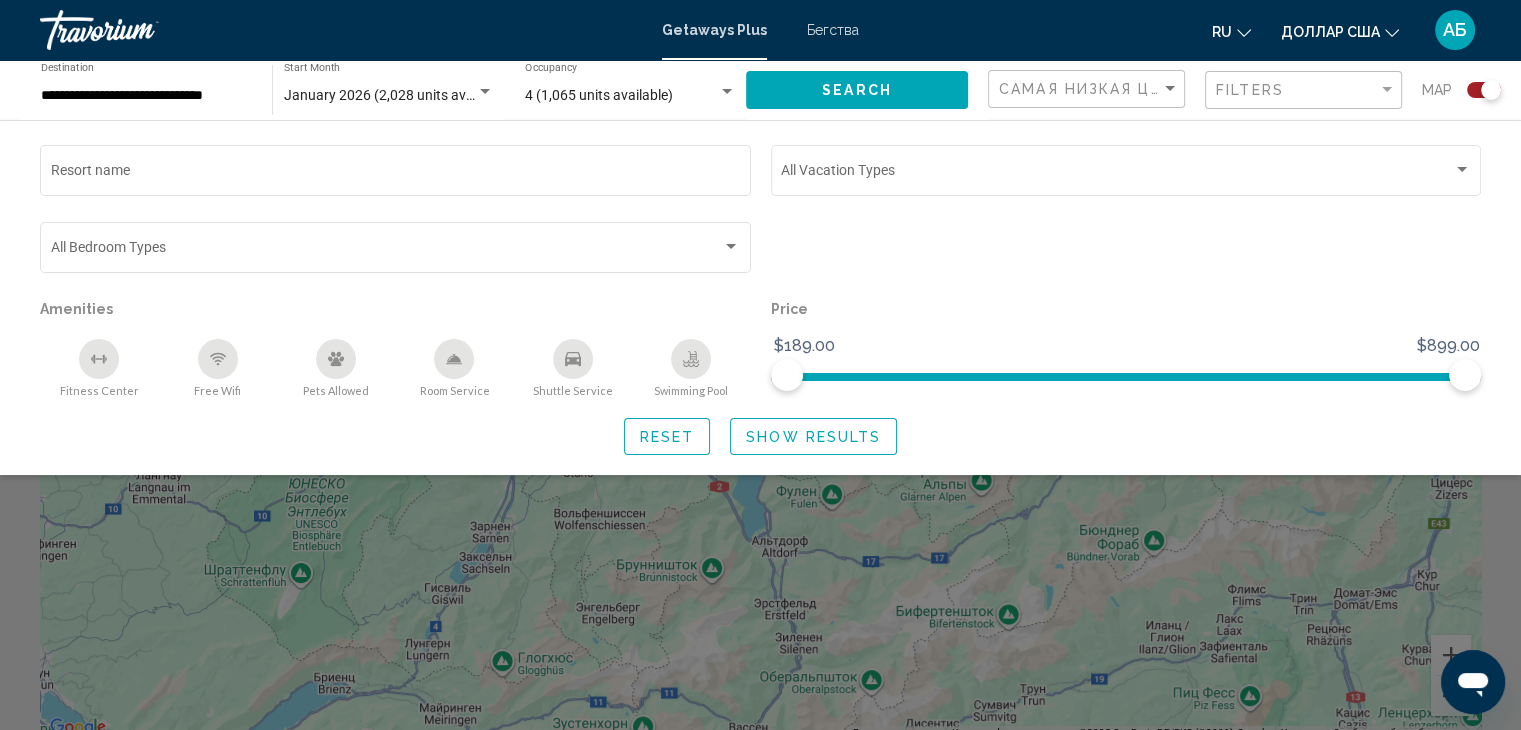 click 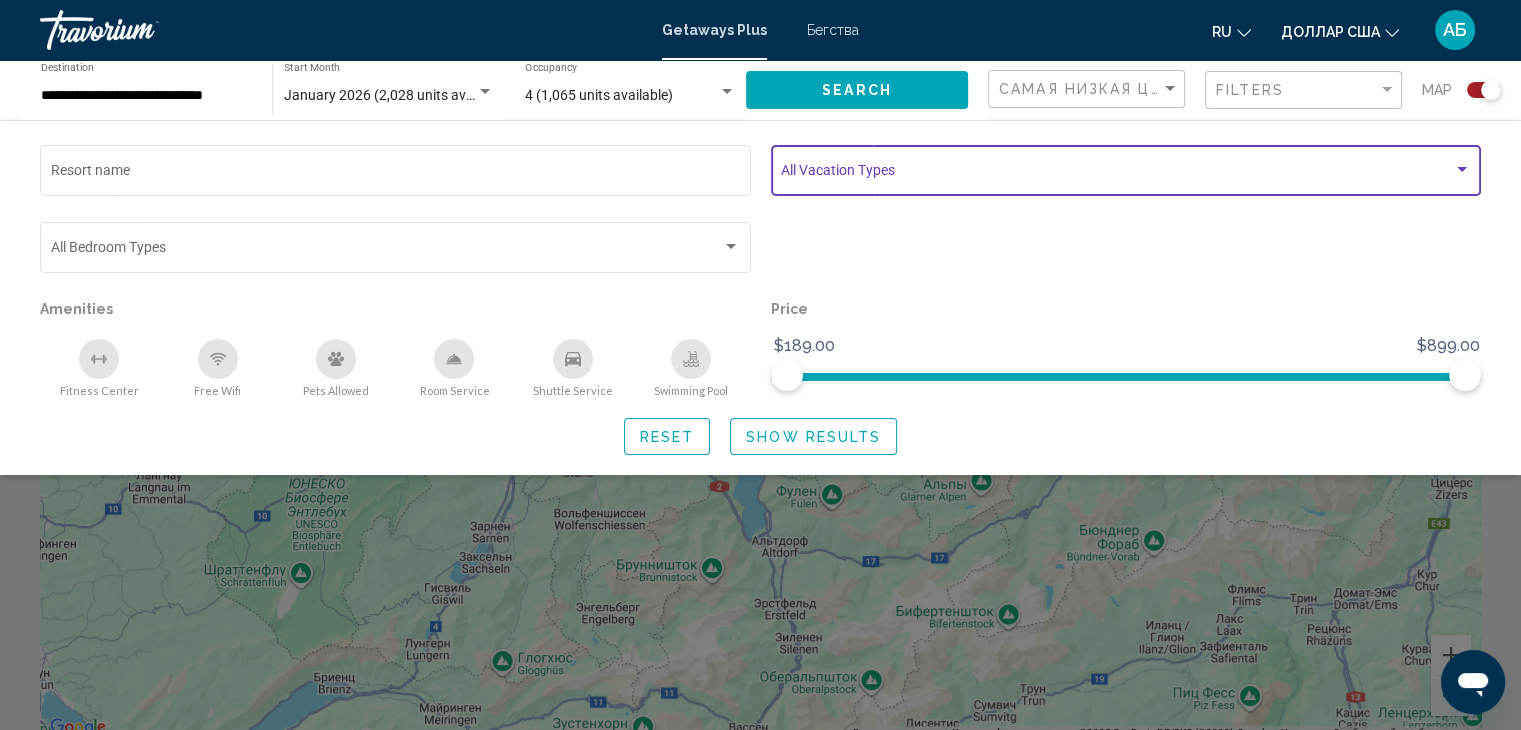 click at bounding box center (1462, 170) 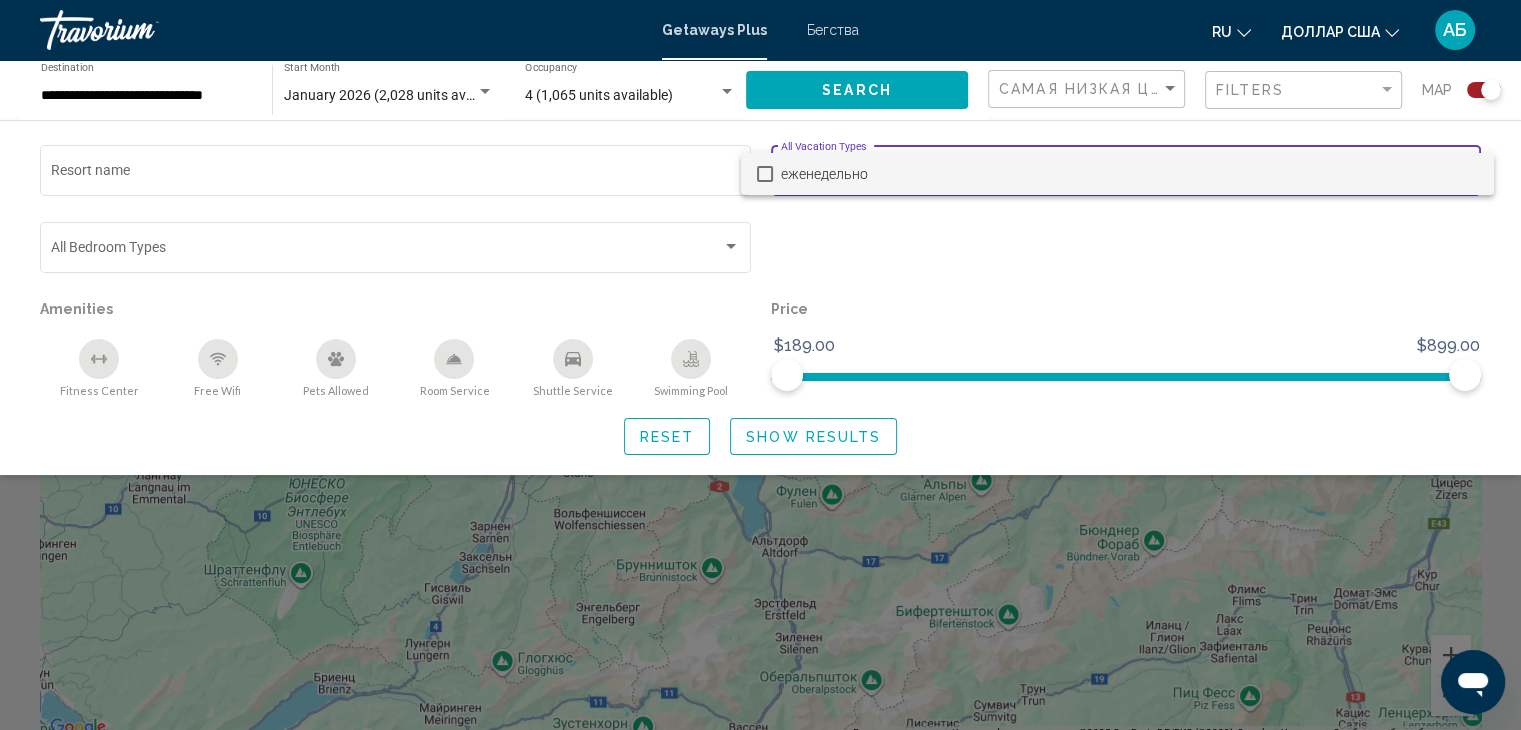 click on "еженедельно" at bounding box center (1129, 174) 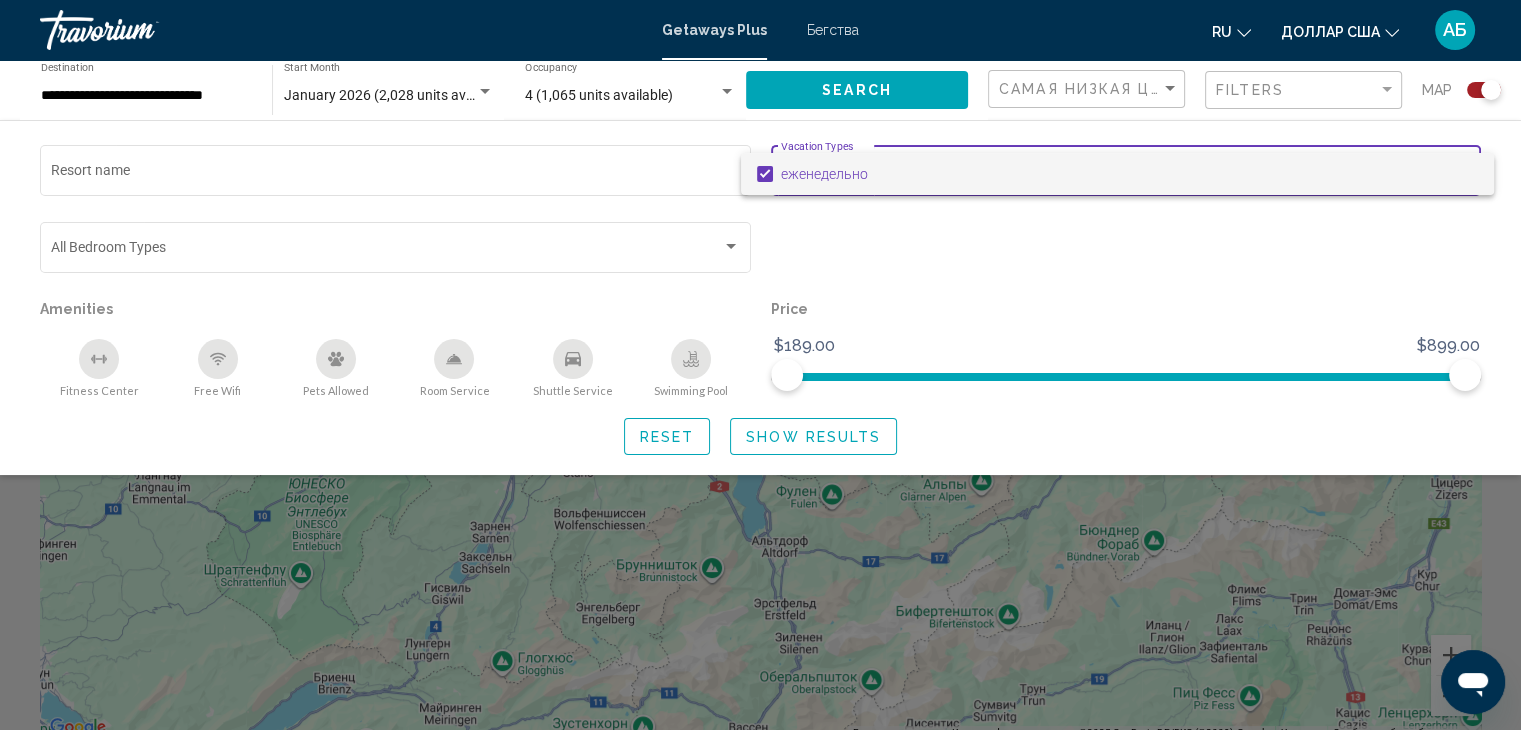 click at bounding box center (760, 365) 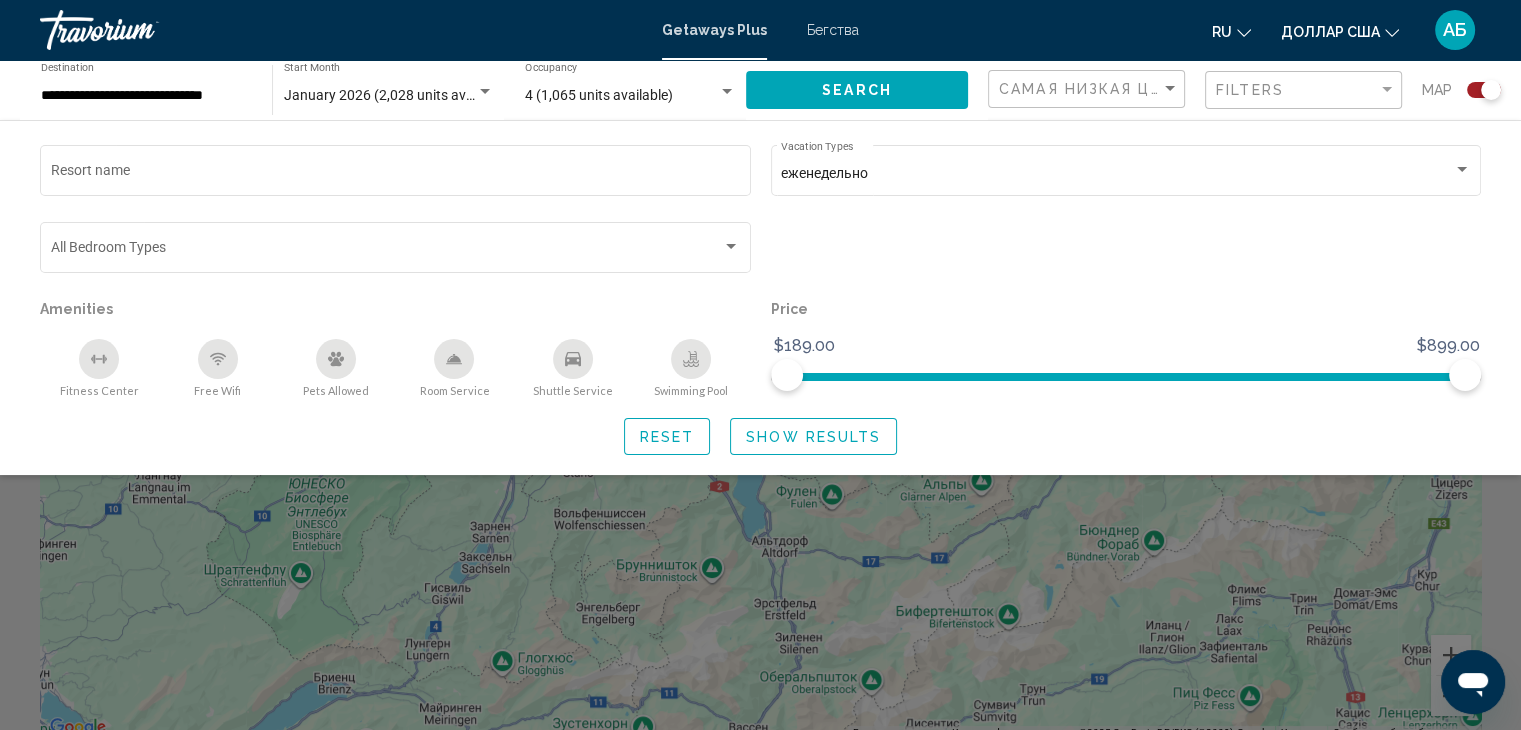 click 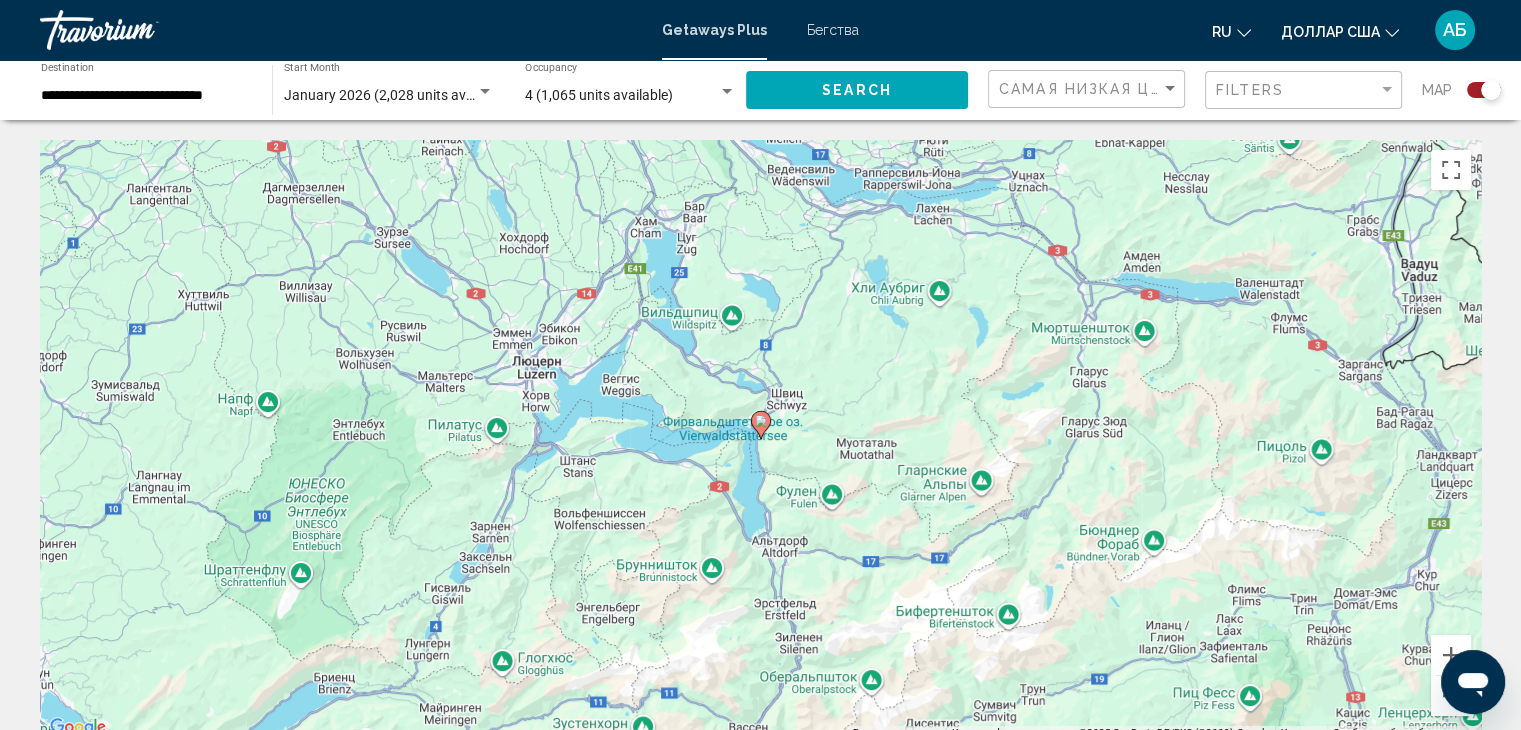 click 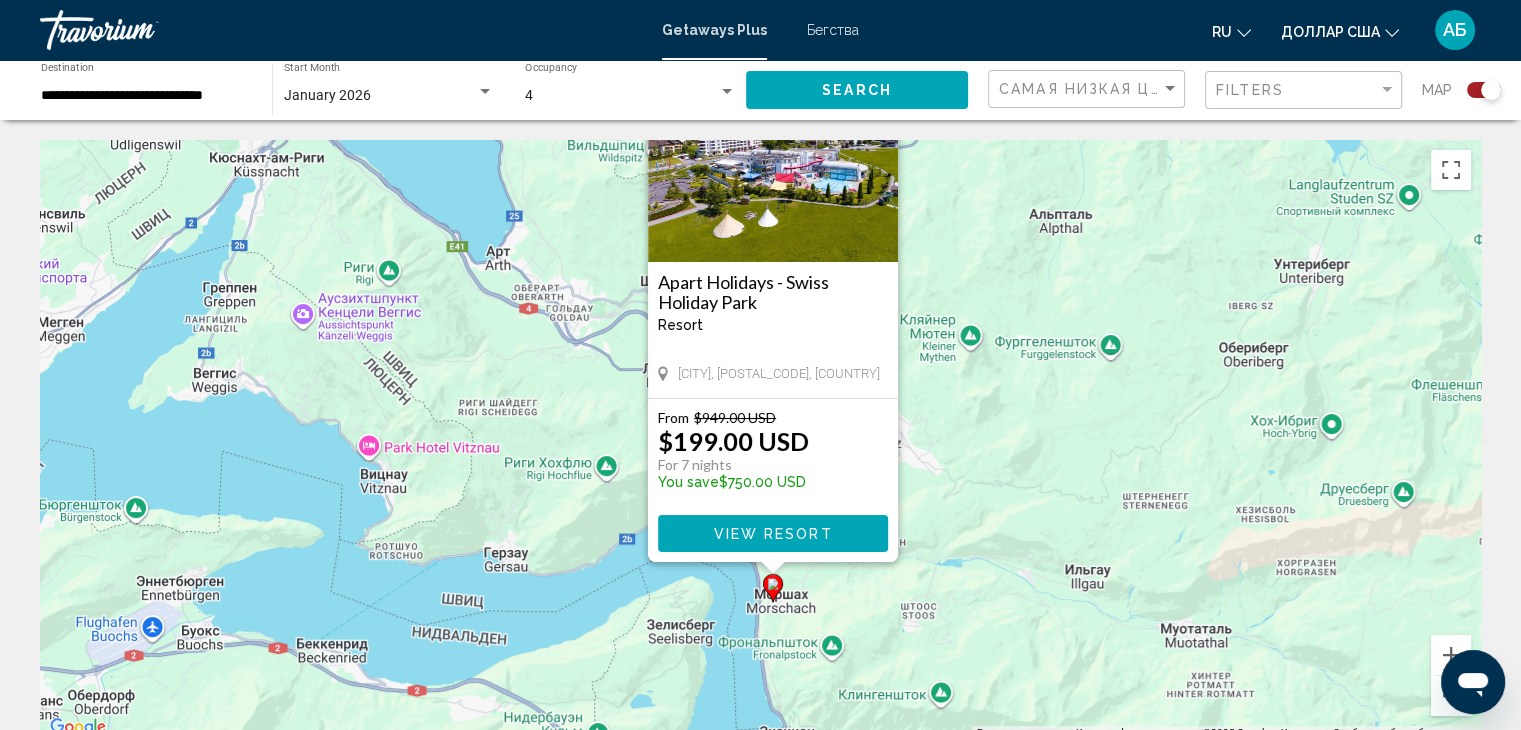 drag, startPoint x: 960, startPoint y: 417, endPoint x: 972, endPoint y: 311, distance: 106.677086 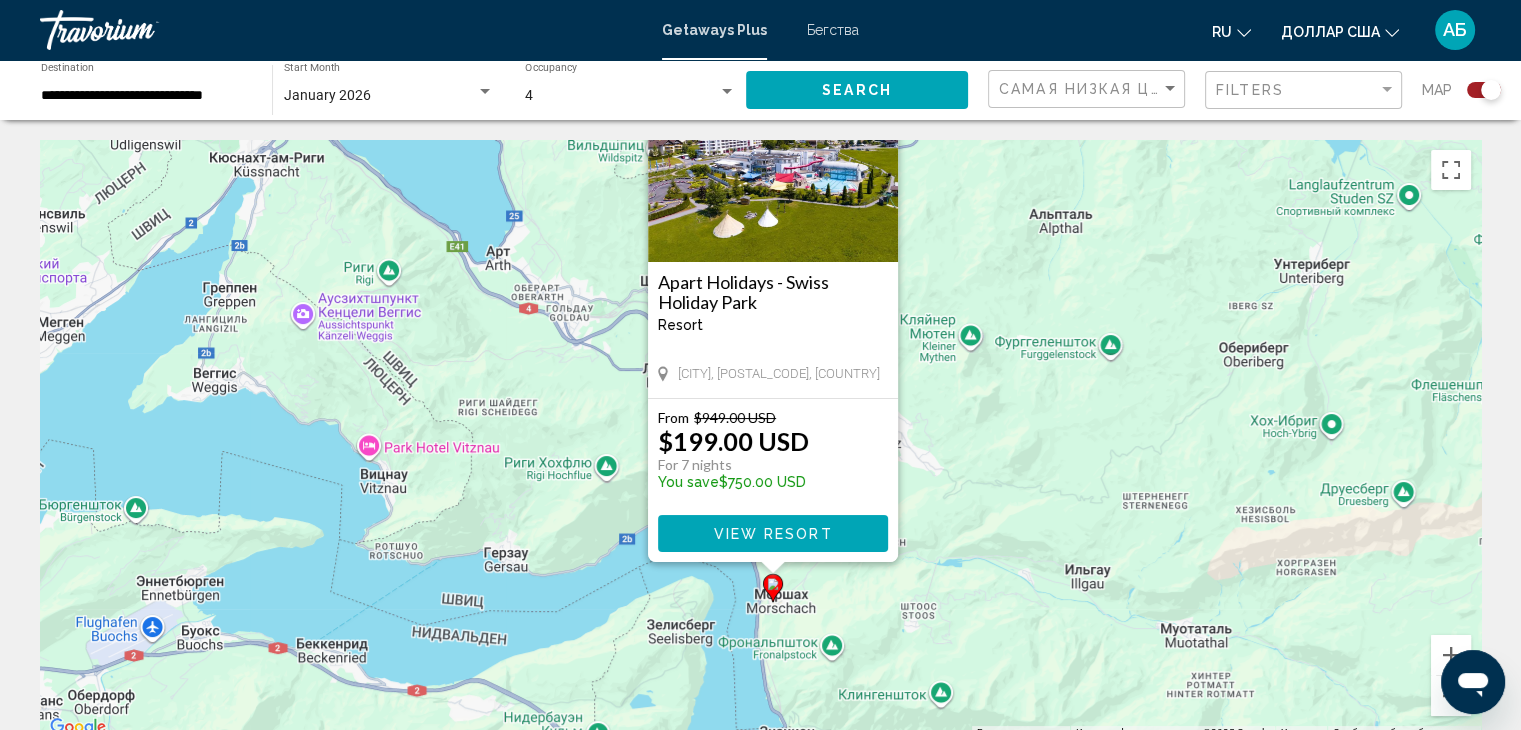 click on "Apart Holidays - Swiss Holiday Park  Resort  -  This is an adults only resort
[CITY], [POSTAL_CODE], [COUNTRY]" at bounding box center (773, 330) 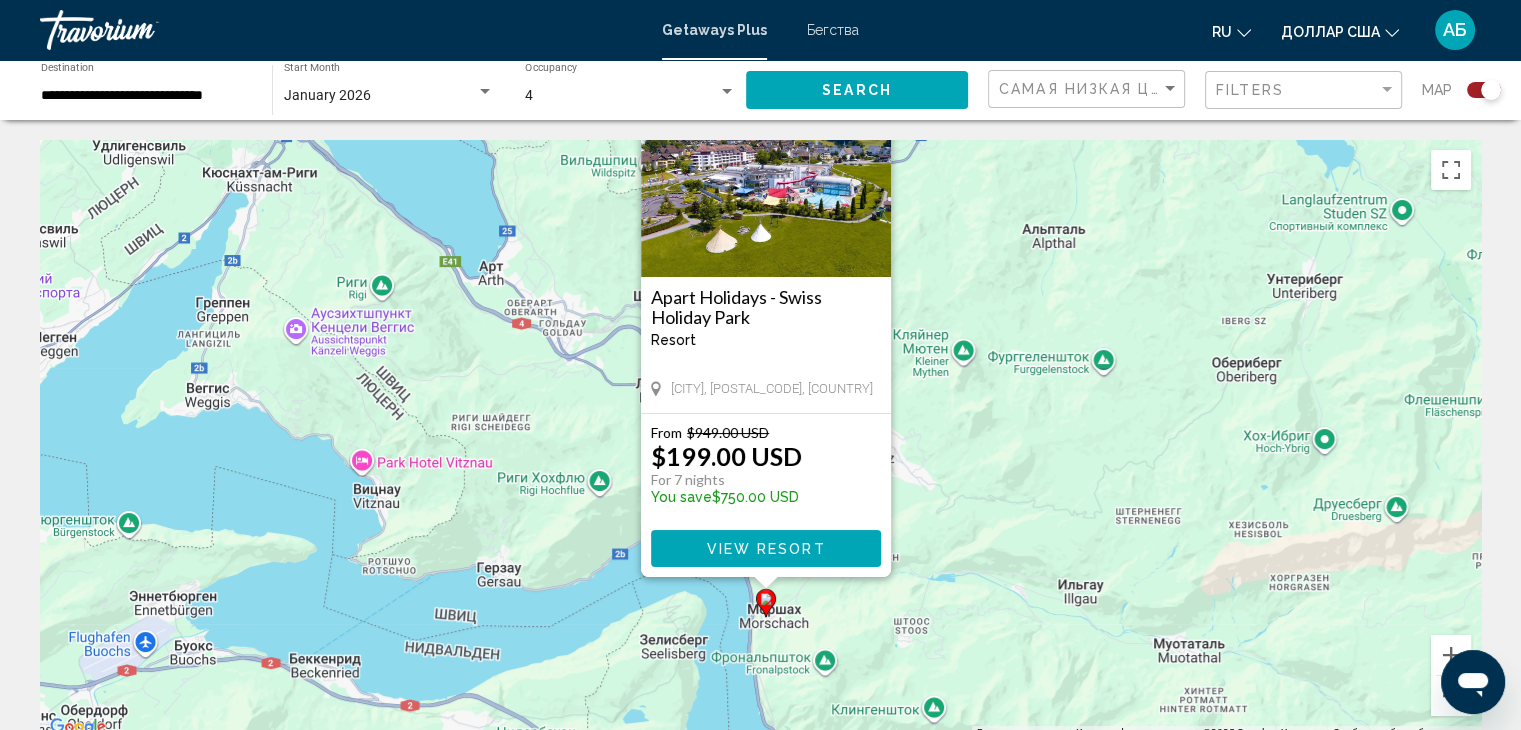 drag, startPoint x: 942, startPoint y: 227, endPoint x: 934, endPoint y: 213, distance: 16.124516 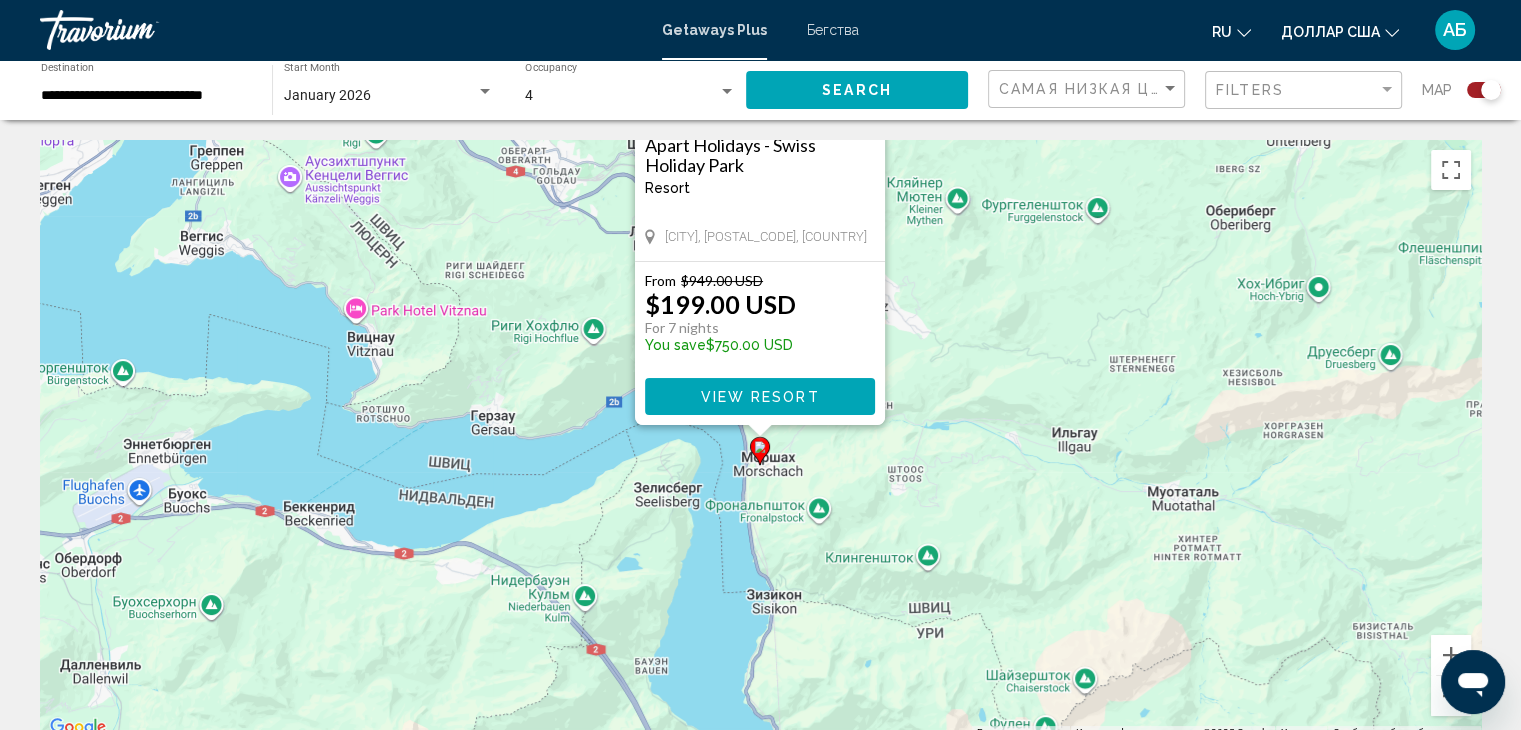drag, startPoint x: 961, startPoint y: 437, endPoint x: 955, endPoint y: 283, distance: 154.11684 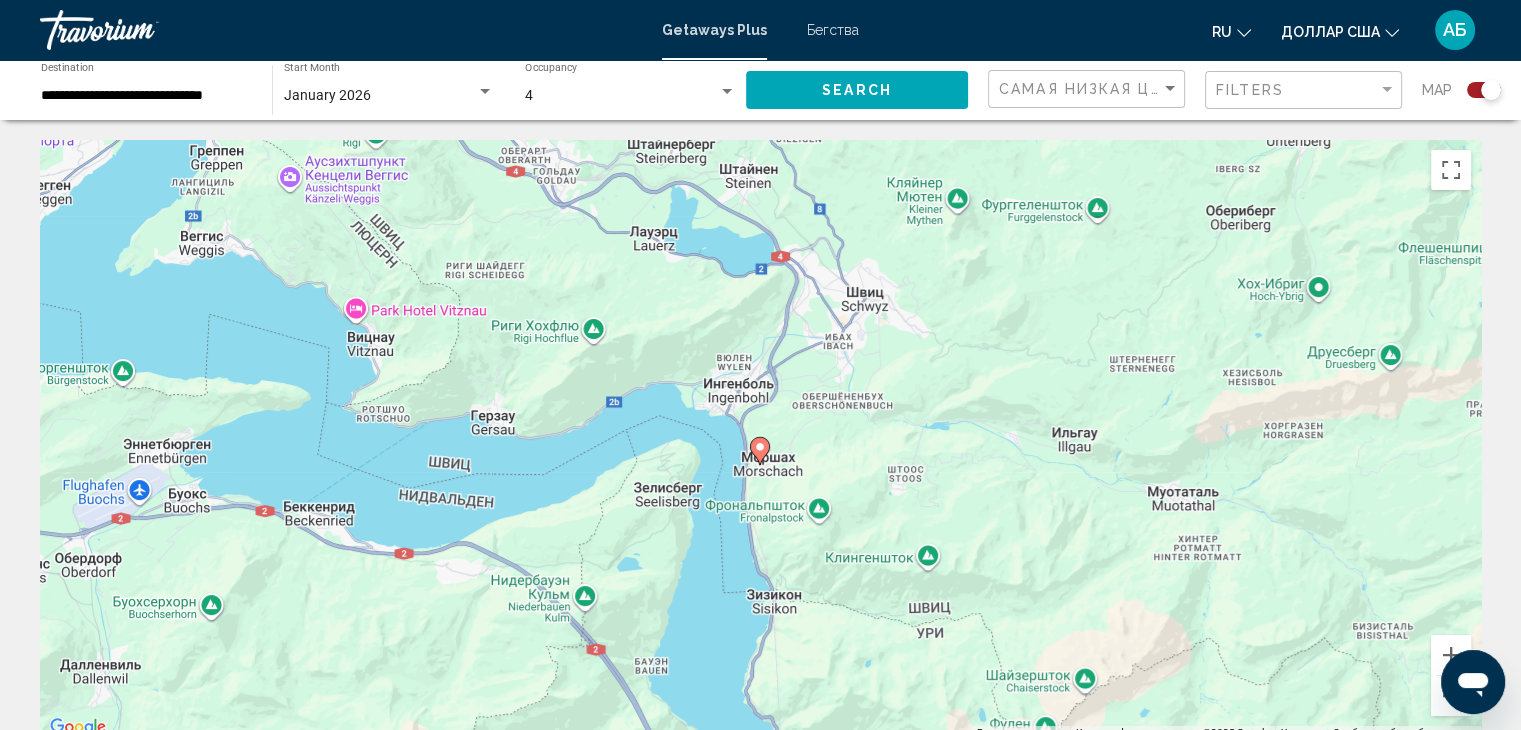 click on "Чтобы активировать перетаскивание с помощью клавиатуры, нажмите Alt + Ввод. После этого перемещайте маркер, используя клавиши со стрелками. Чтобы завершить перетаскивание, нажмите клавишу Ввод. Чтобы отменить действие, нажмите клавишу Esc." at bounding box center (760, 440) 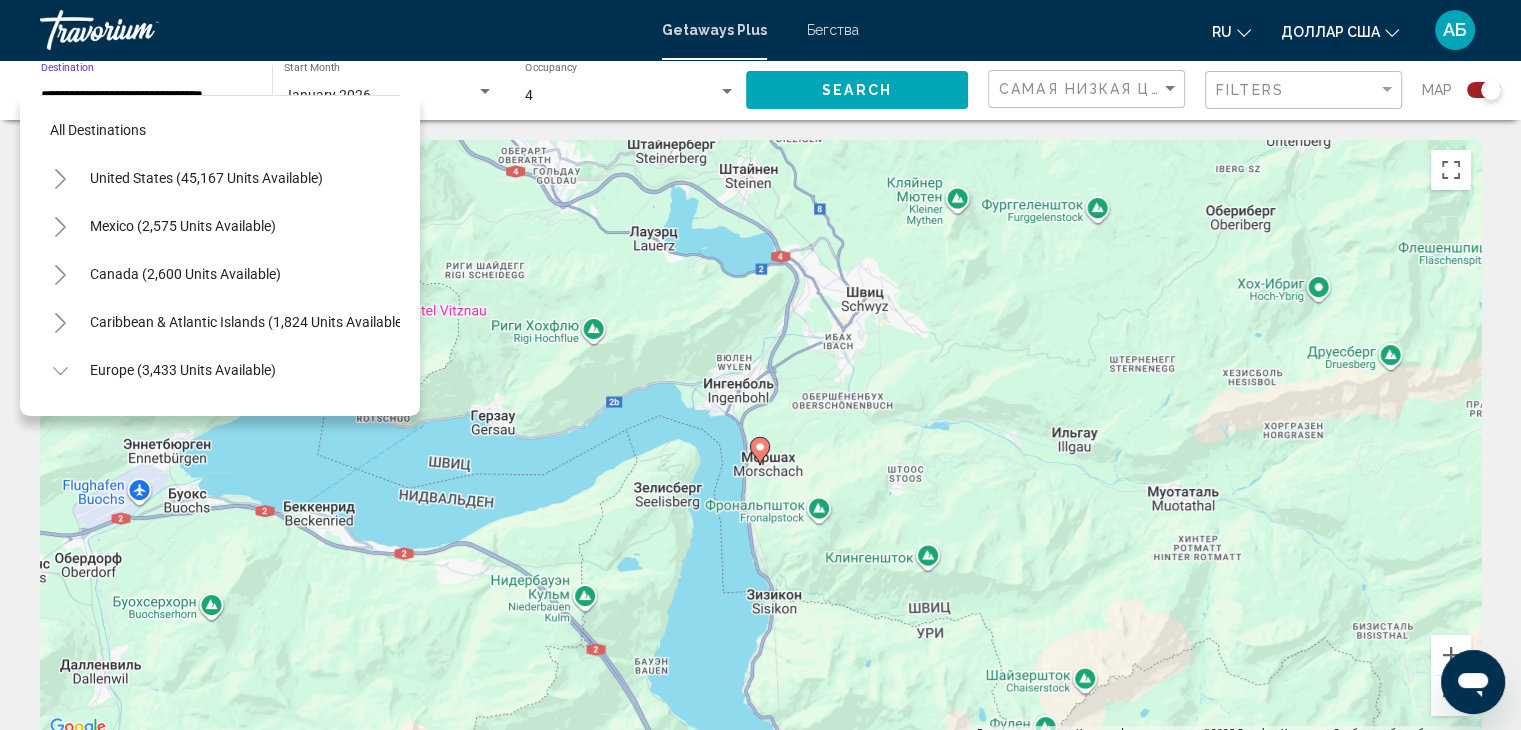 scroll, scrollTop: 798, scrollLeft: 0, axis: vertical 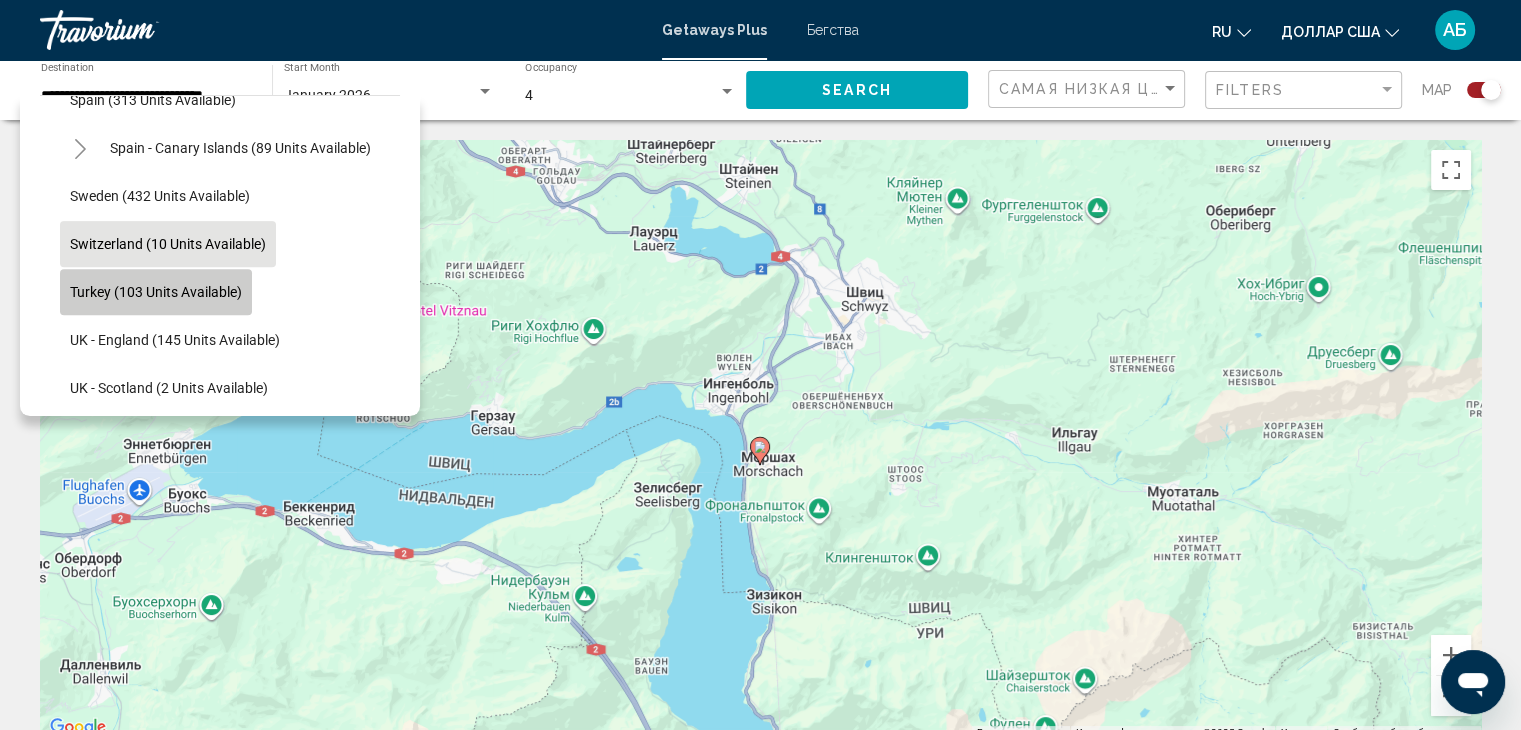 click on "Turkey (103 units available)" 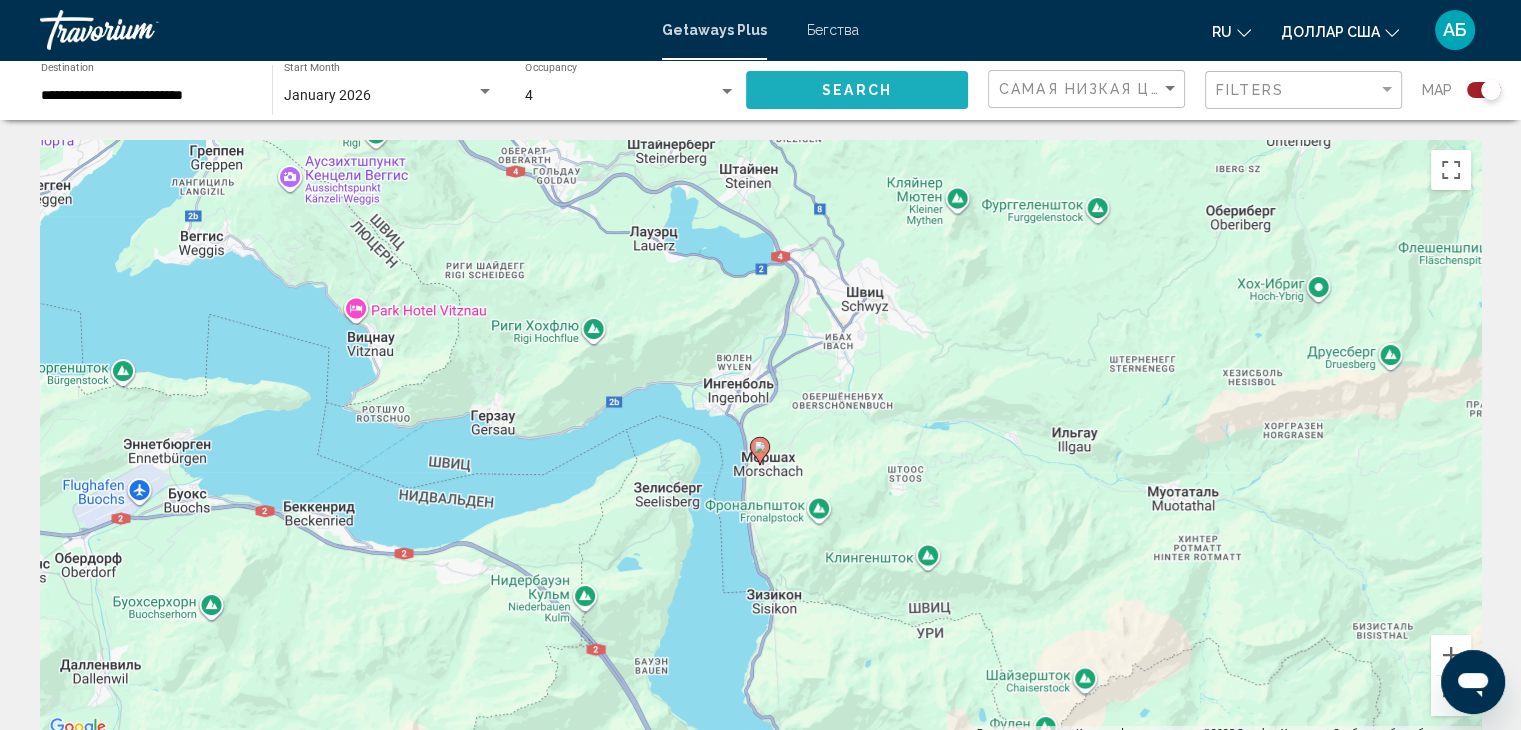 click on "Search" 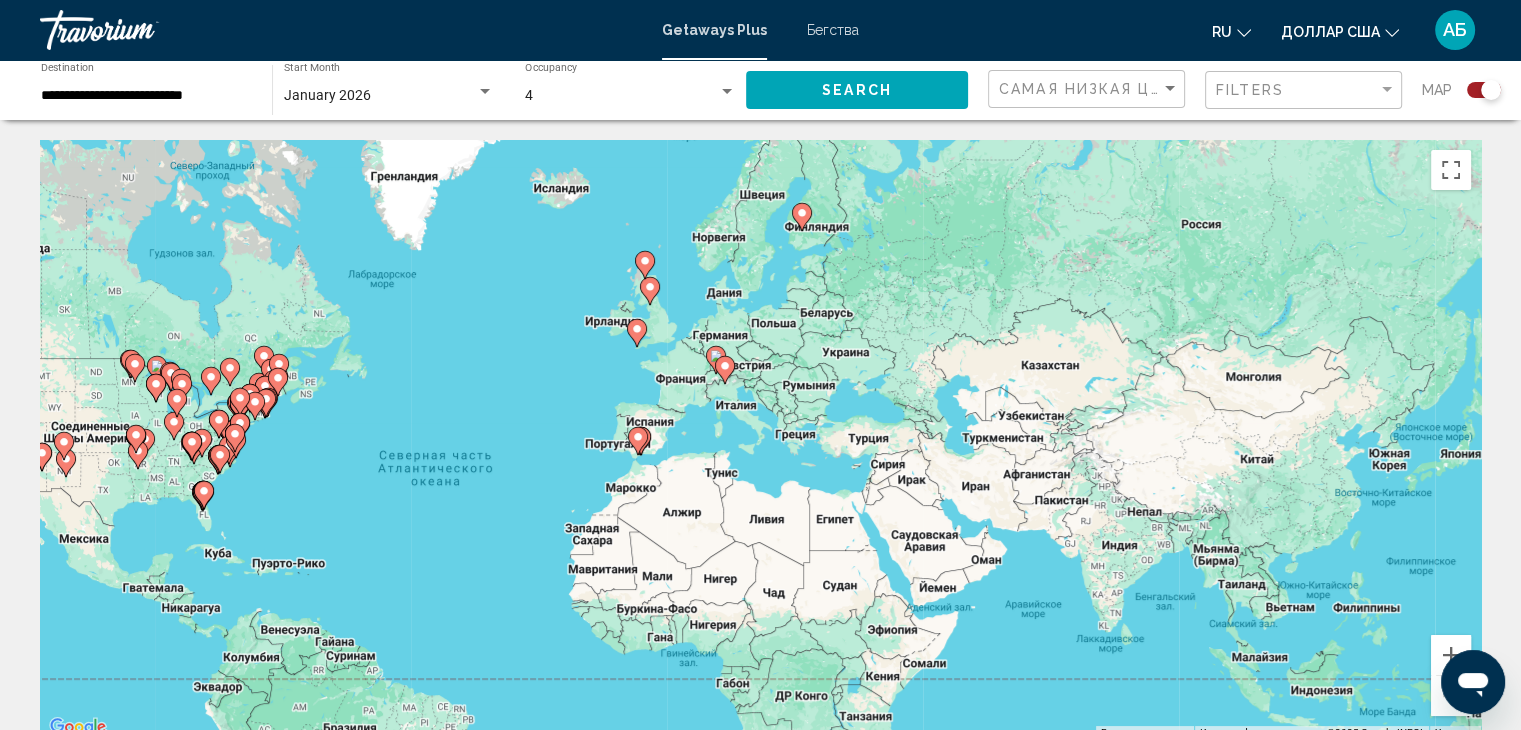 drag, startPoint x: 569, startPoint y: 641, endPoint x: 304, endPoint y: 698, distance: 271.06088 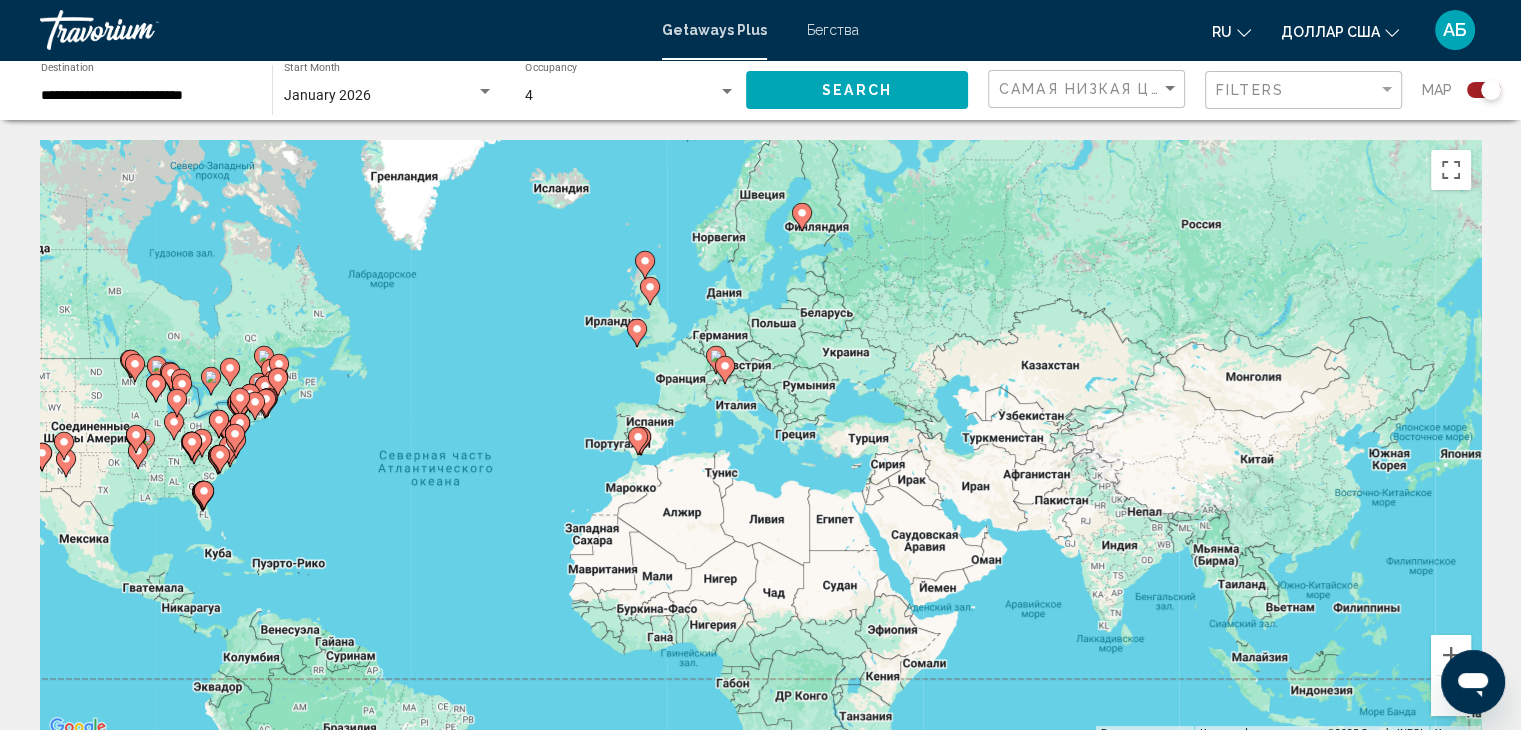 click on "Чтобы активировать перетаскивание с помощью клавиатуры, нажмите Alt + Ввод. После этого перемещайте маркер, используя клавиши со стрелками. Чтобы завершить перетаскивание, нажмите клавишу Ввод. Чтобы отменить действие, нажмите клавишу Esc." at bounding box center (760, 440) 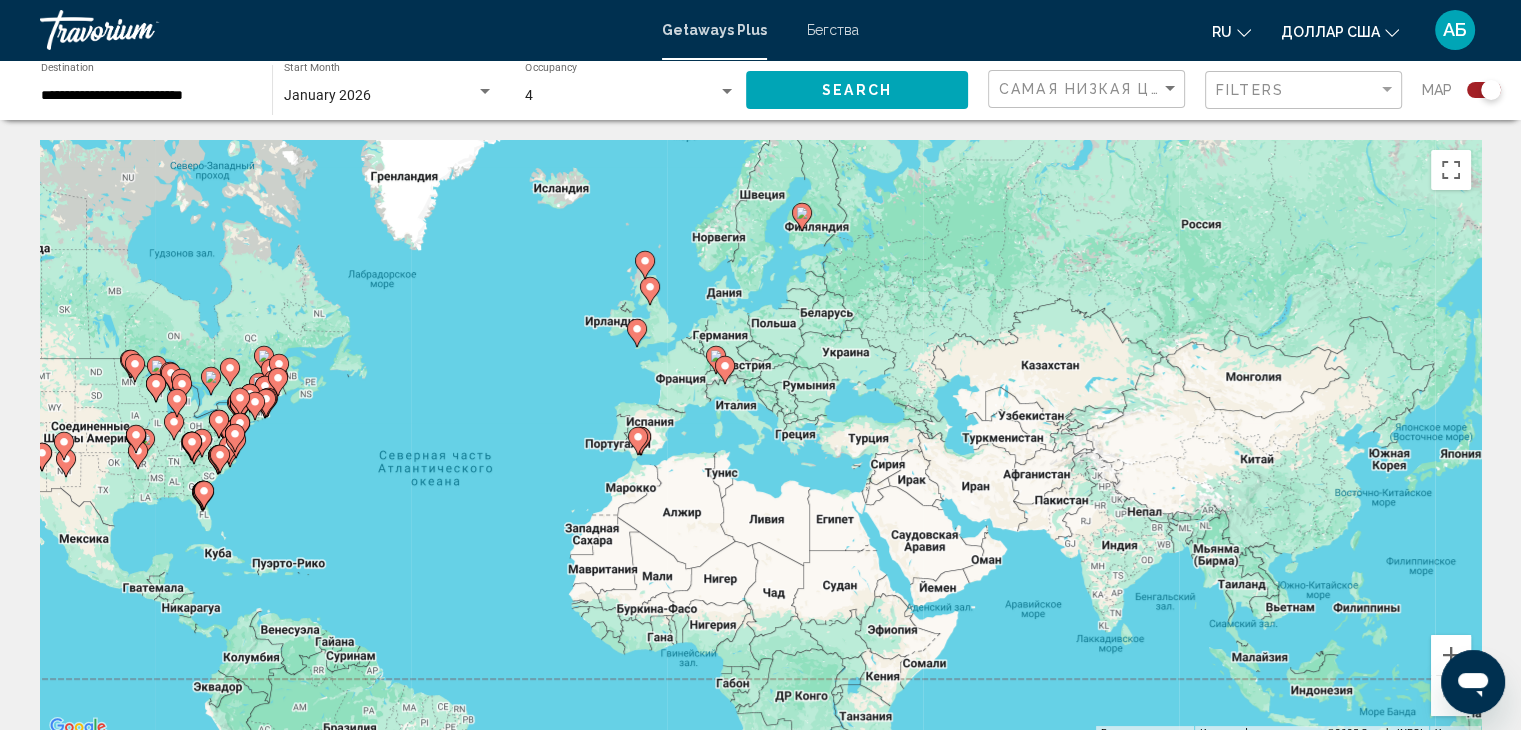 drag, startPoint x: 740, startPoint y: 305, endPoint x: 731, endPoint y: 337, distance: 33.24154 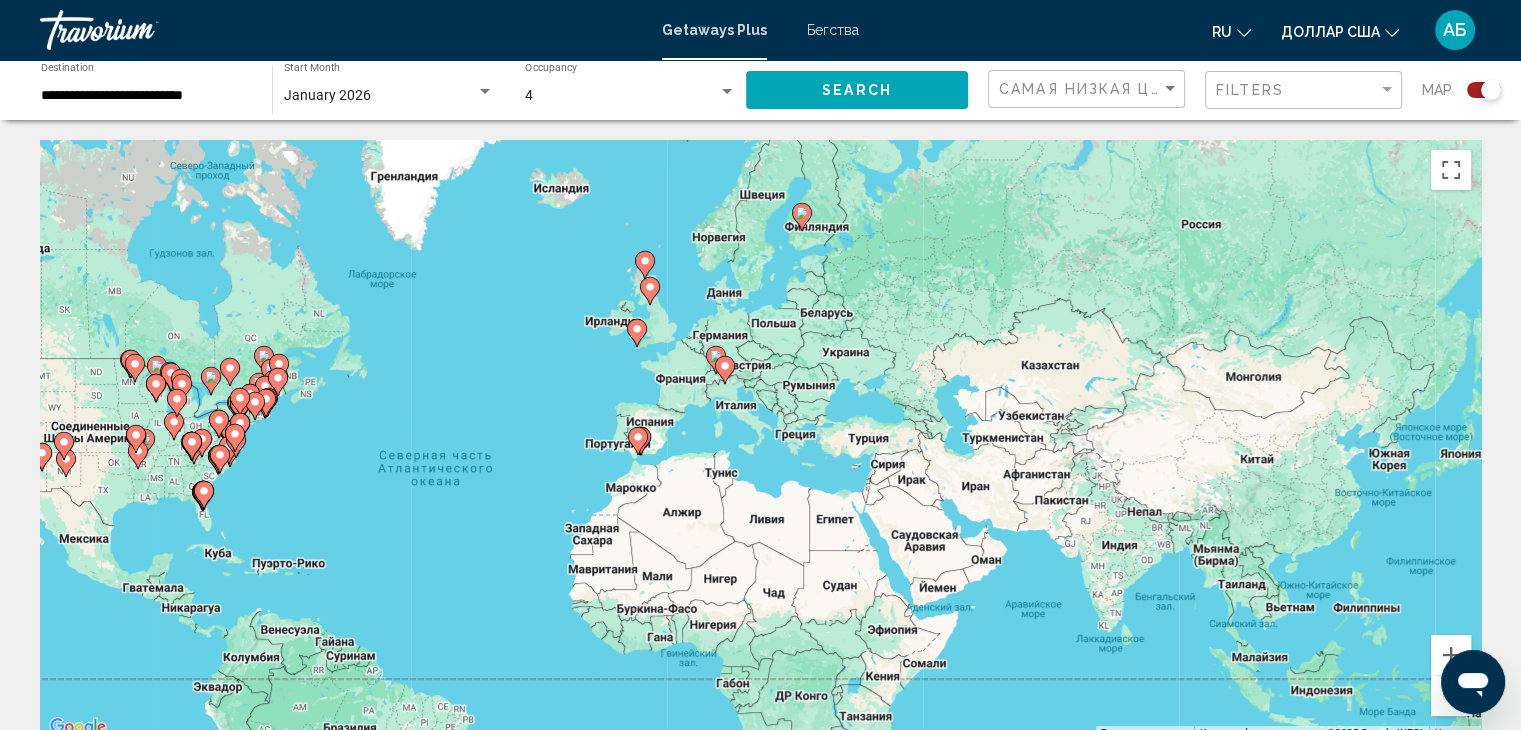 click on "Чтобы активировать перетаскивание с помощью клавиатуры, нажмите Alt + Ввод. После этого перемещайте маркер, используя клавиши со стрелками. Чтобы завершить перетаскивание, нажмите клавишу Ввод. Чтобы отменить действие, нажмите клавишу Esc." at bounding box center (760, 440) 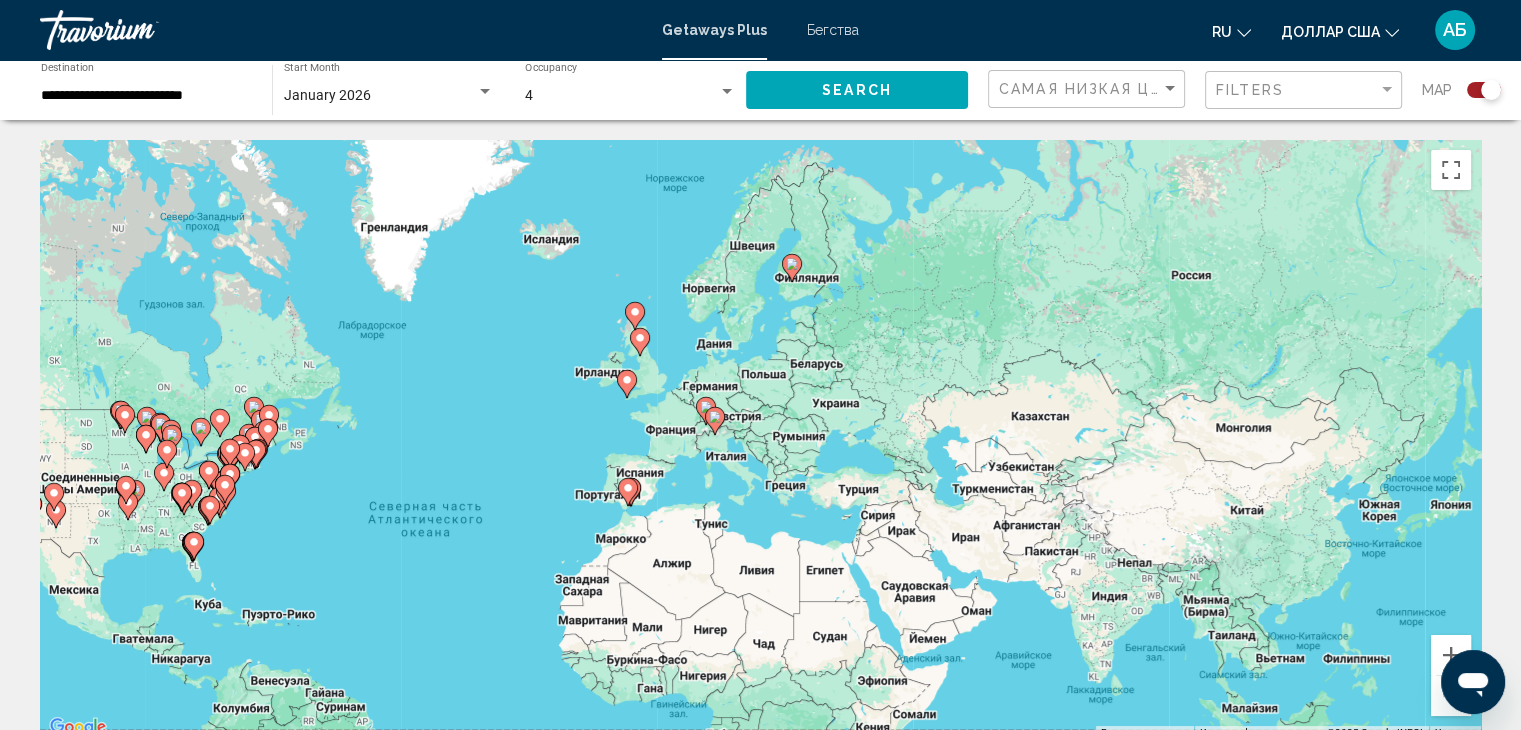 click on "Чтобы активировать перетаскивание с помощью клавиатуры, нажмите Alt + Ввод. После этого перемещайте маркер, используя клавиши со стрелками. Чтобы завершить перетаскивание, нажмите клавишу Ввод. Чтобы отменить действие, нажмите клавишу Esc." at bounding box center (760, 440) 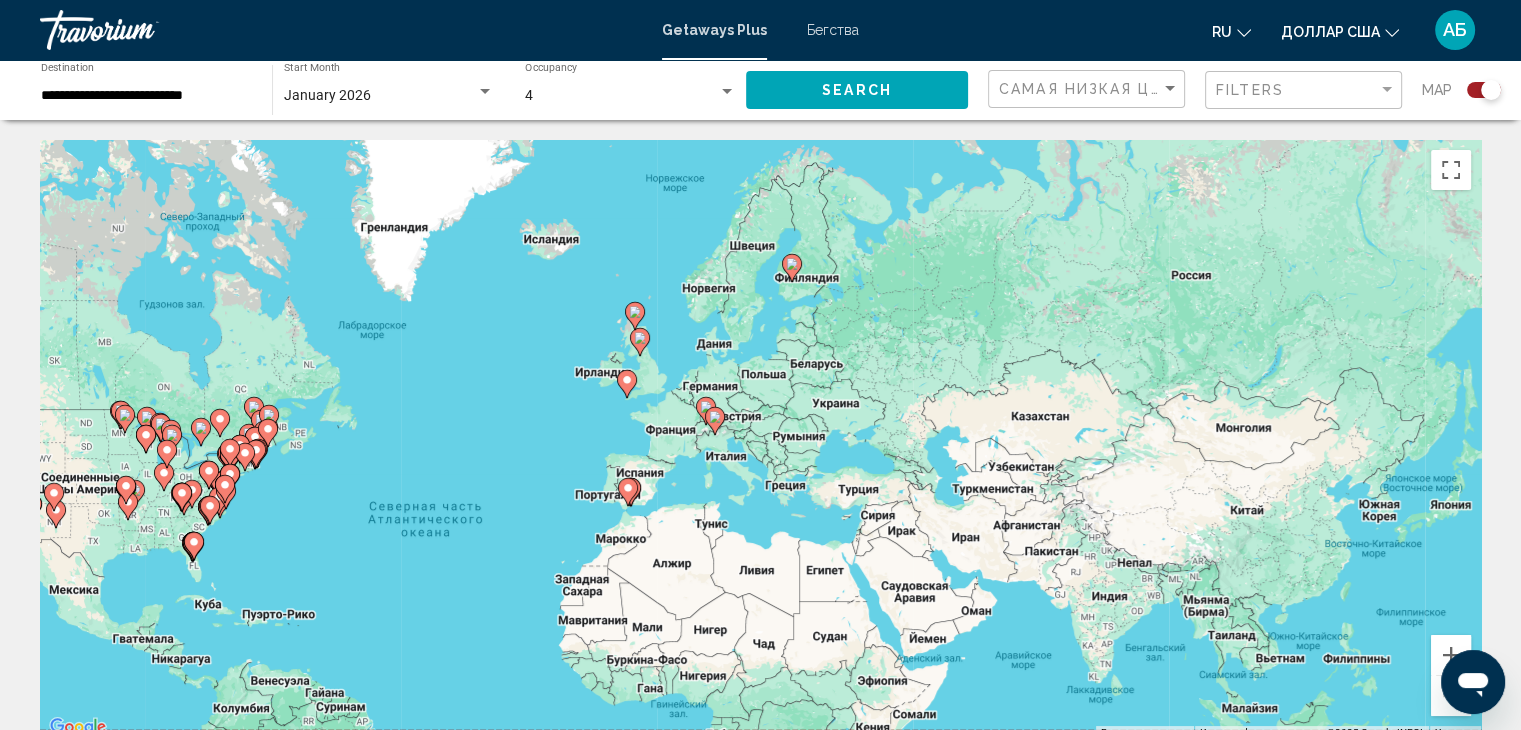 click at bounding box center (715, 421) 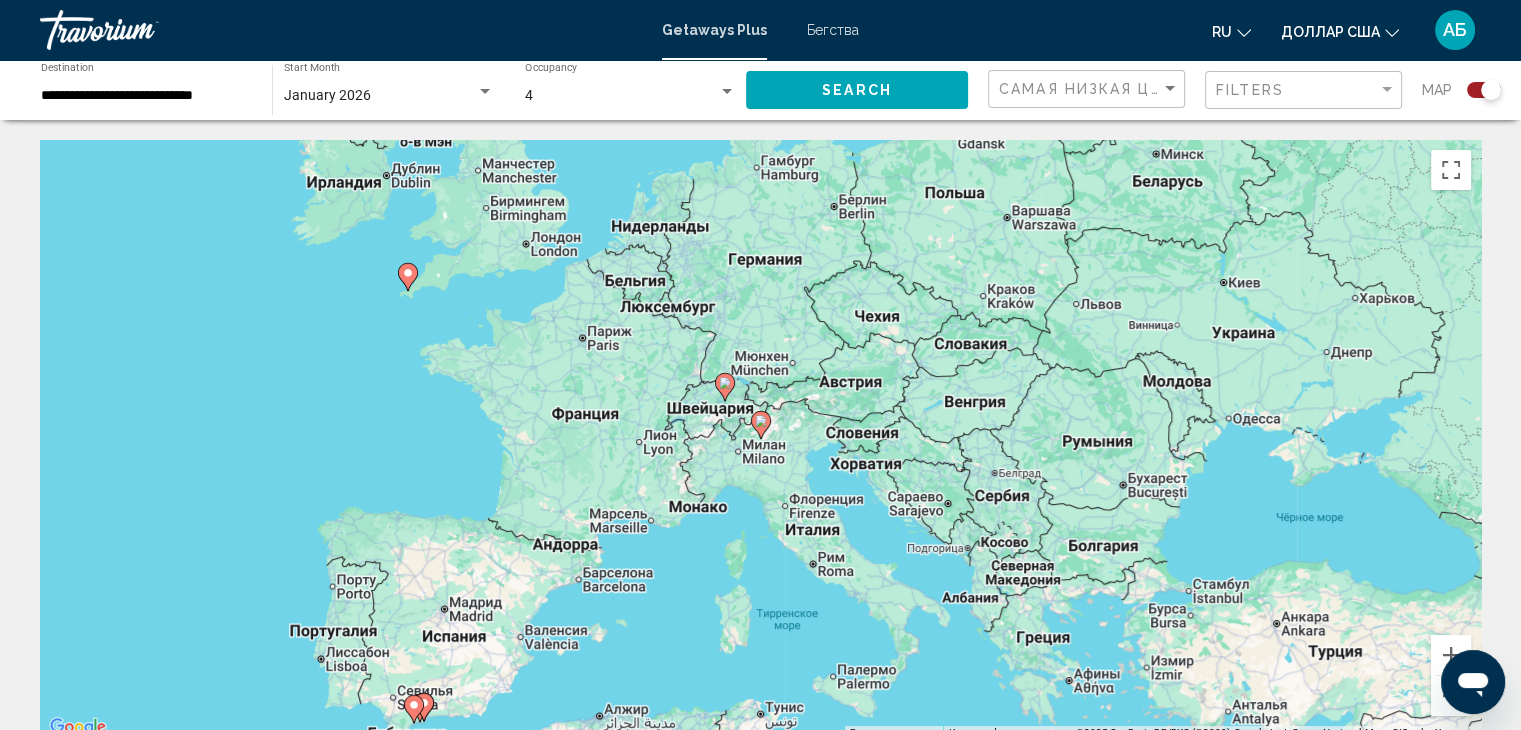 click at bounding box center [761, 425] 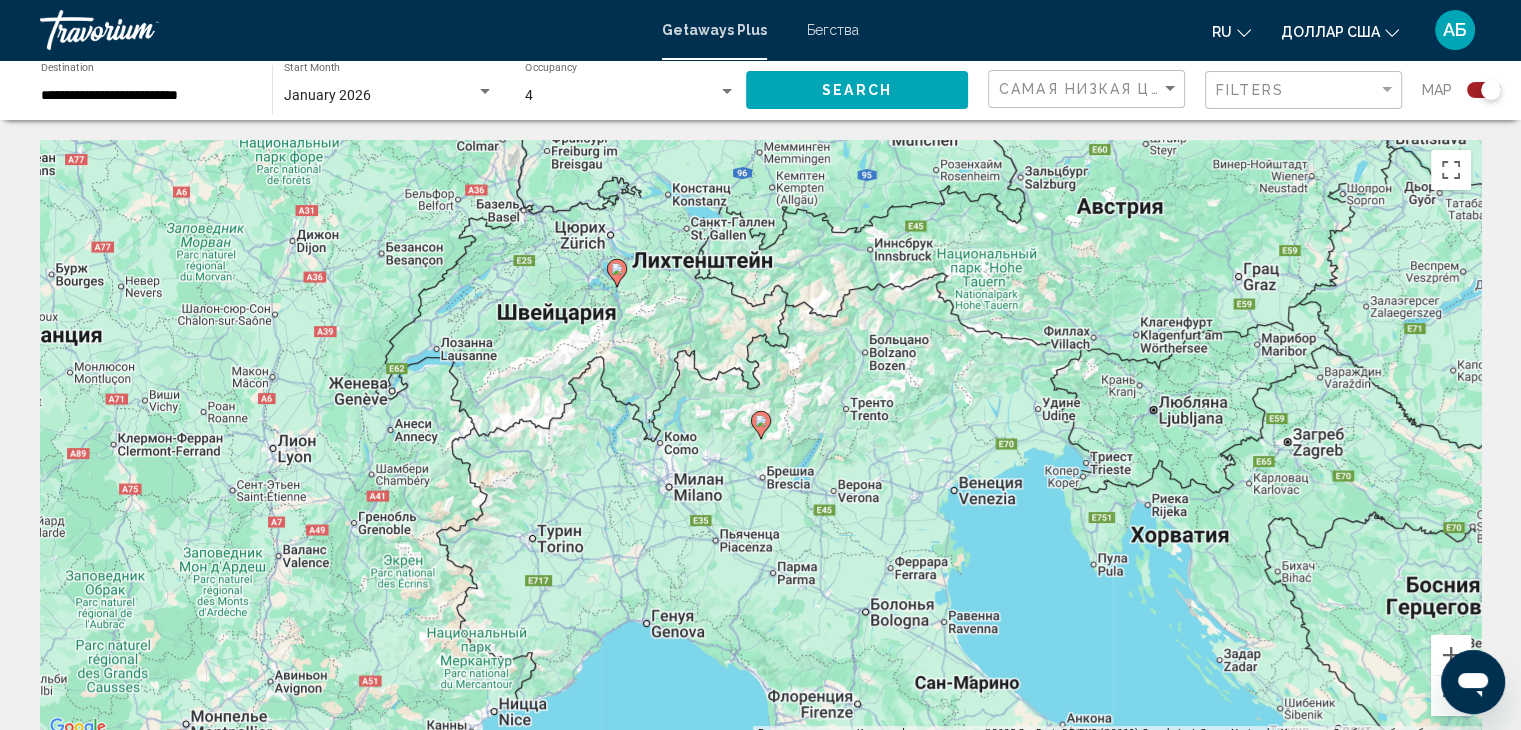 click at bounding box center (761, 425) 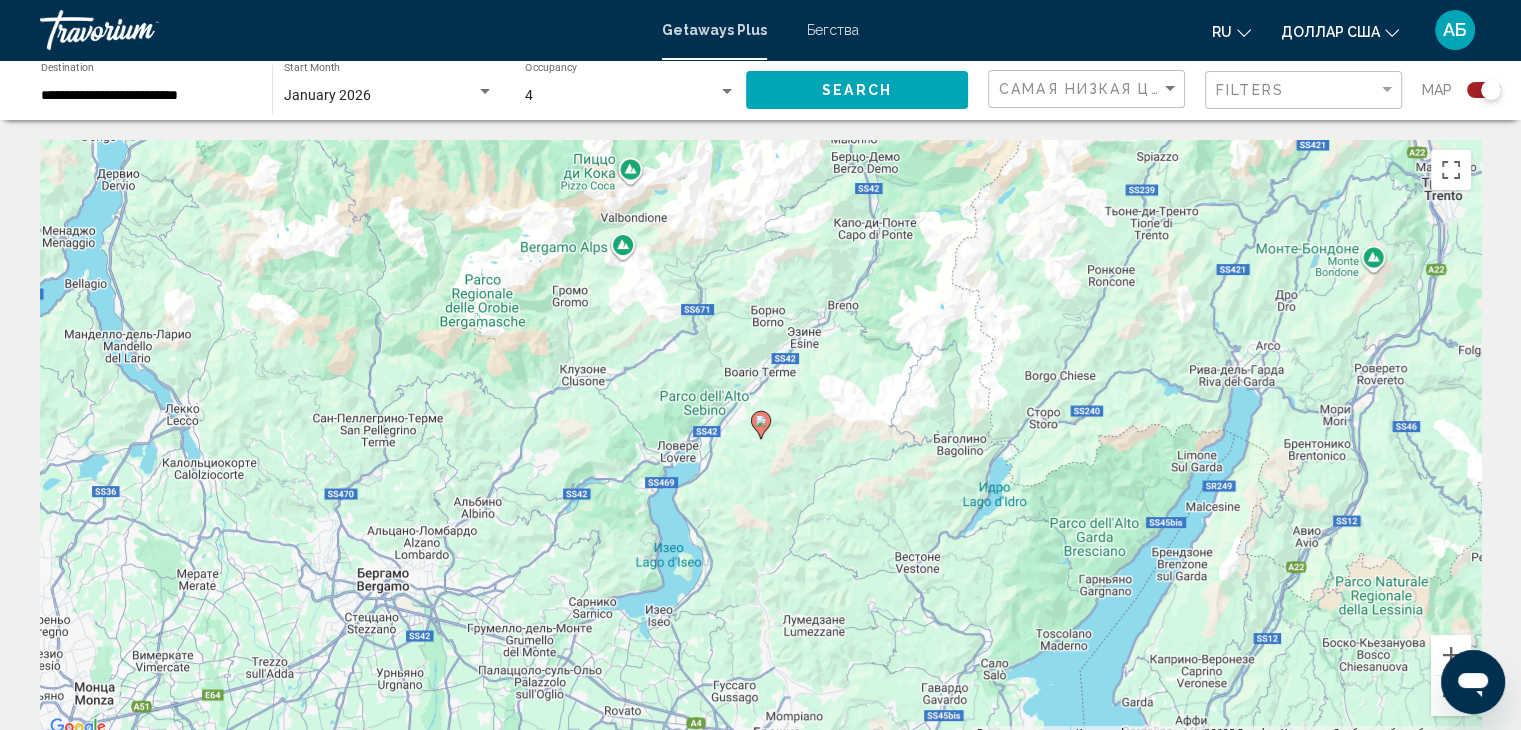 click on "Для навигации используйте клавиши со стрелками.  Чтобы активировать перетаскивание с помощью клавиатуры, нажмите Alt + Ввод. После этого перемещайте маркер, используя клавиши со стрелками. Чтобы завершить перетаскивание, нажмите клавишу Ввод. Чтобы отменить действие, нажмите клавишу Esc." at bounding box center (760, 440) 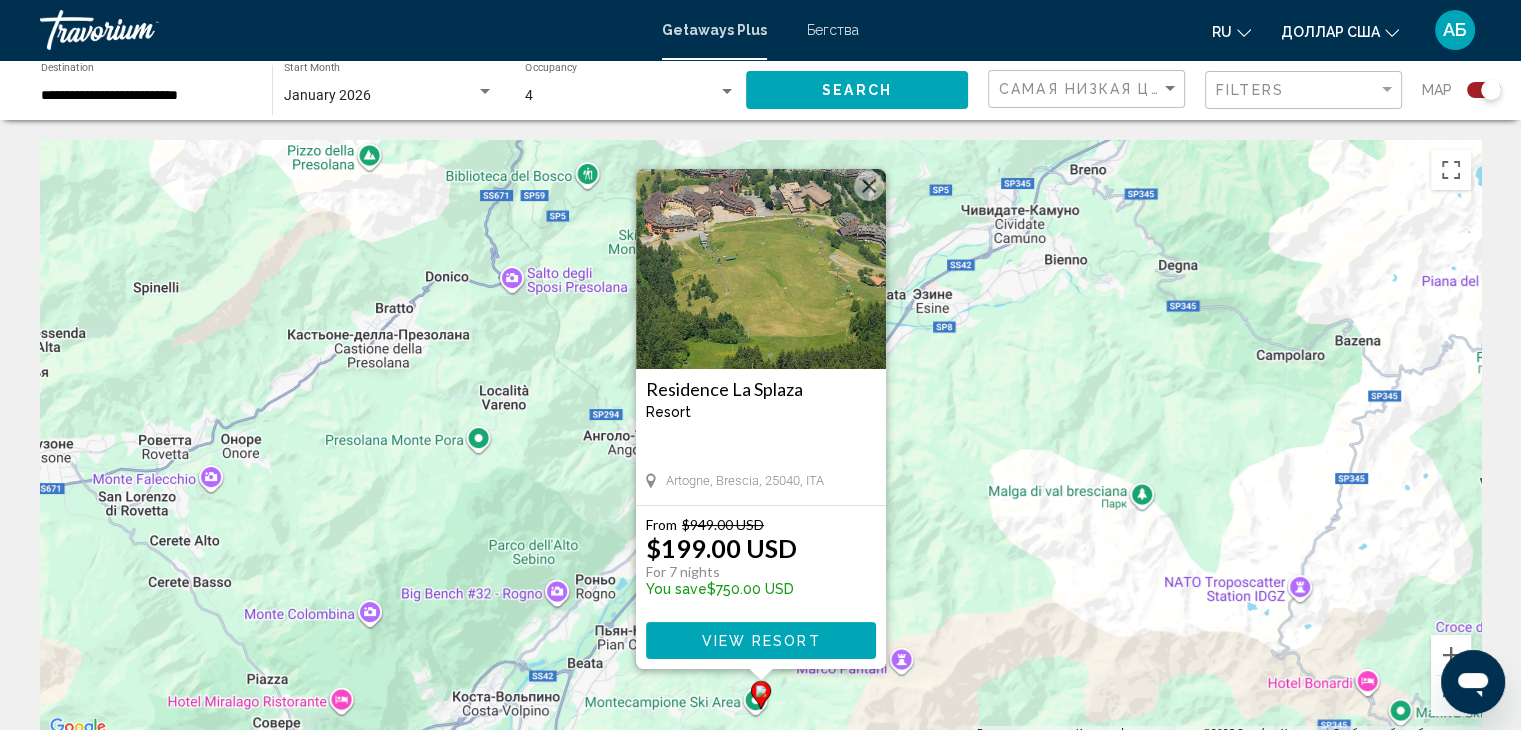 click at bounding box center (869, 186) 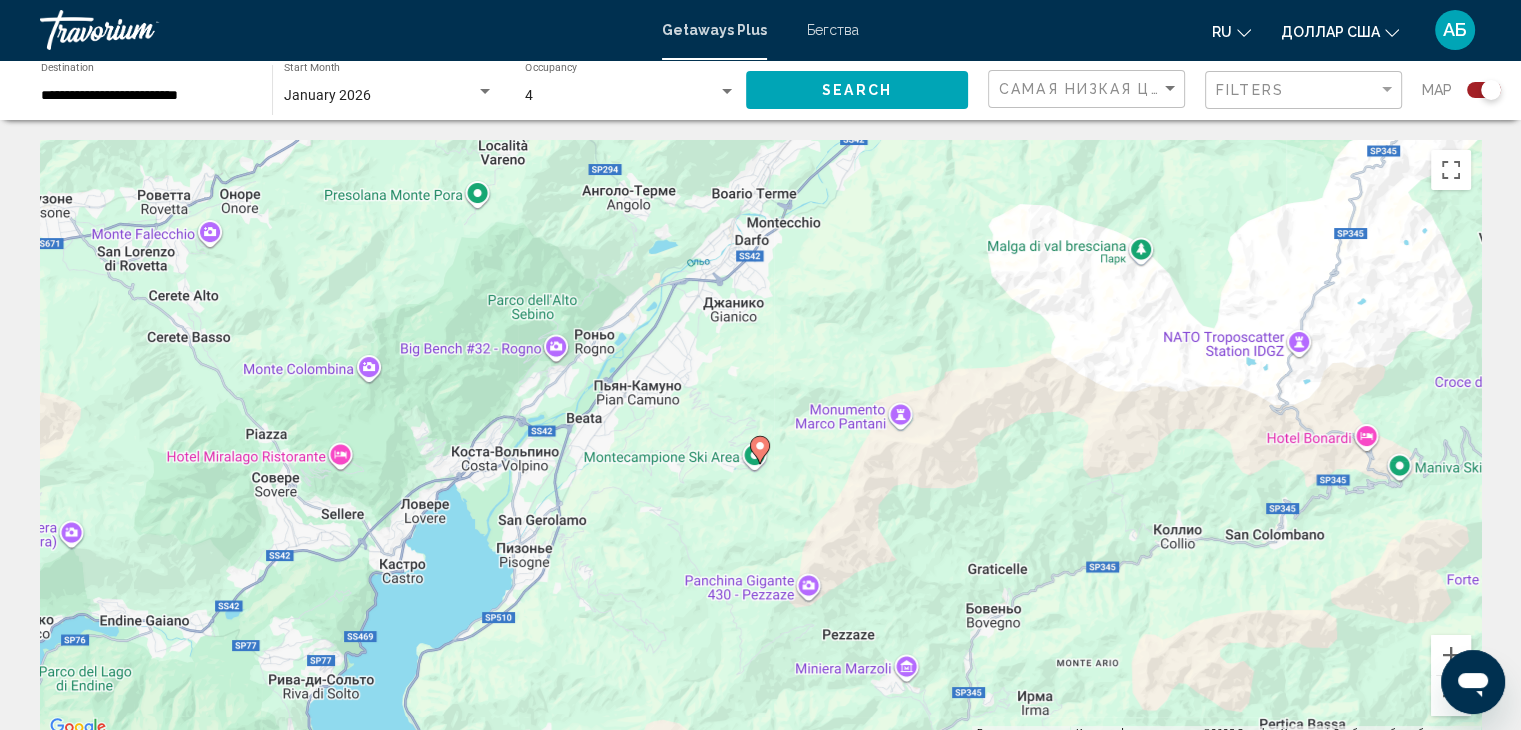 drag, startPoint x: 788, startPoint y: 563, endPoint x: 787, endPoint y: 314, distance: 249.00201 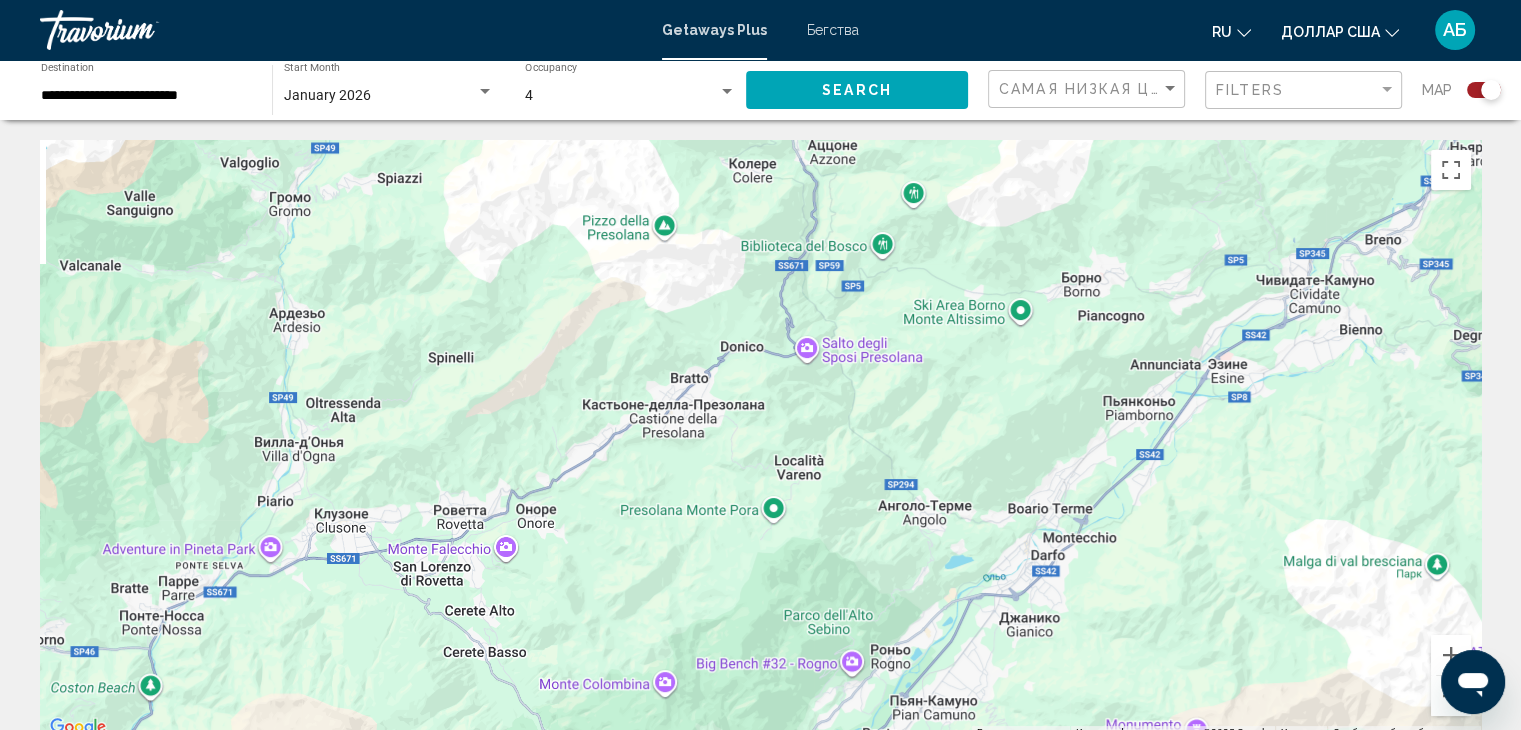 drag, startPoint x: 599, startPoint y: 303, endPoint x: 434, endPoint y: 427, distance: 206.4001 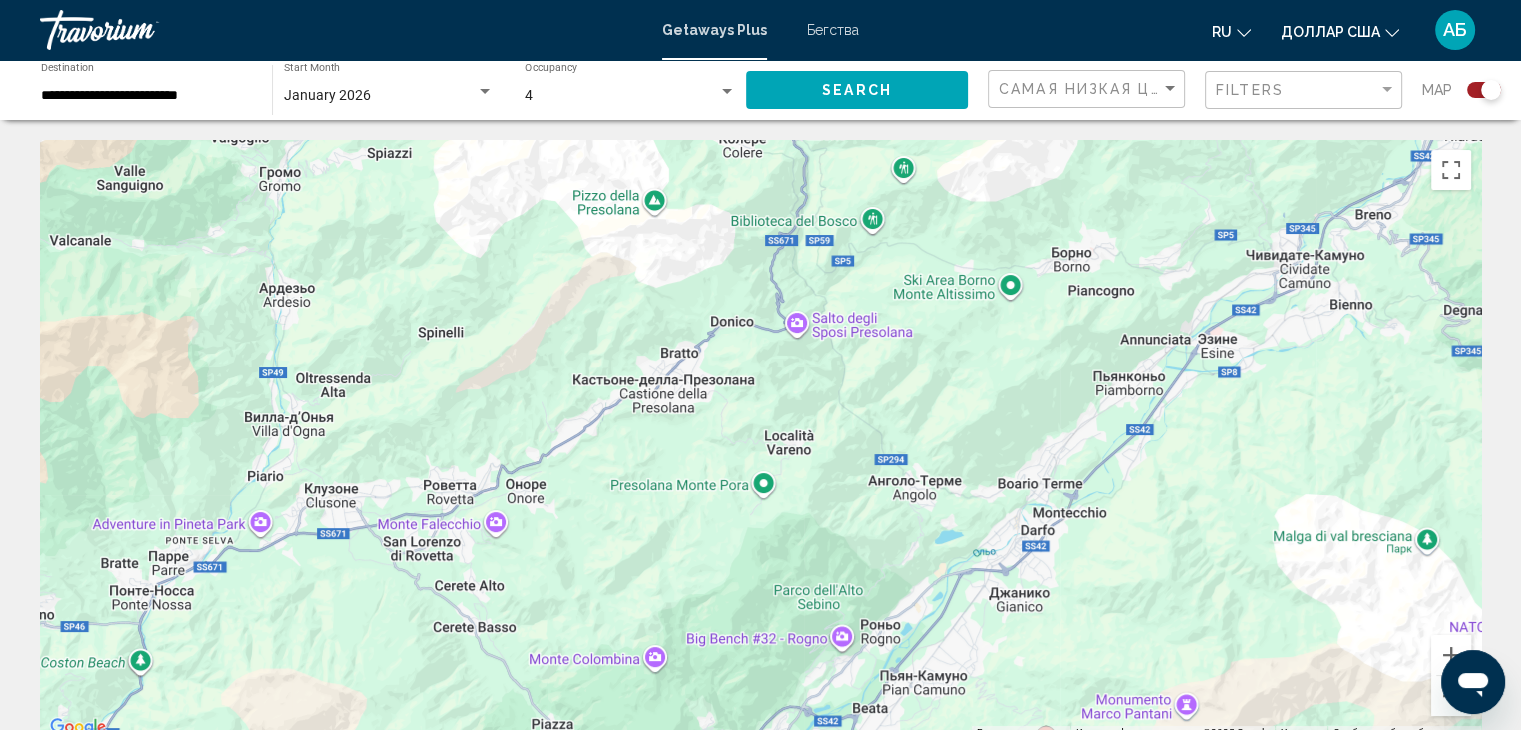 click on "**********" at bounding box center (146, 96) 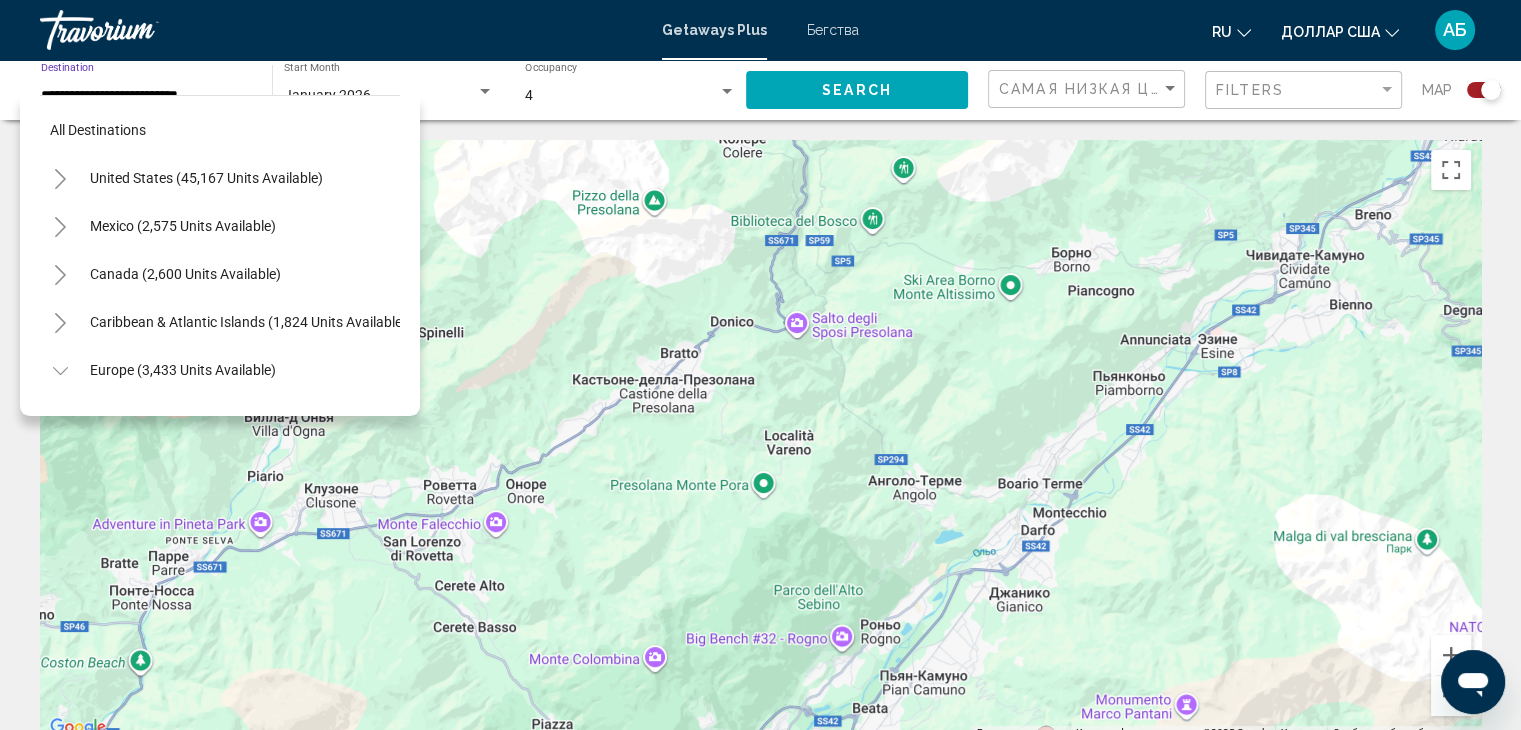 scroll, scrollTop: 558, scrollLeft: 0, axis: vertical 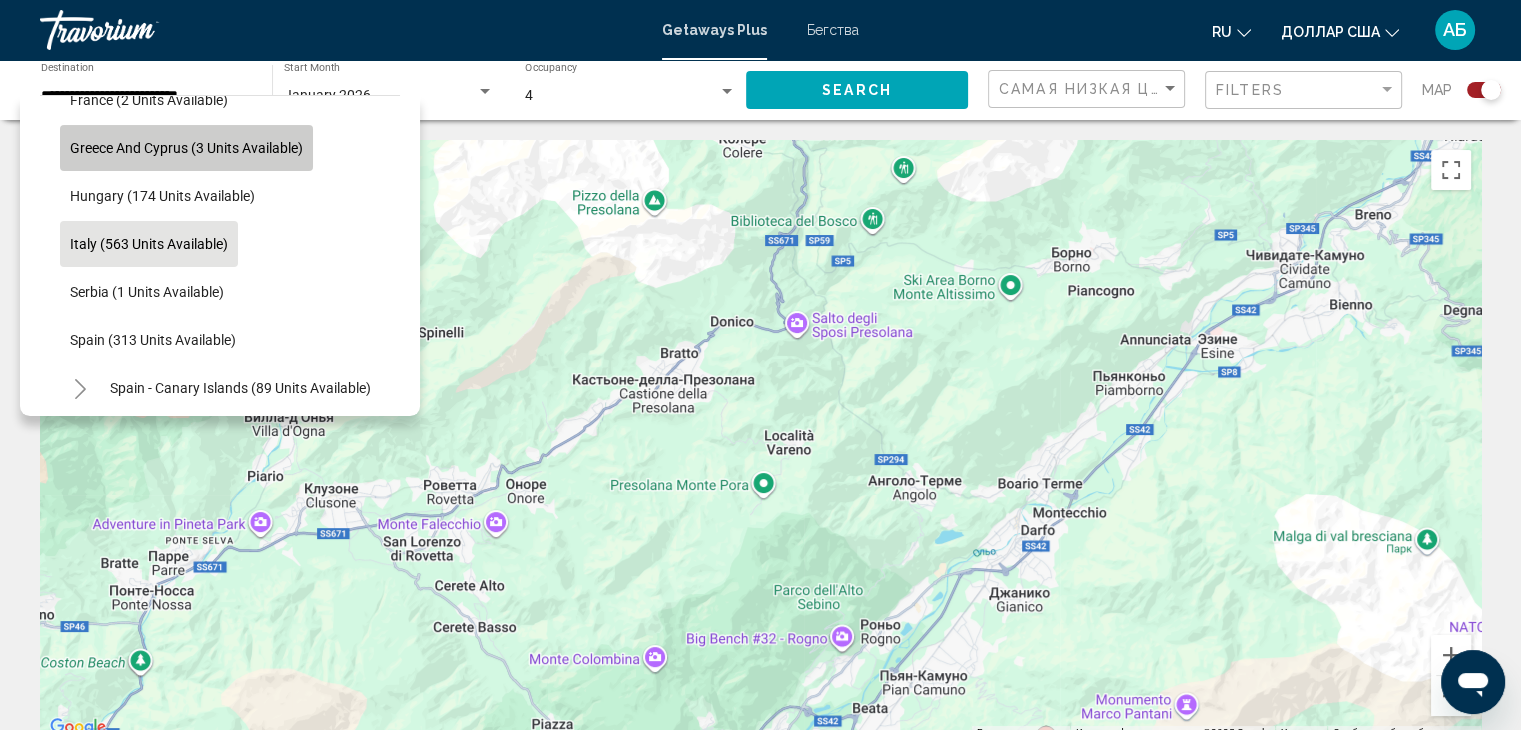 click on "Greece and Cyprus (3 units available)" 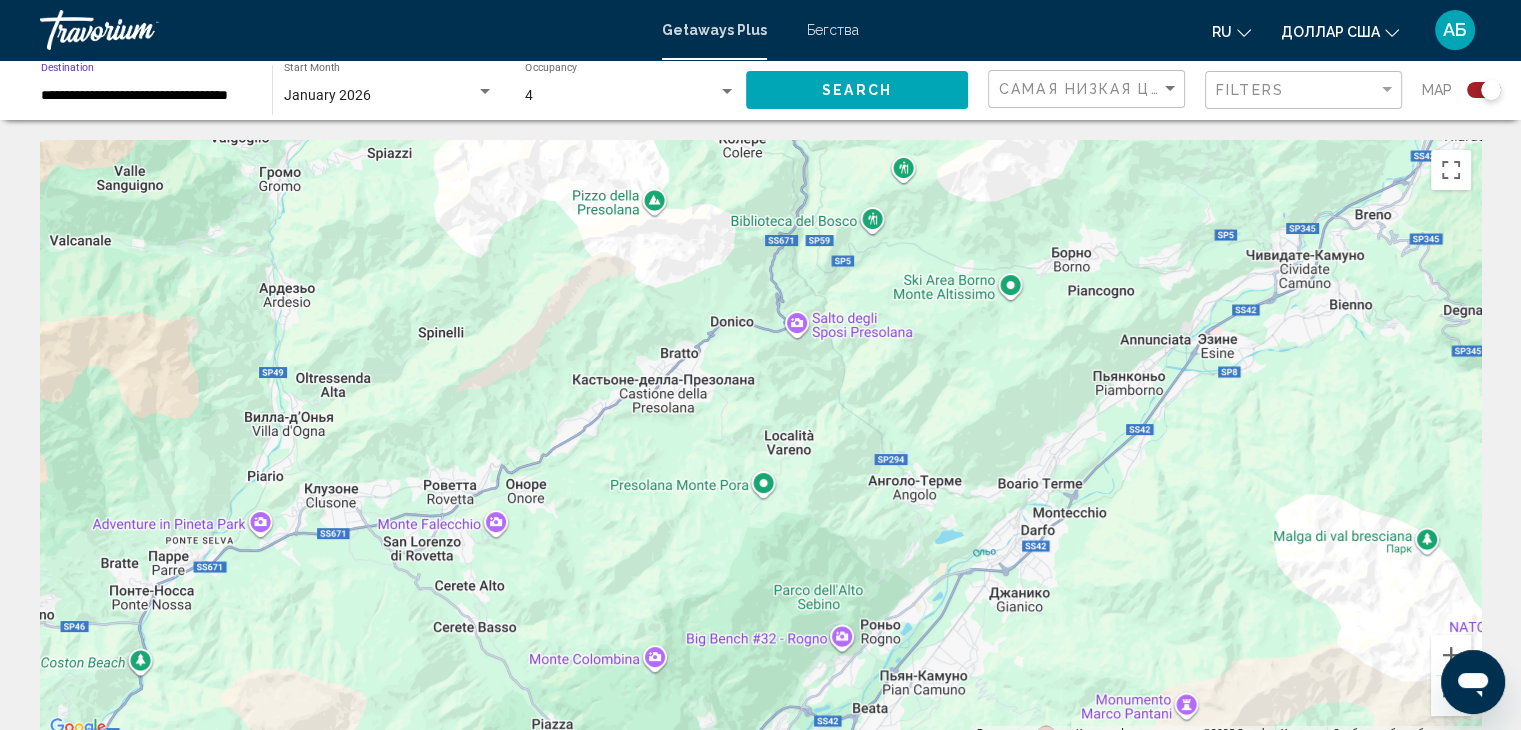 click on "Search" 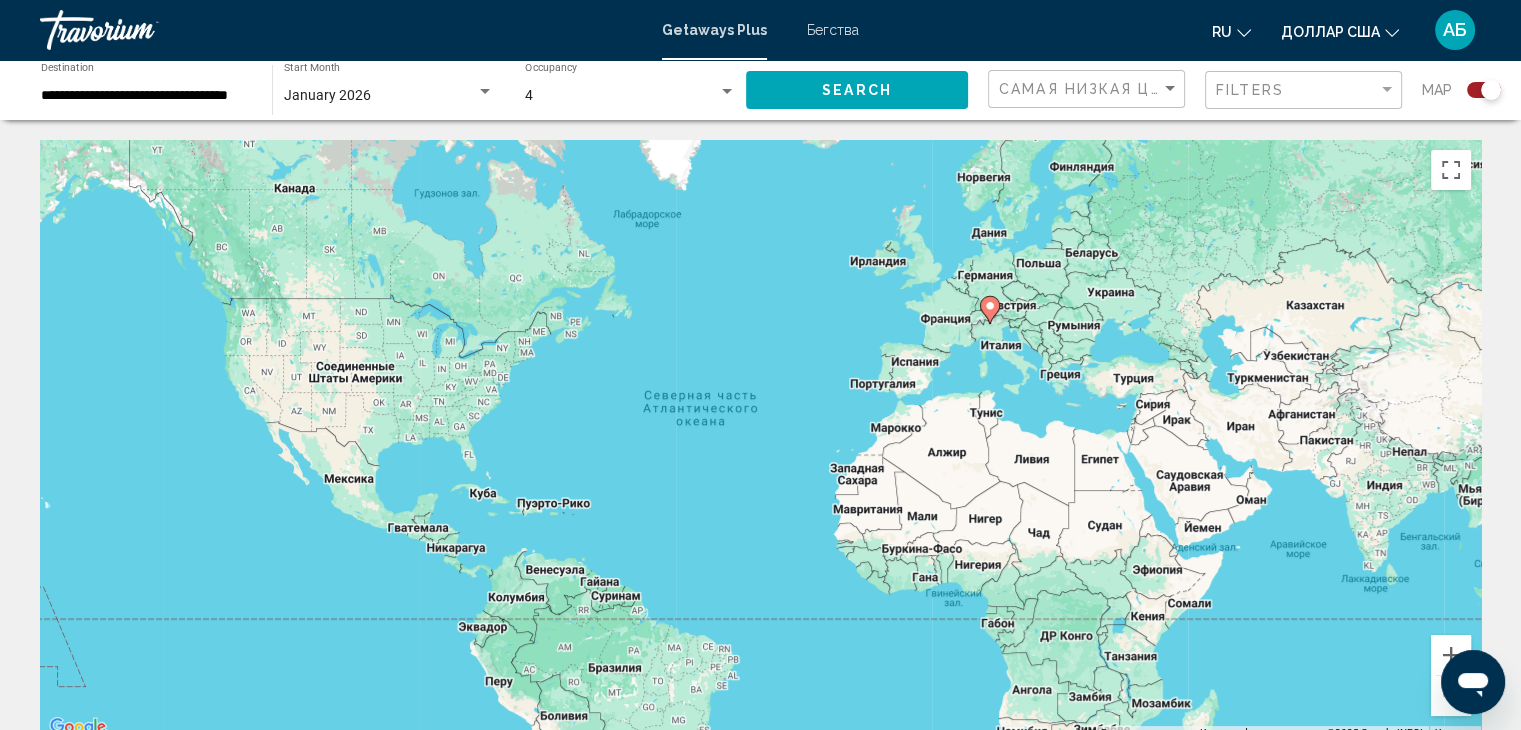 click 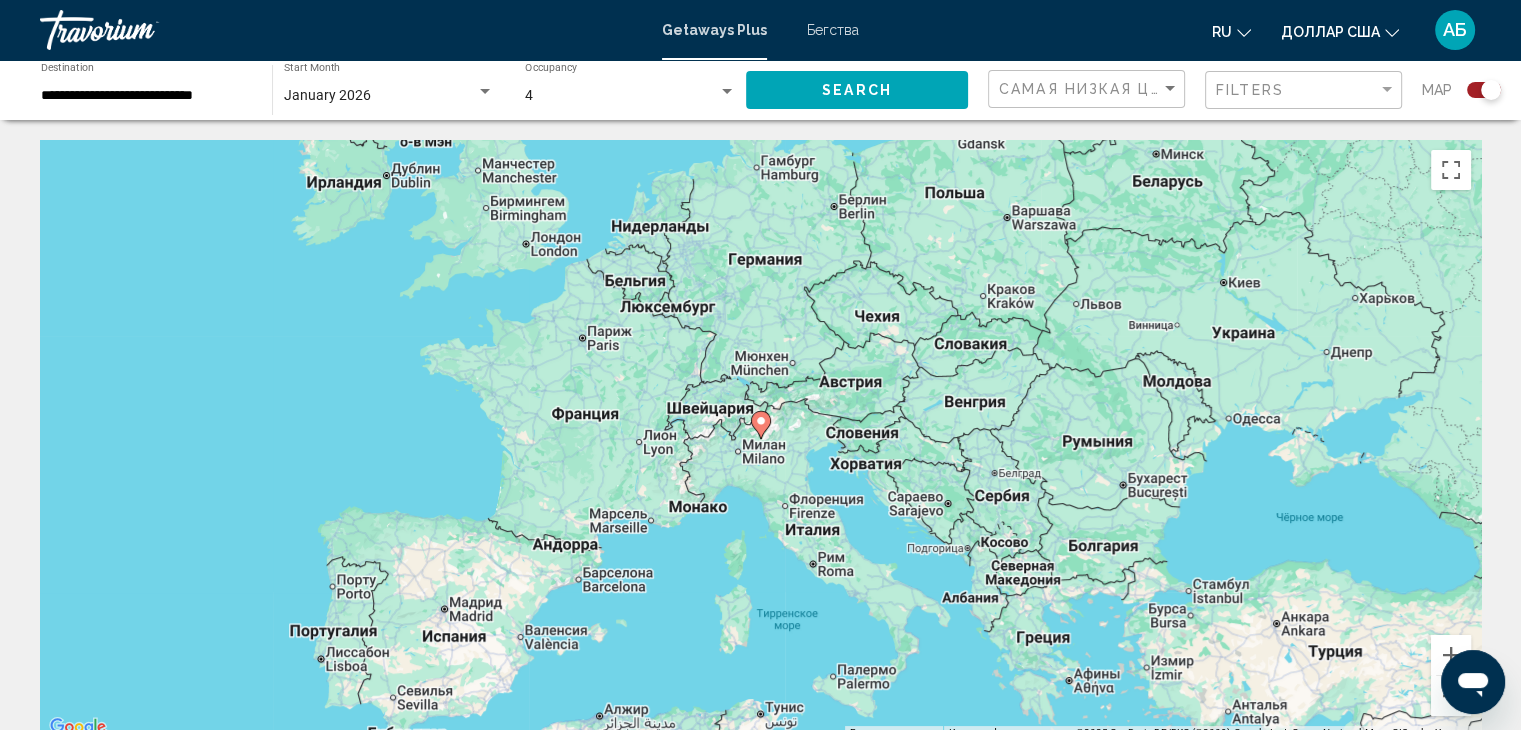 click on "Для навигации используйте клавиши со стрелками.  Чтобы активировать перетаскивание с помощью клавиатуры, нажмите Alt + Ввод. После этого перемещайте маркер, используя клавиши со стрелками. Чтобы завершить перетаскивание, нажмите клавишу Ввод. Чтобы отменить действие, нажмите клавишу Esc." at bounding box center (760, 440) 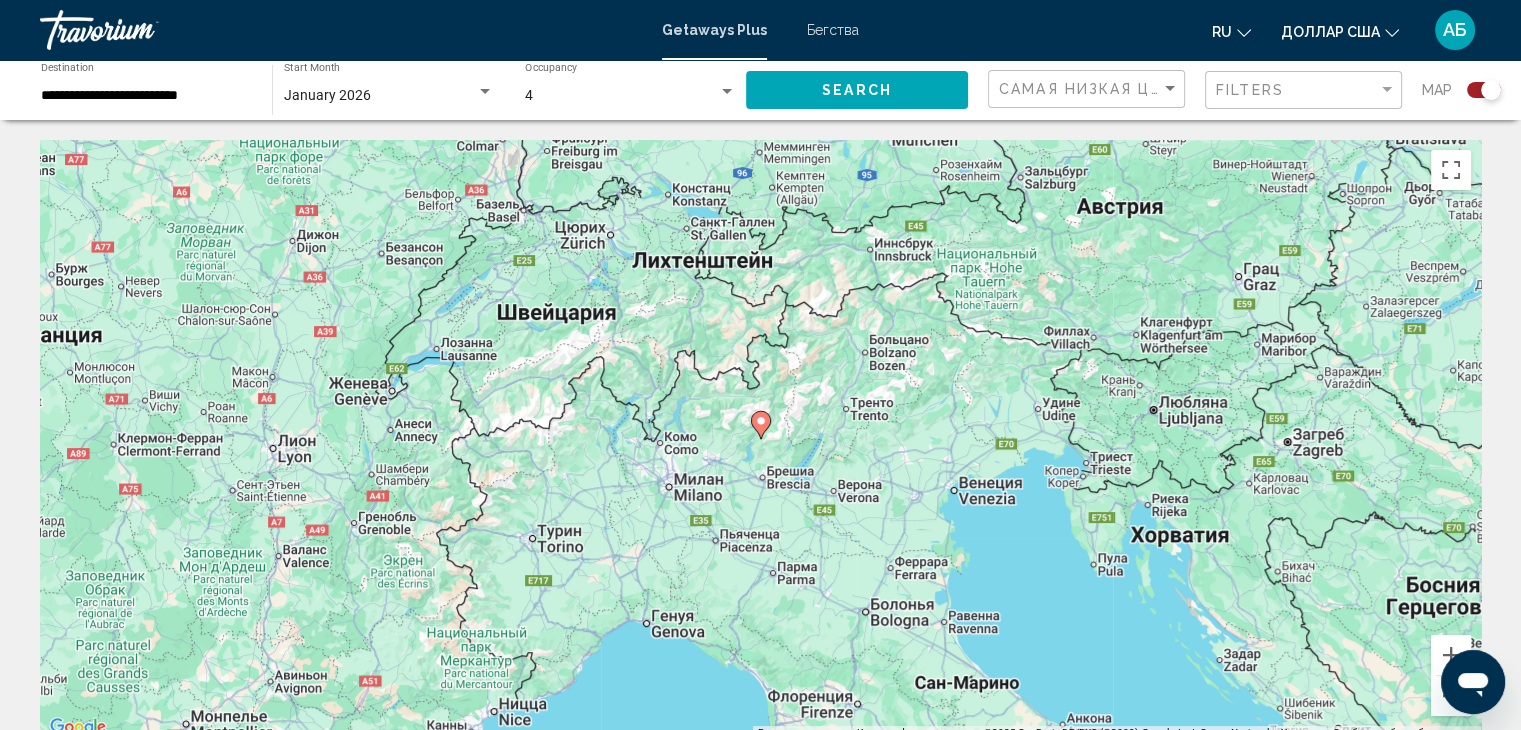 click 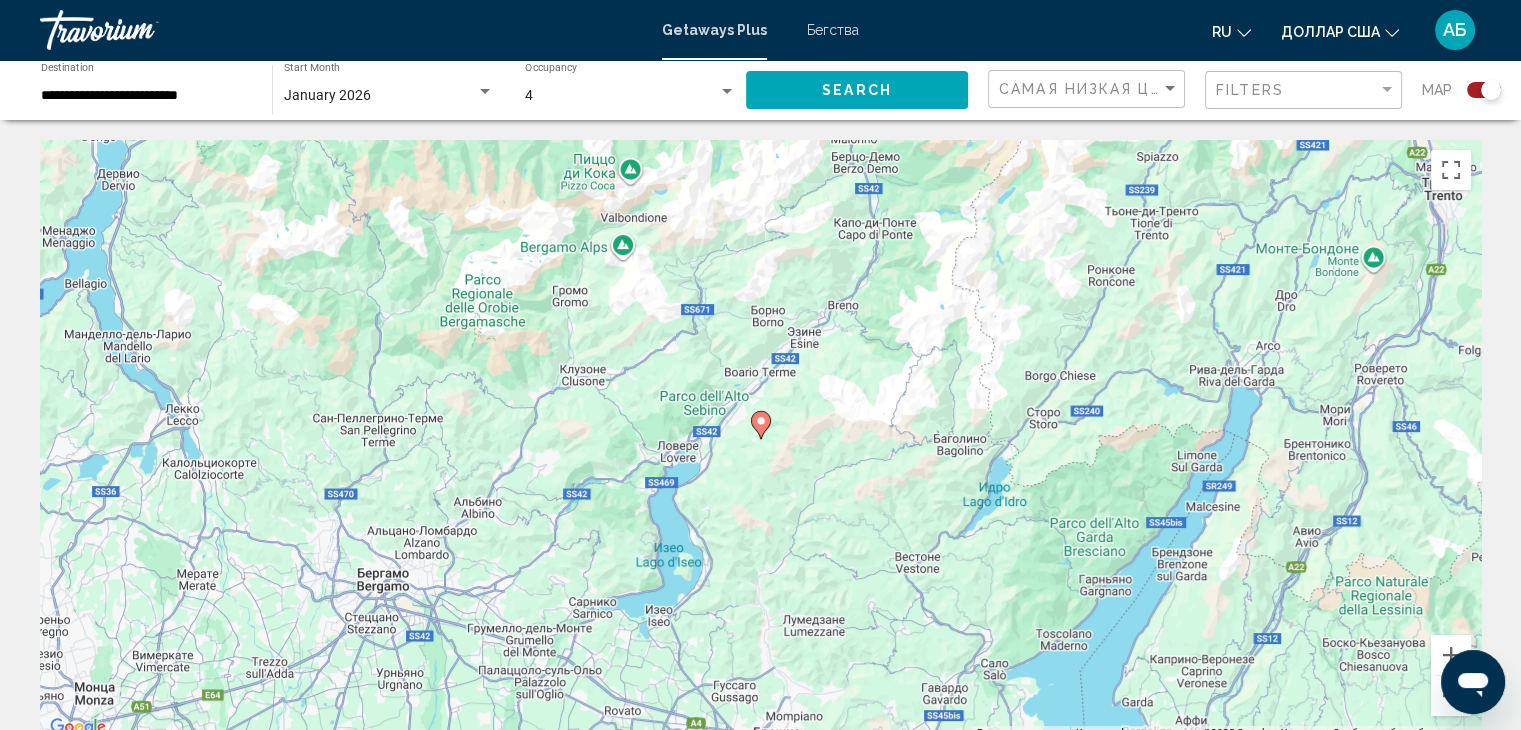 click 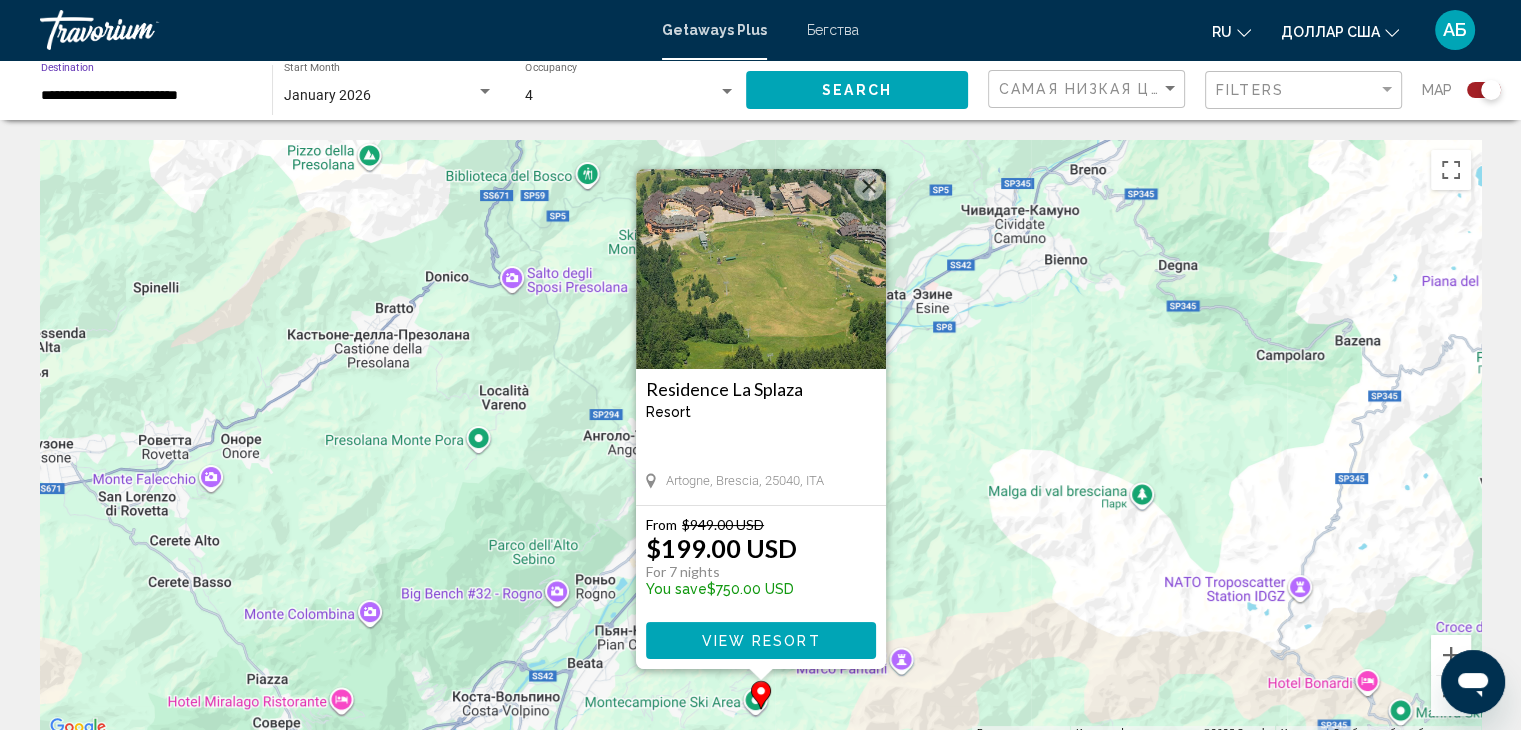 click on "**********" at bounding box center (146, 96) 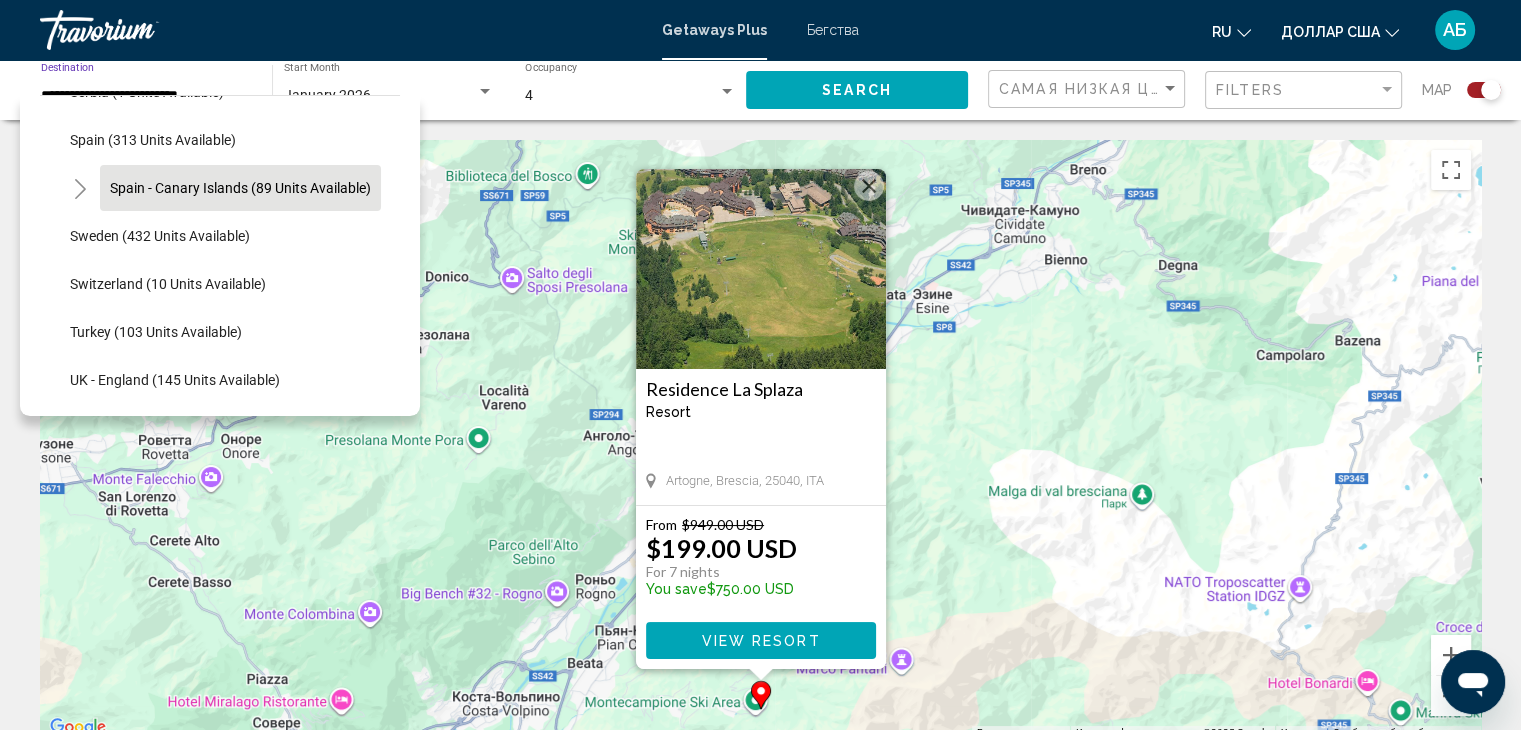 scroll, scrollTop: 858, scrollLeft: 0, axis: vertical 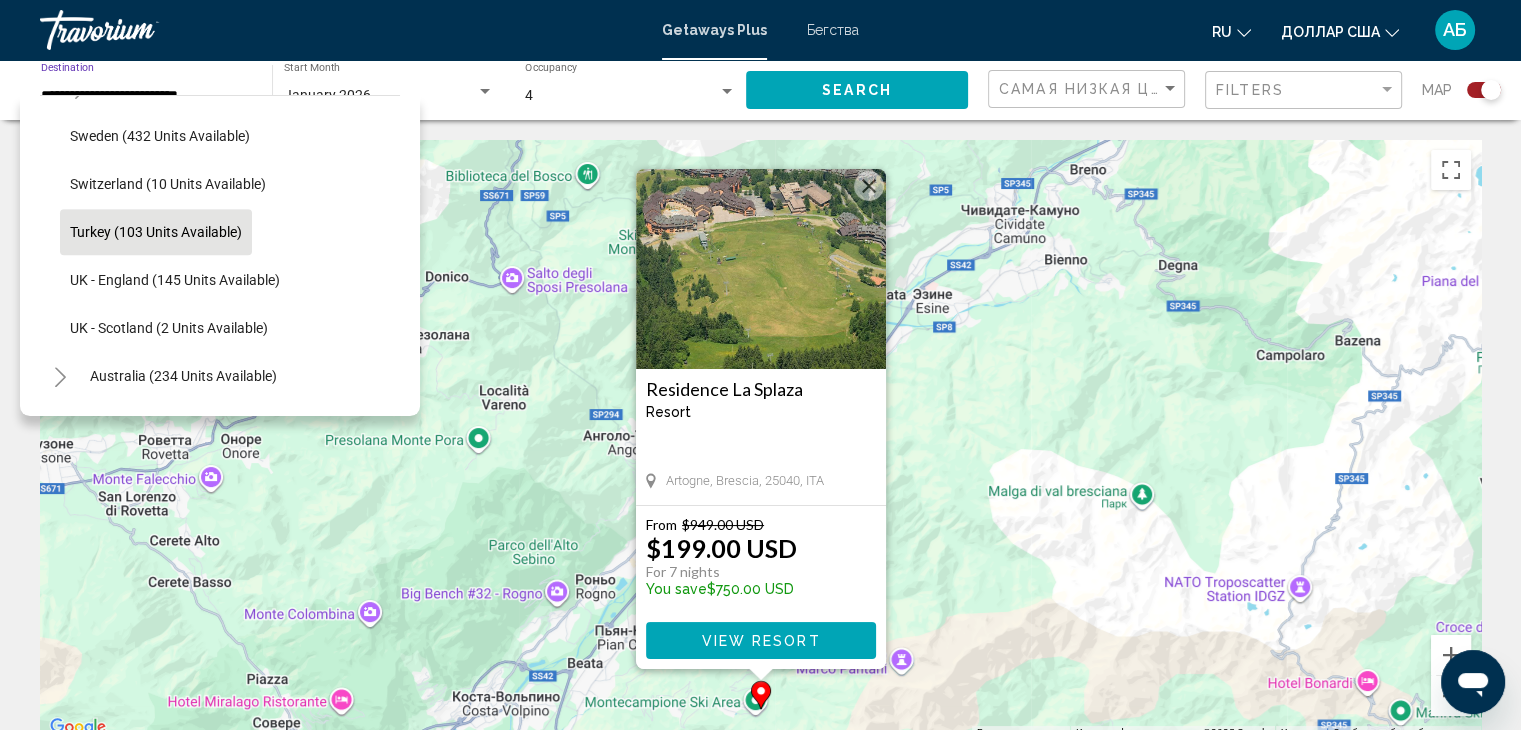 click on "Turkey (103 units available)" 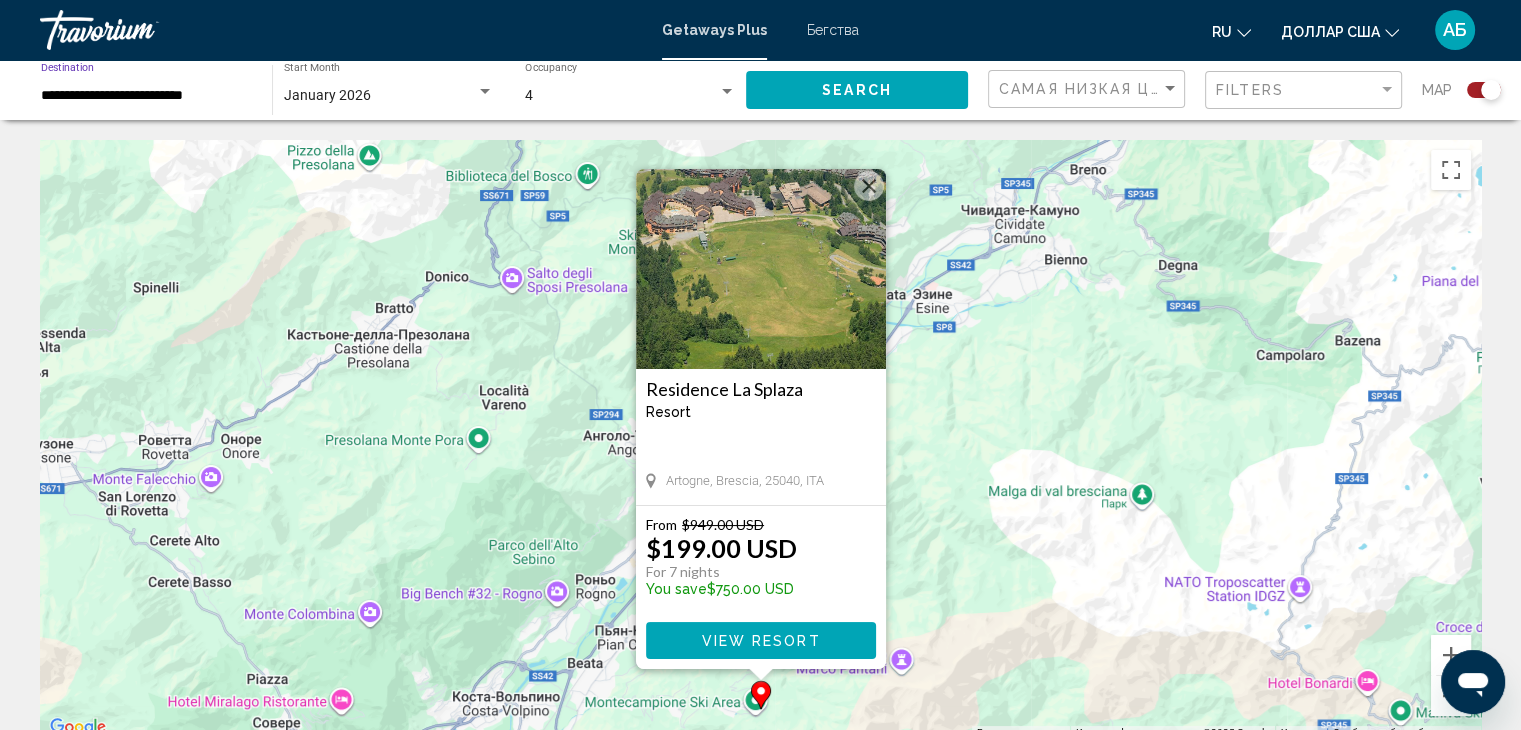 click at bounding box center [485, 92] 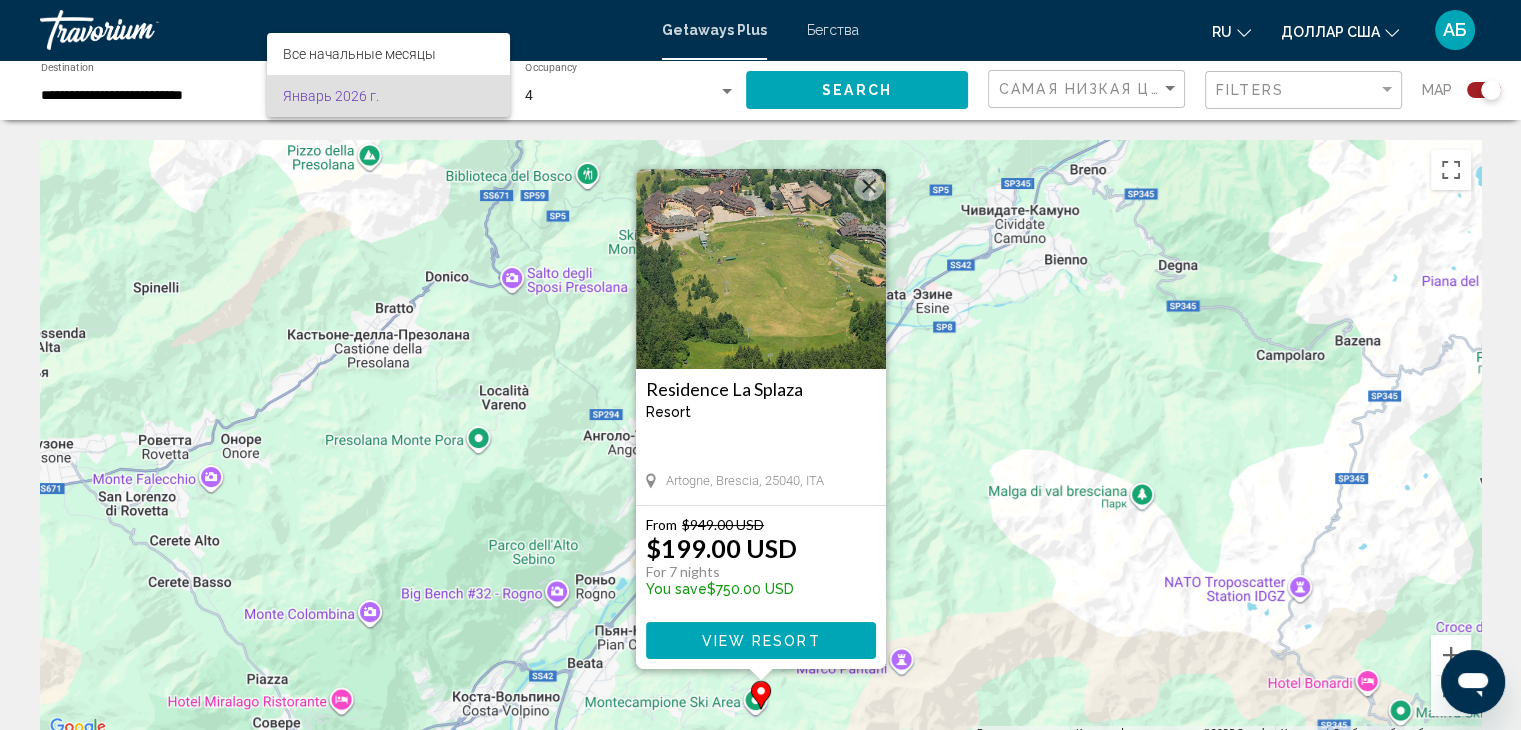scroll, scrollTop: 100, scrollLeft: 0, axis: vertical 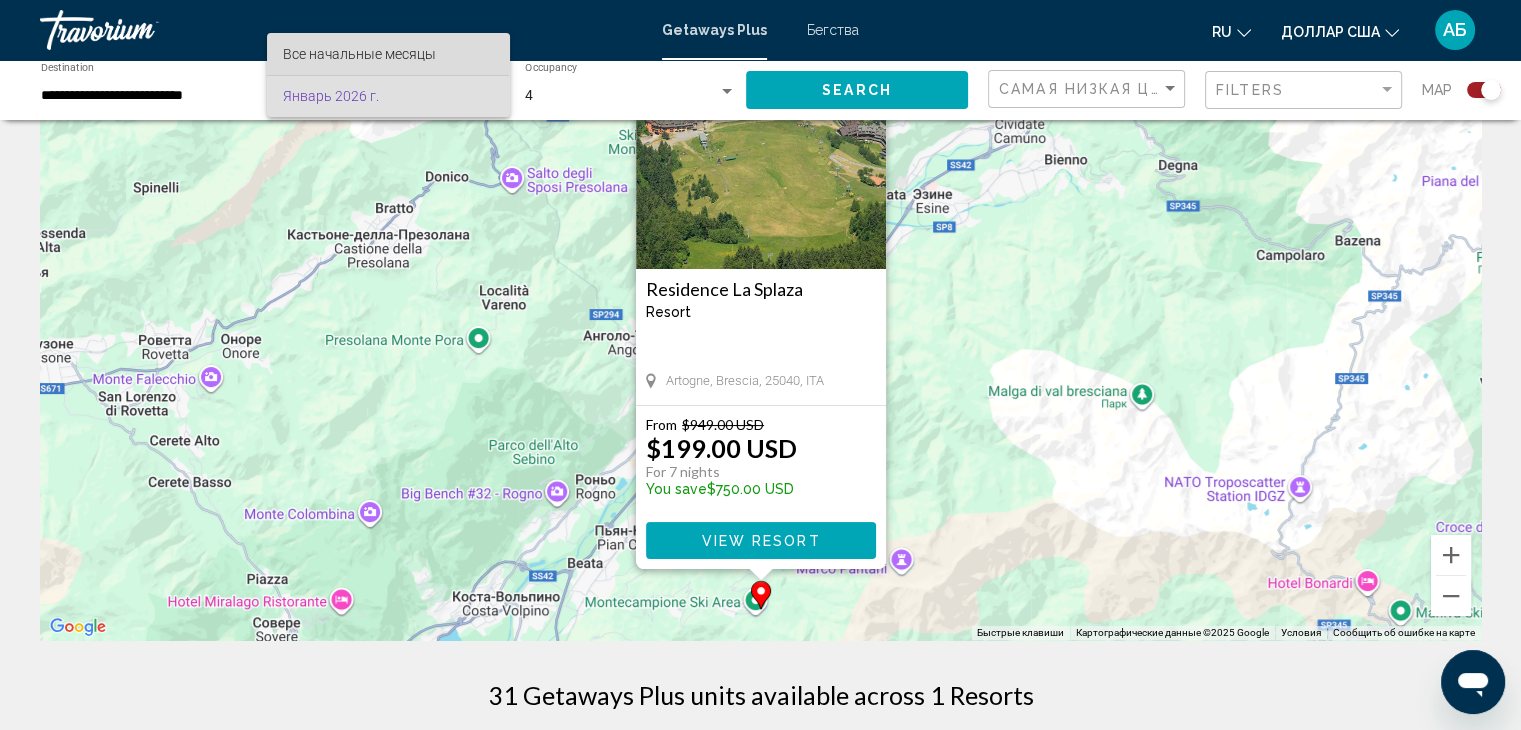 click on "Все начальные месяцы" at bounding box center (359, 54) 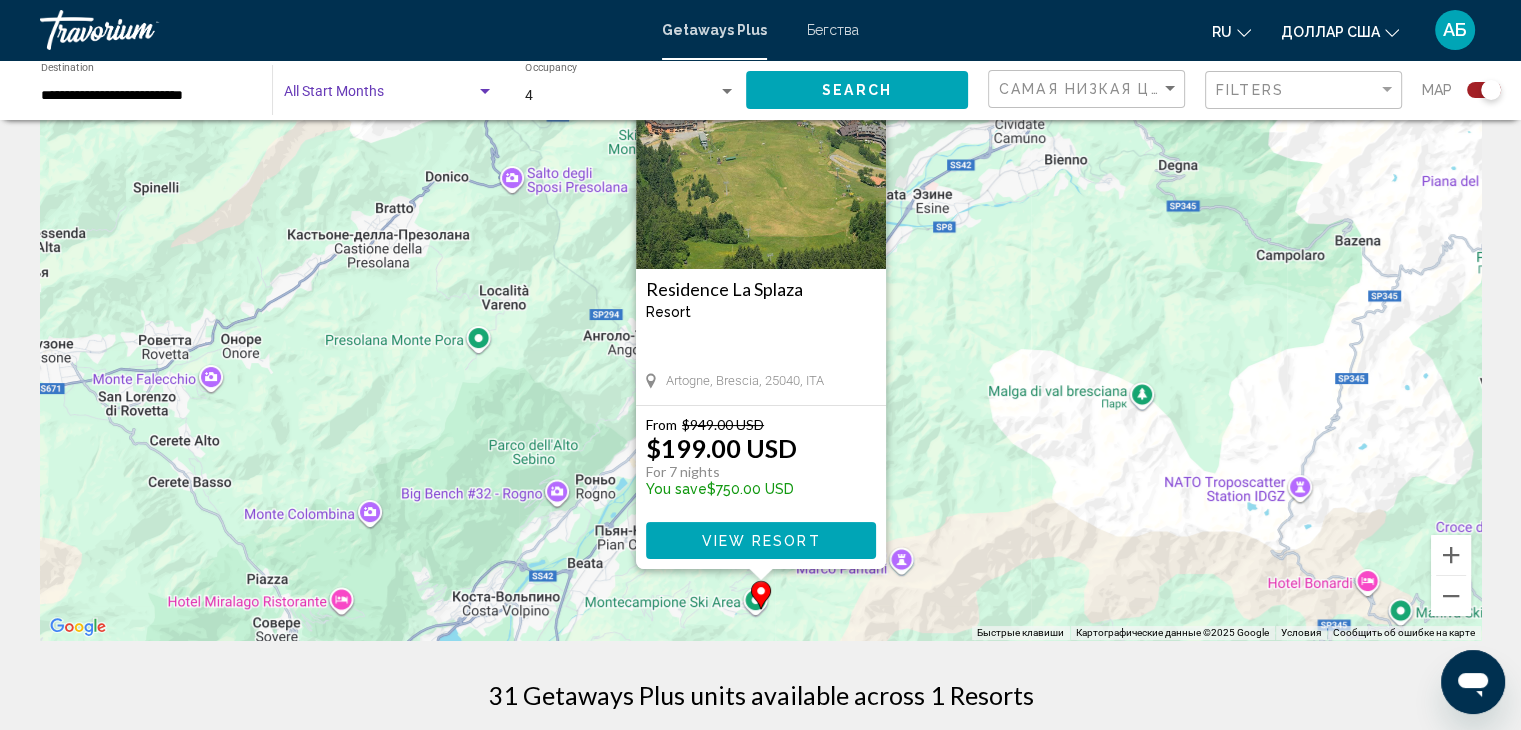 click on "Search" 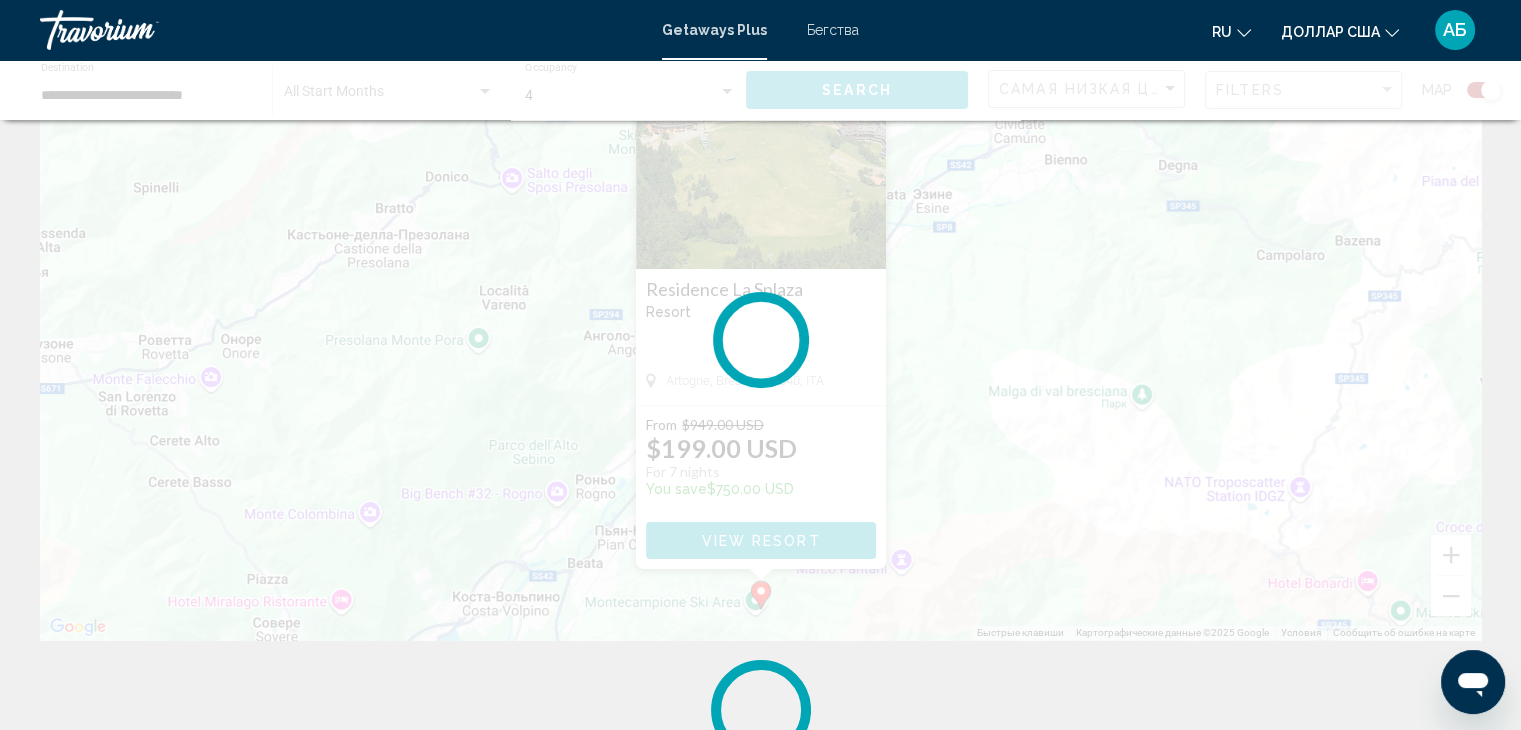 scroll, scrollTop: 0, scrollLeft: 0, axis: both 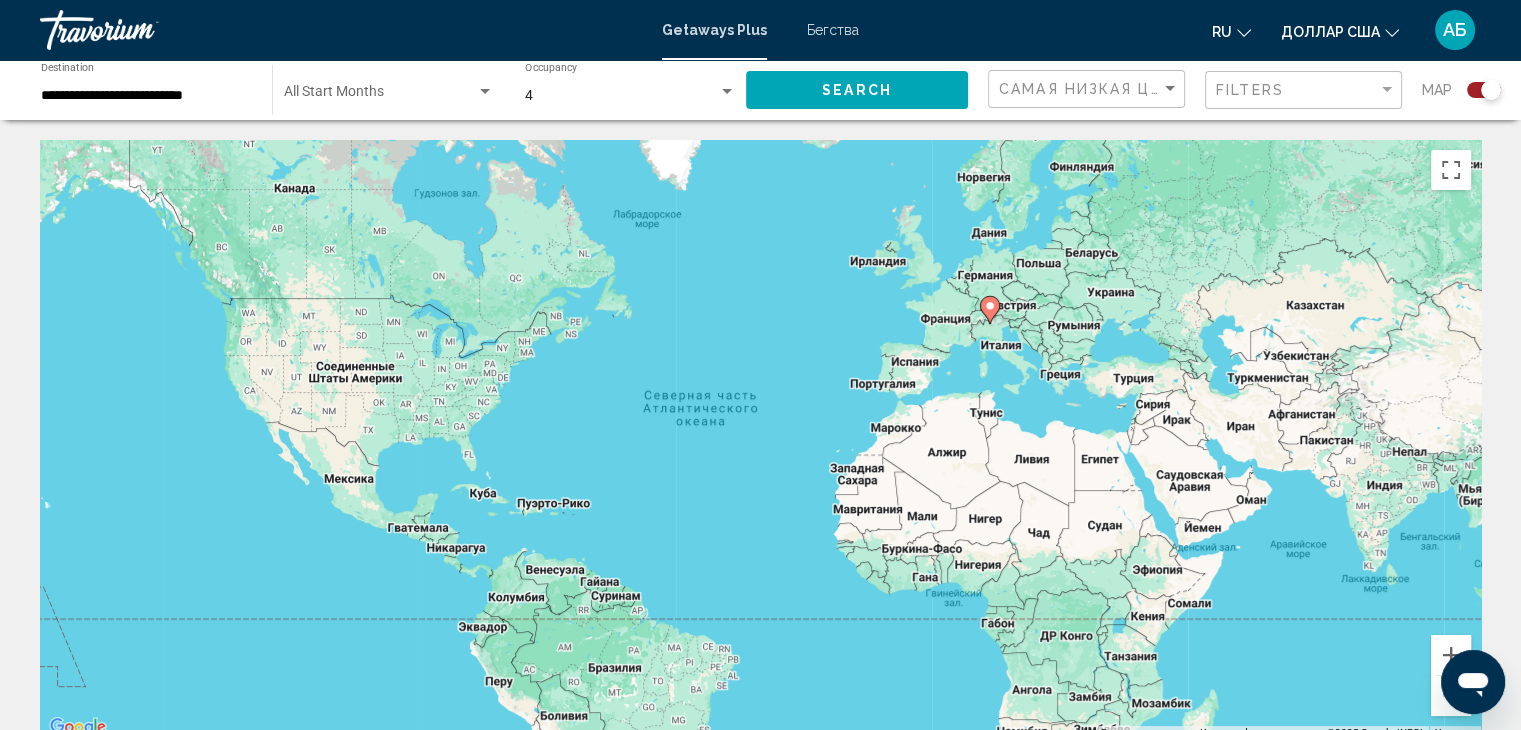 click at bounding box center (990, 310) 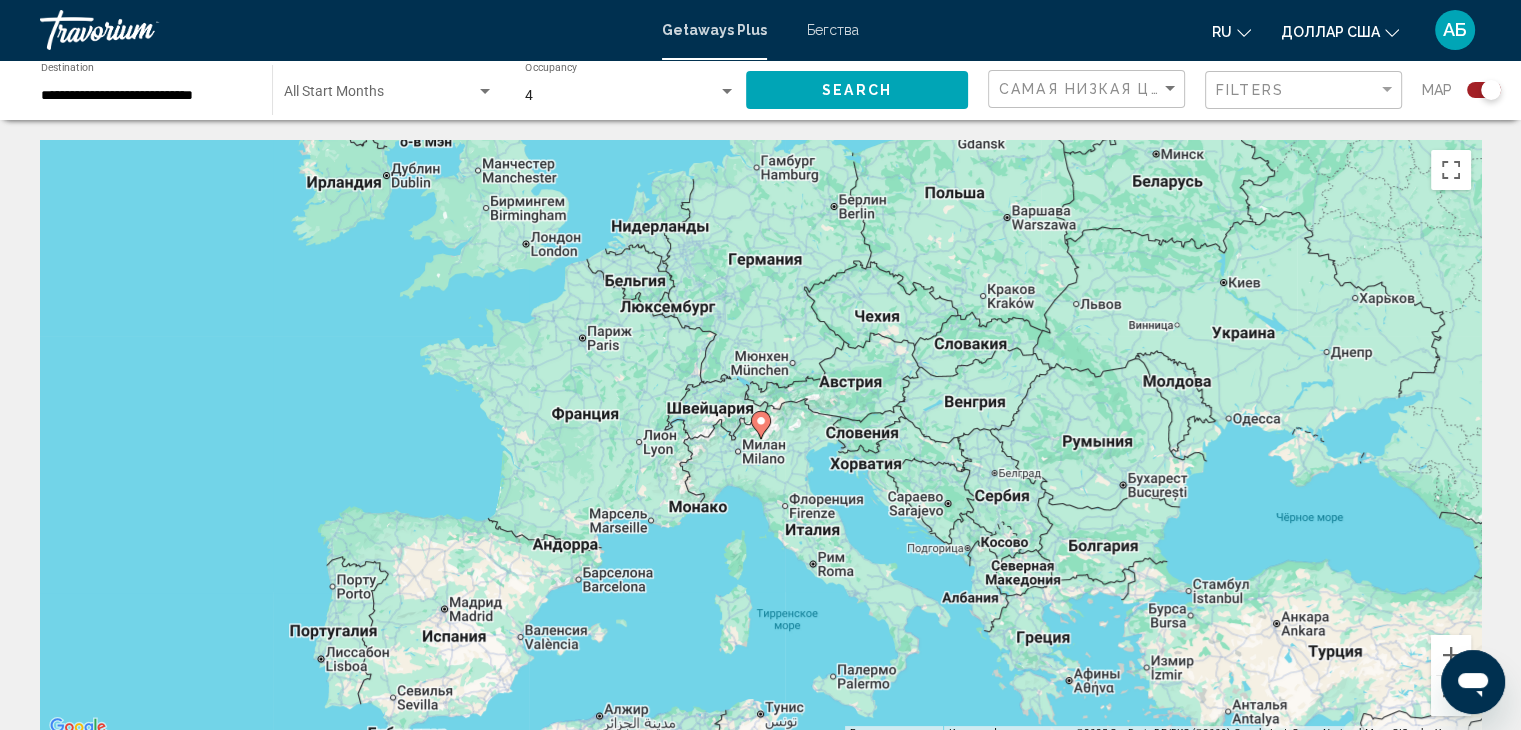 click 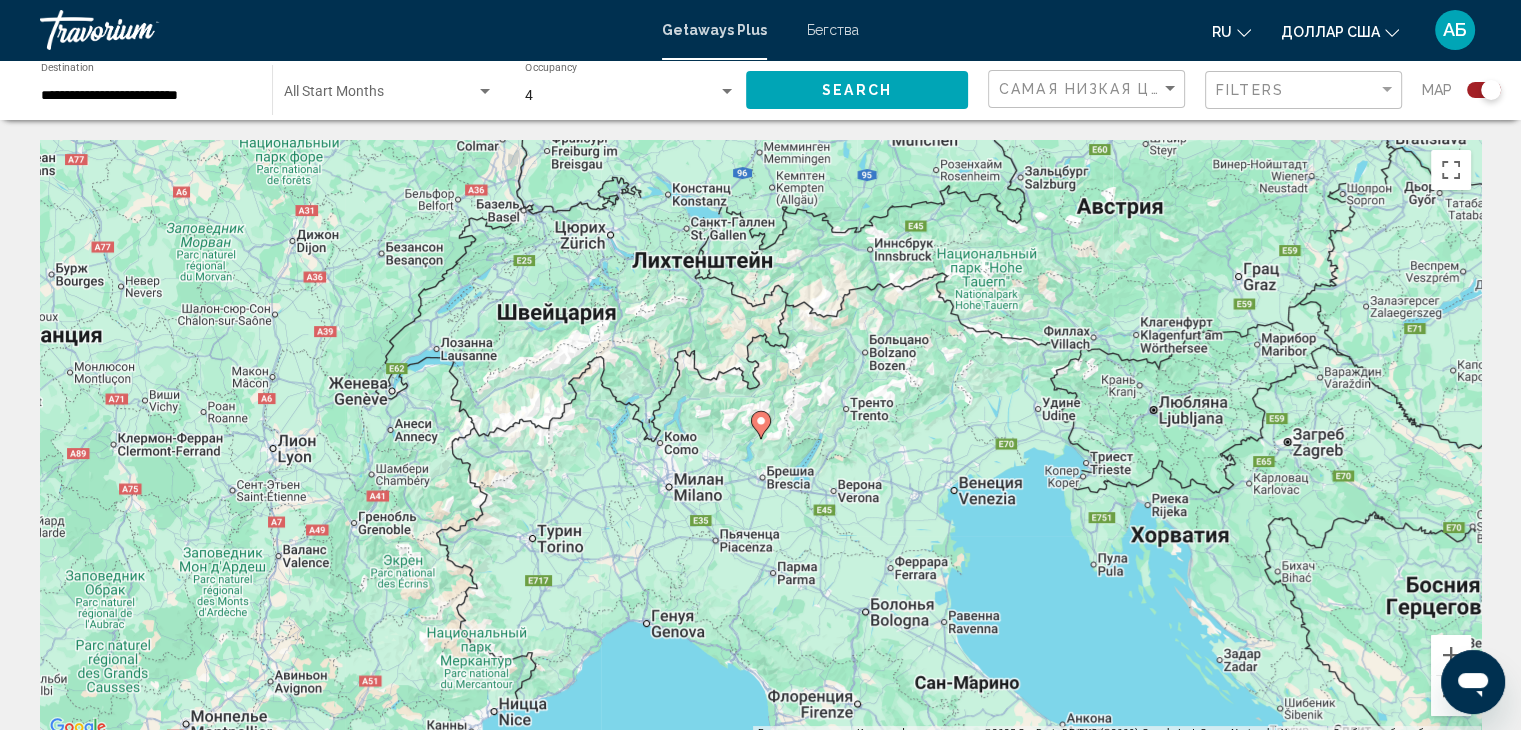 click 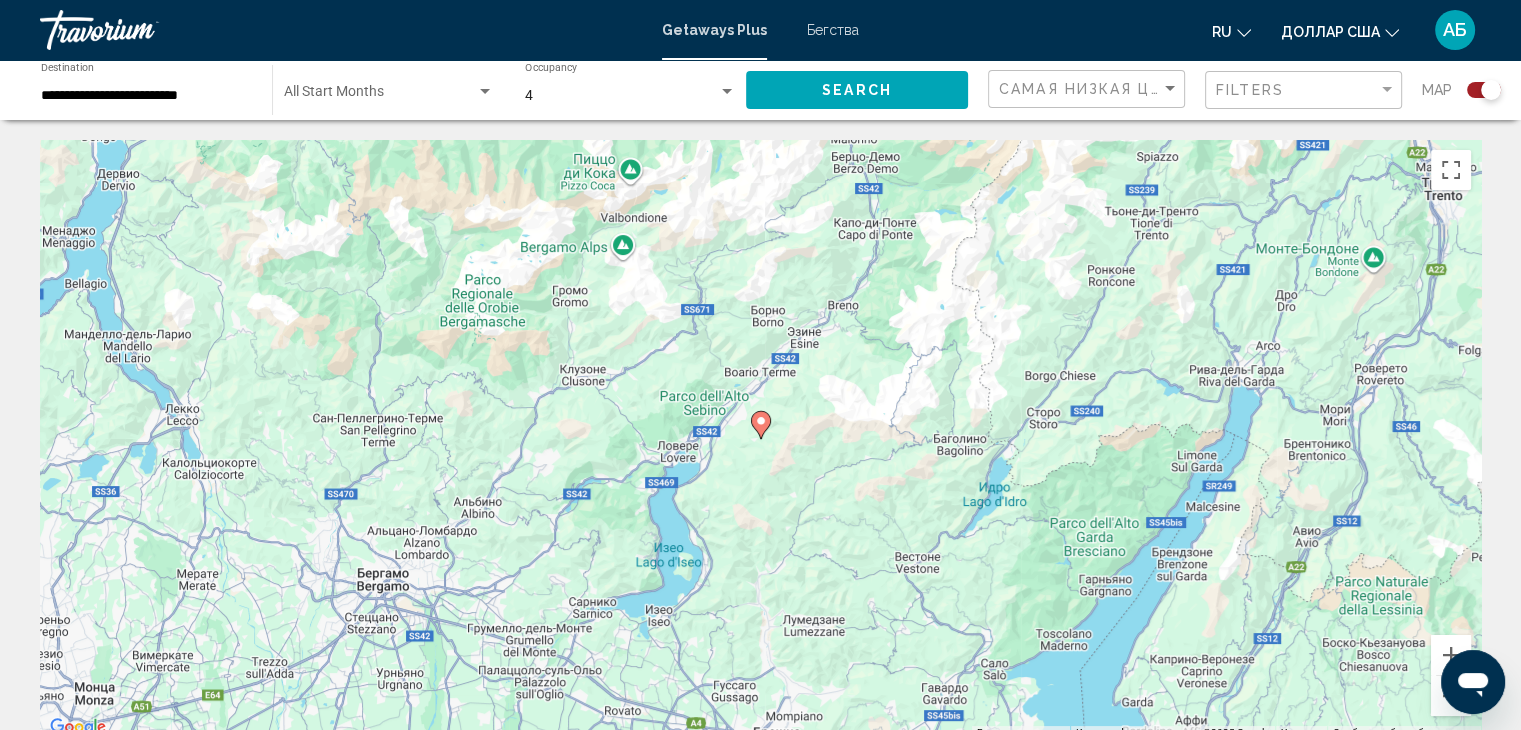 click 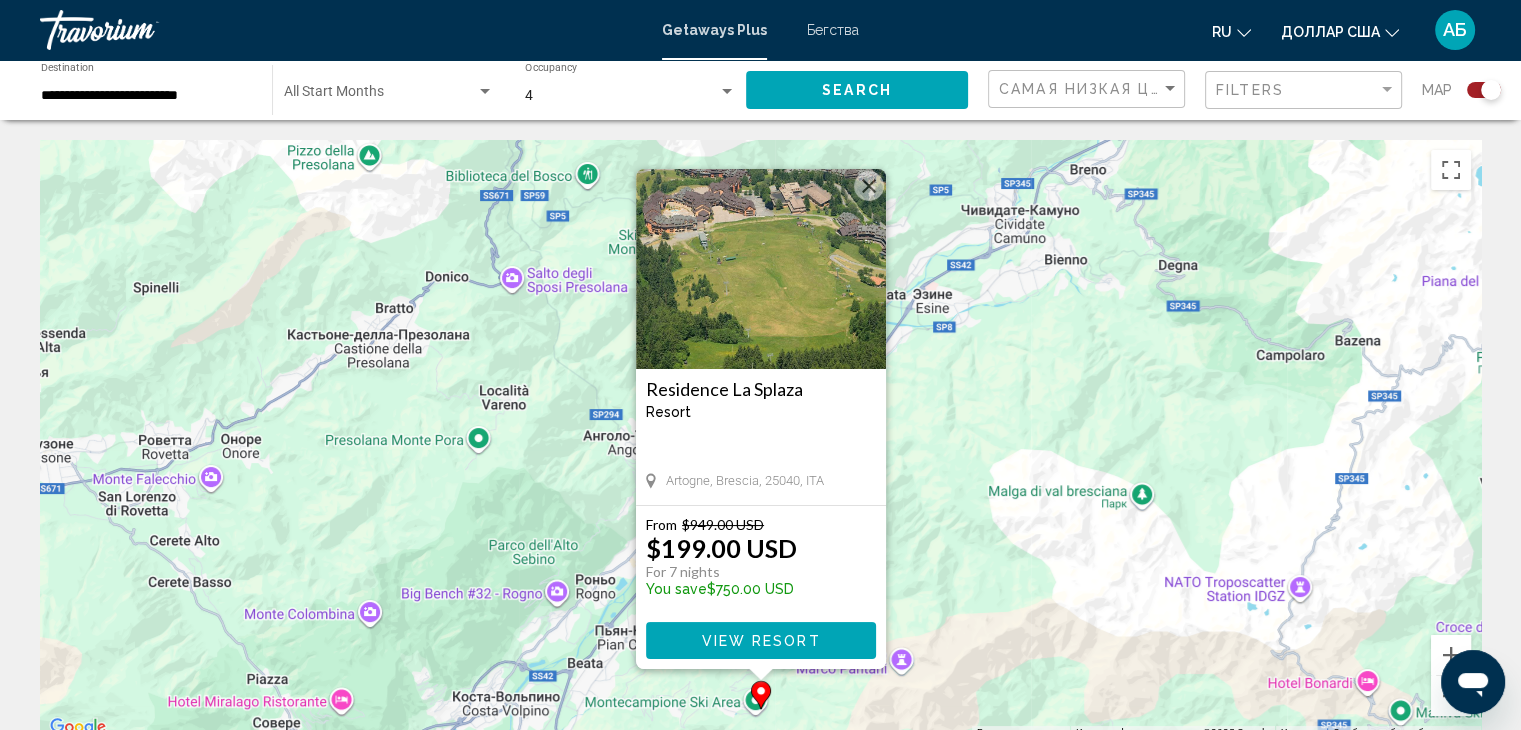 click at bounding box center [869, 186] 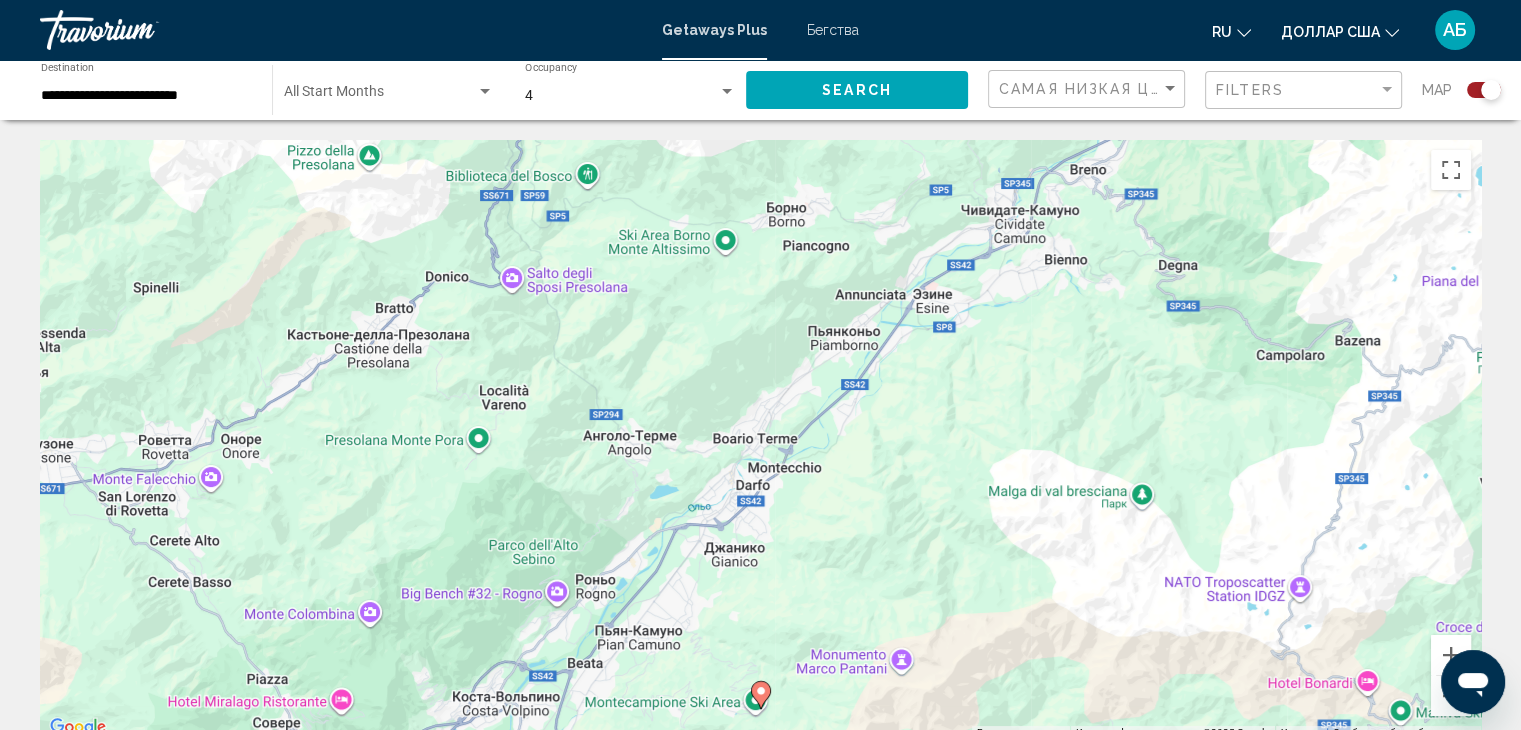 click on "**********" 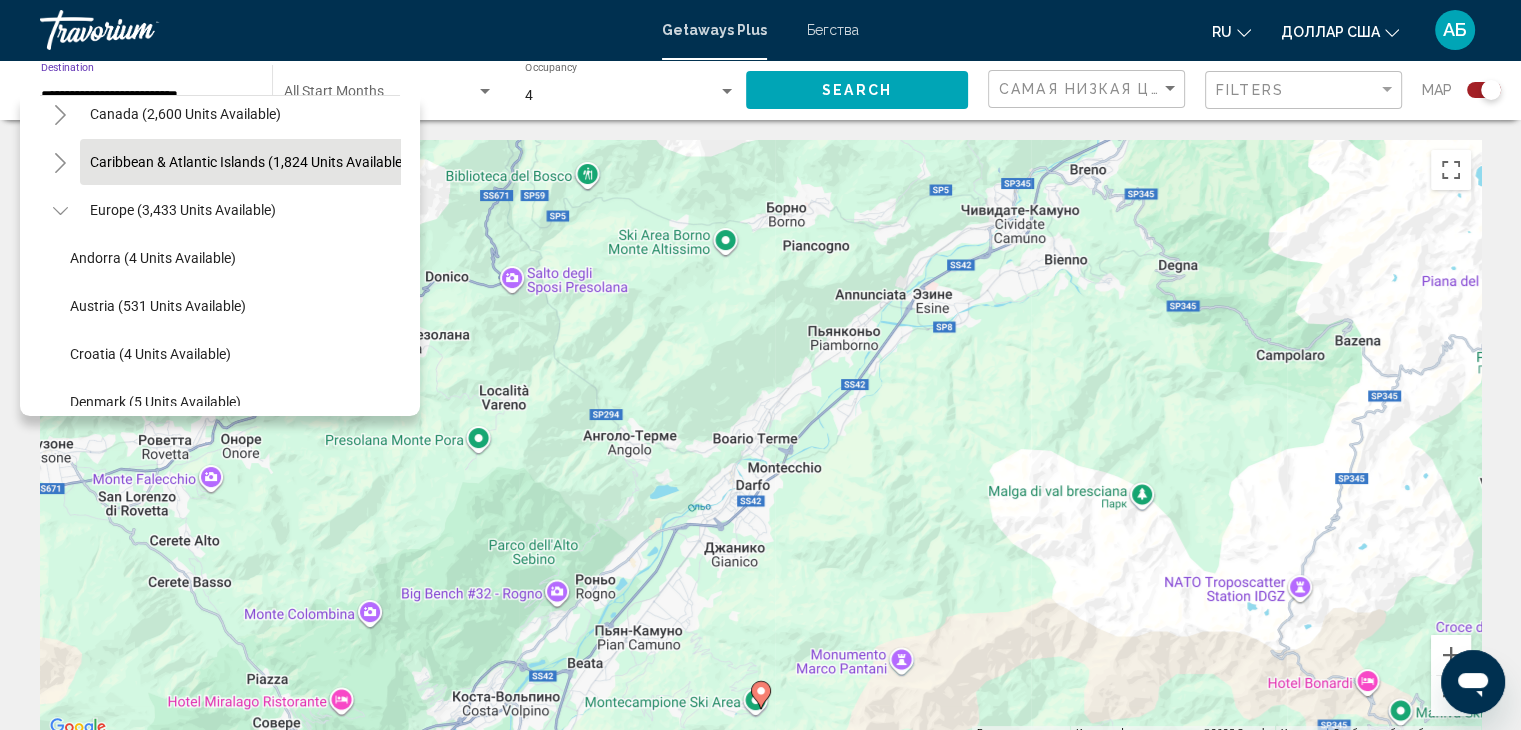 scroll, scrollTop: 0, scrollLeft: 0, axis: both 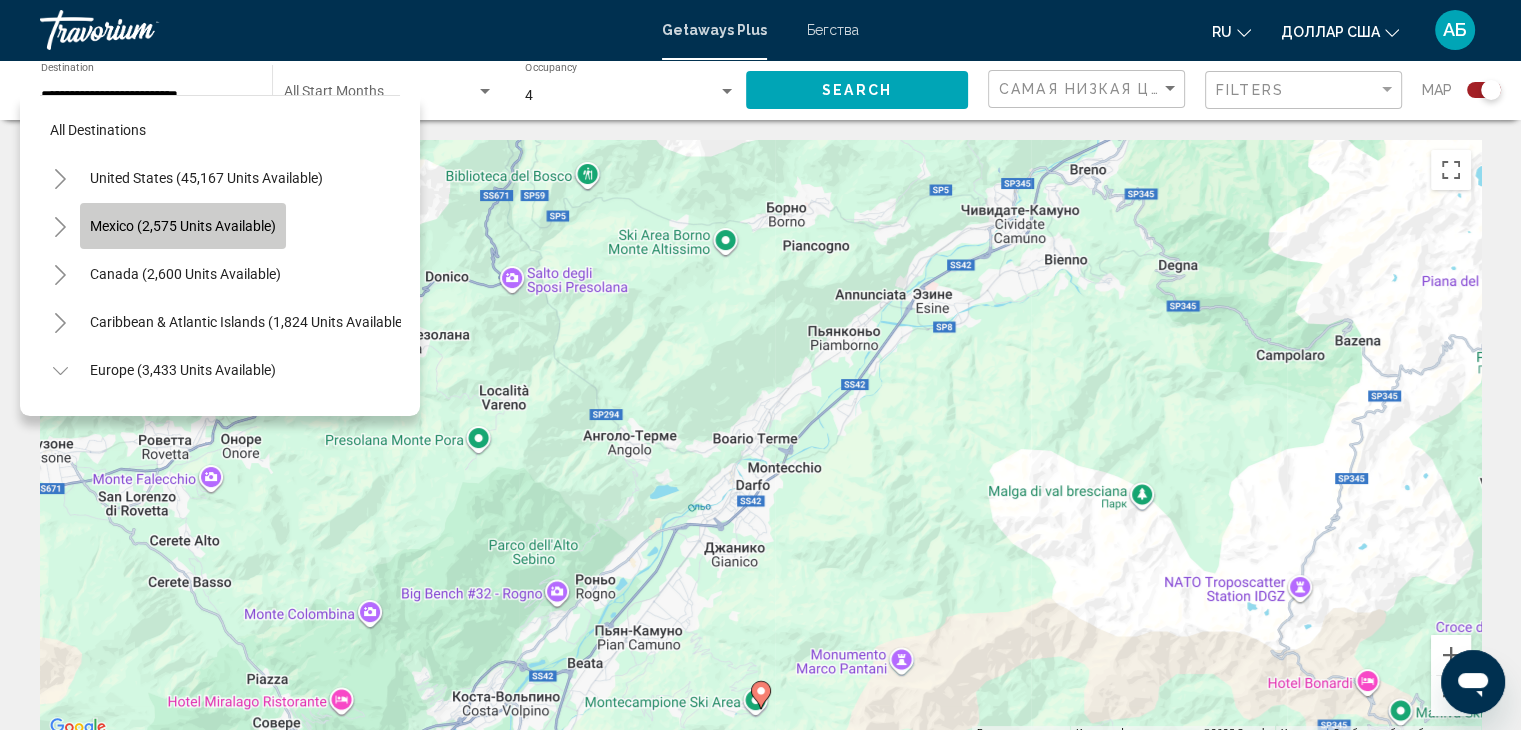 click on "Mexico (2,575 units available)" 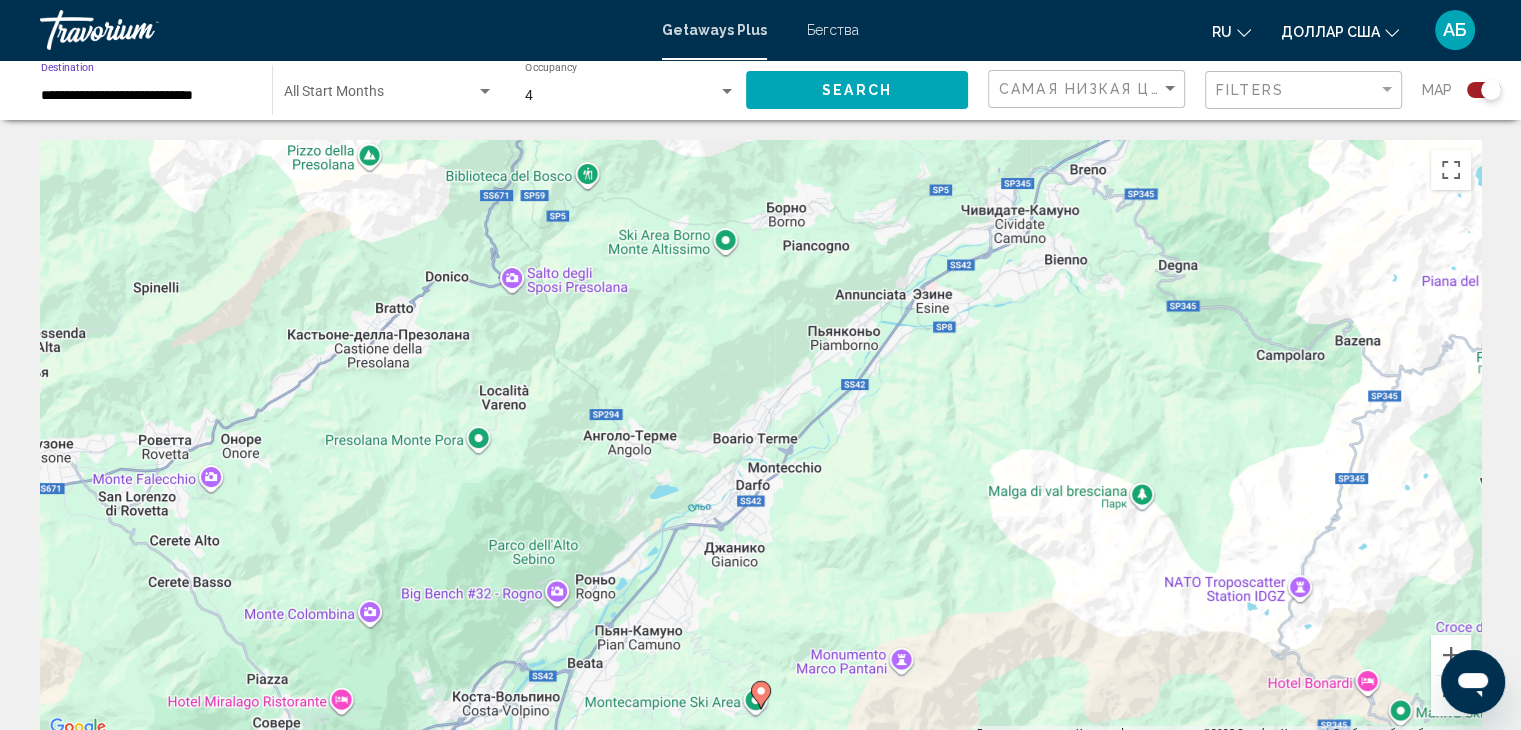 click on "**********" at bounding box center [146, 96] 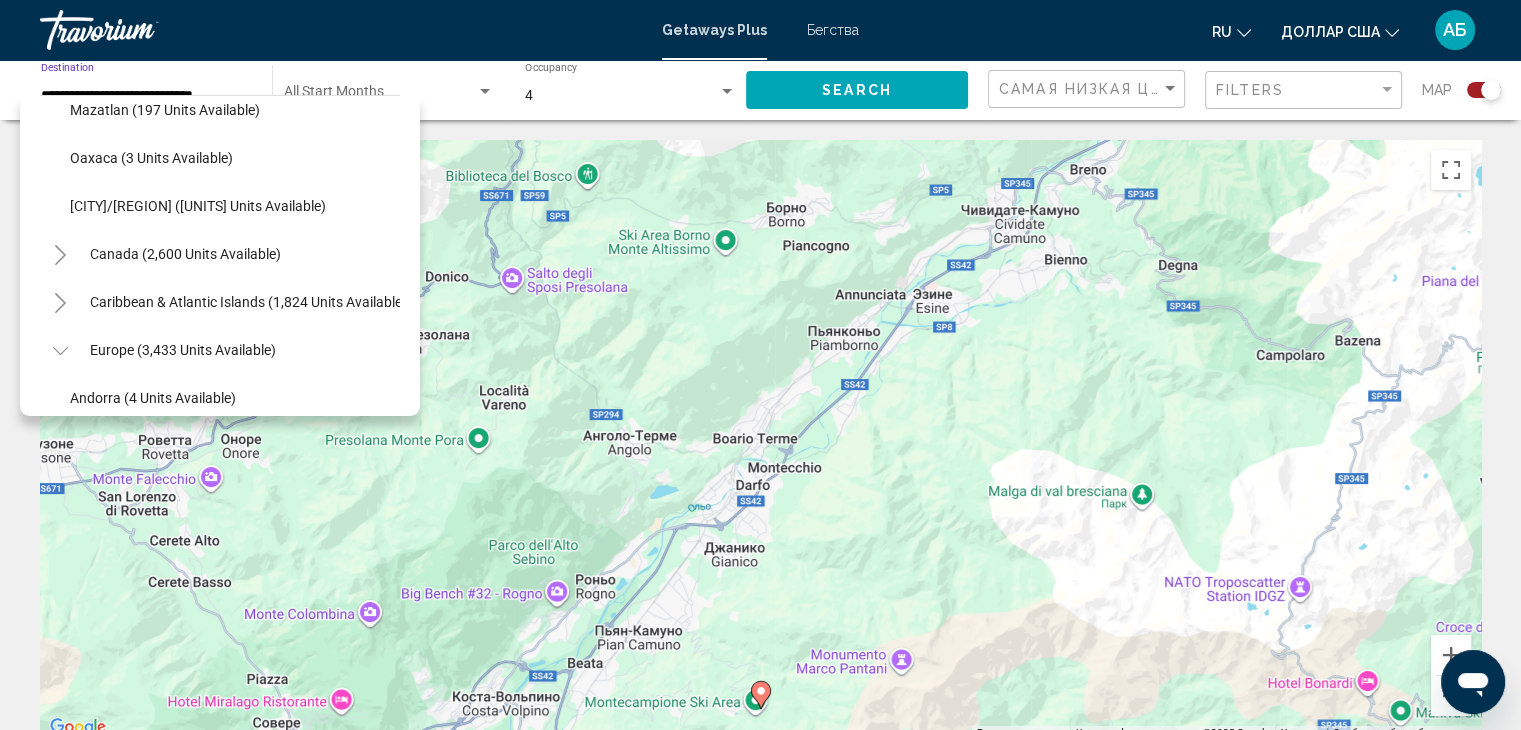 scroll, scrollTop: 700, scrollLeft: 0, axis: vertical 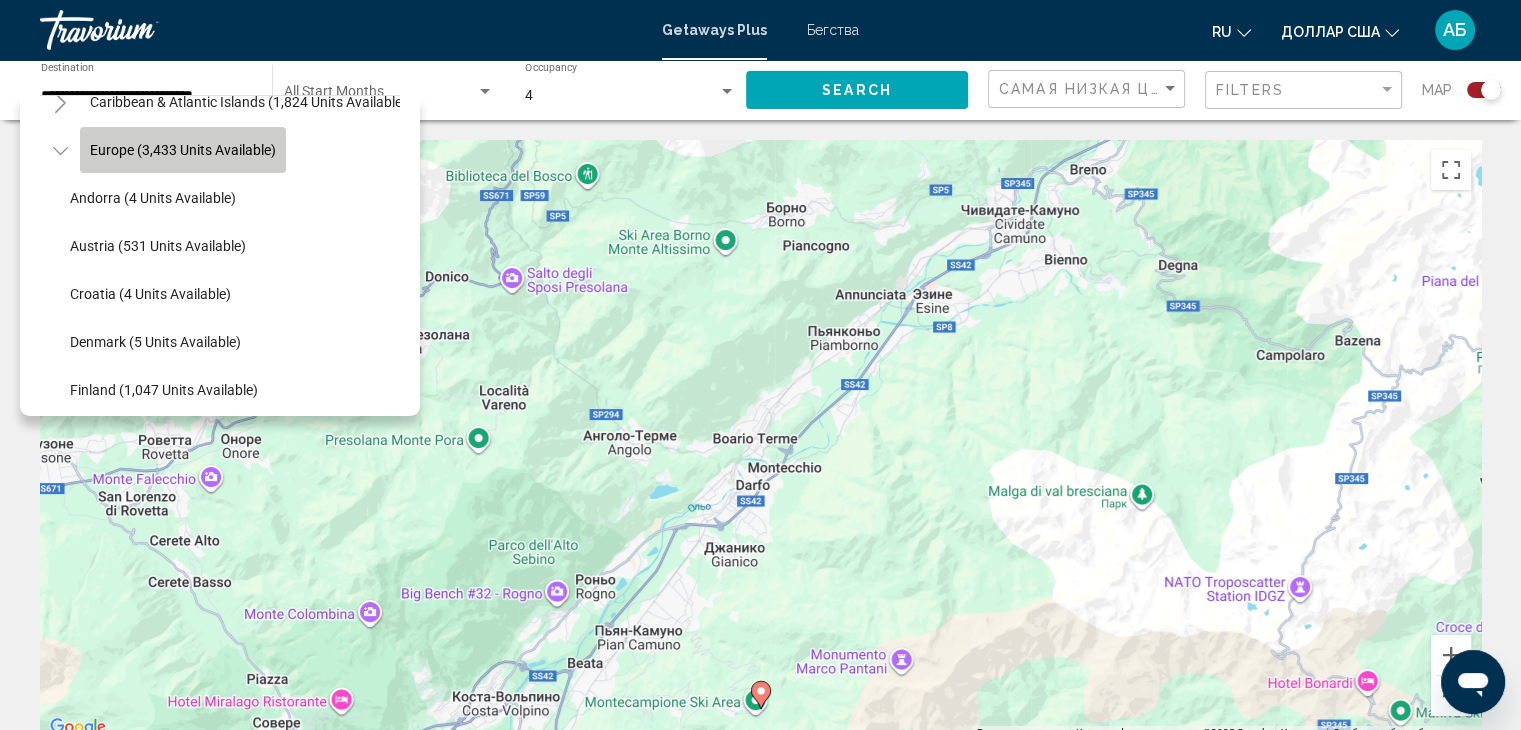 click on "Europe (3,433 units available)" 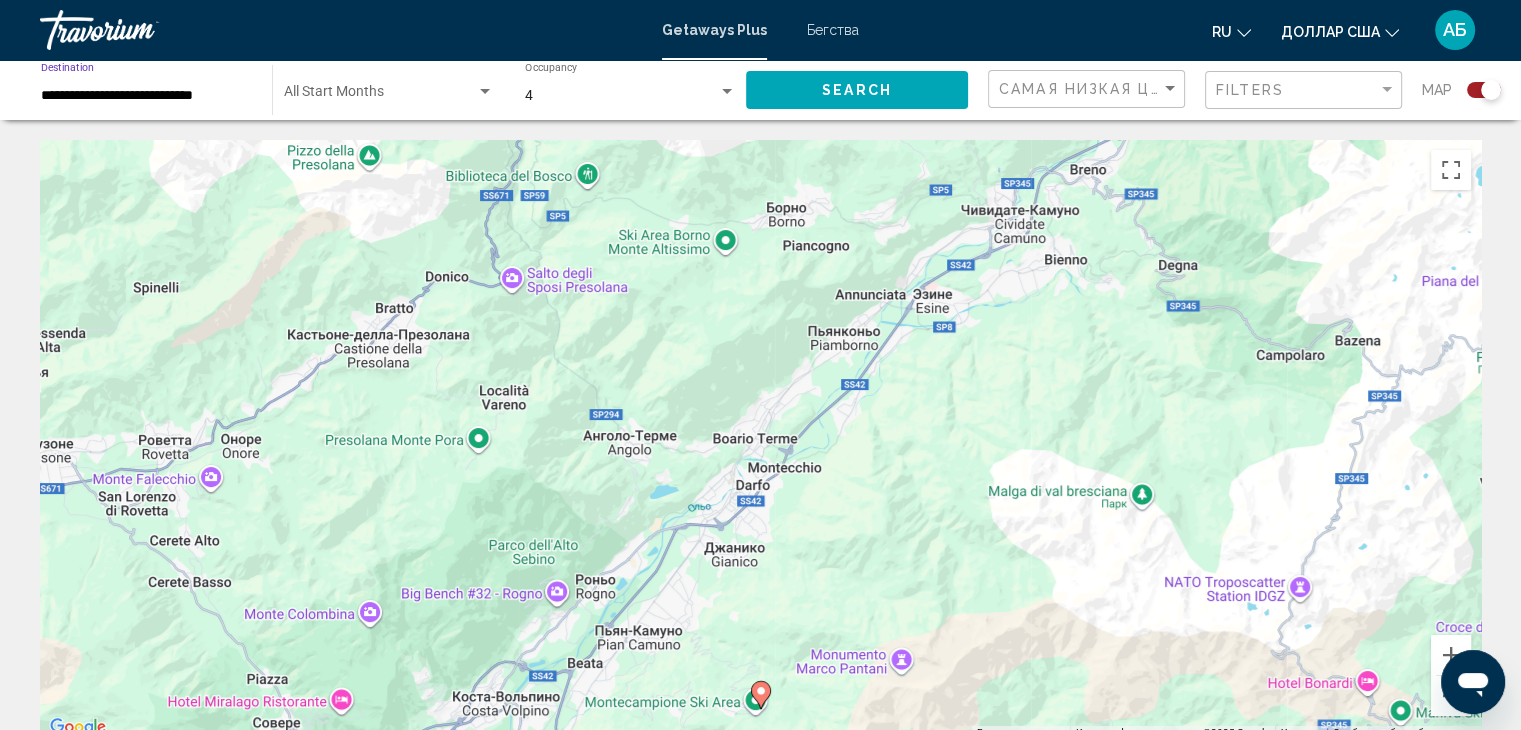 click on "Search" 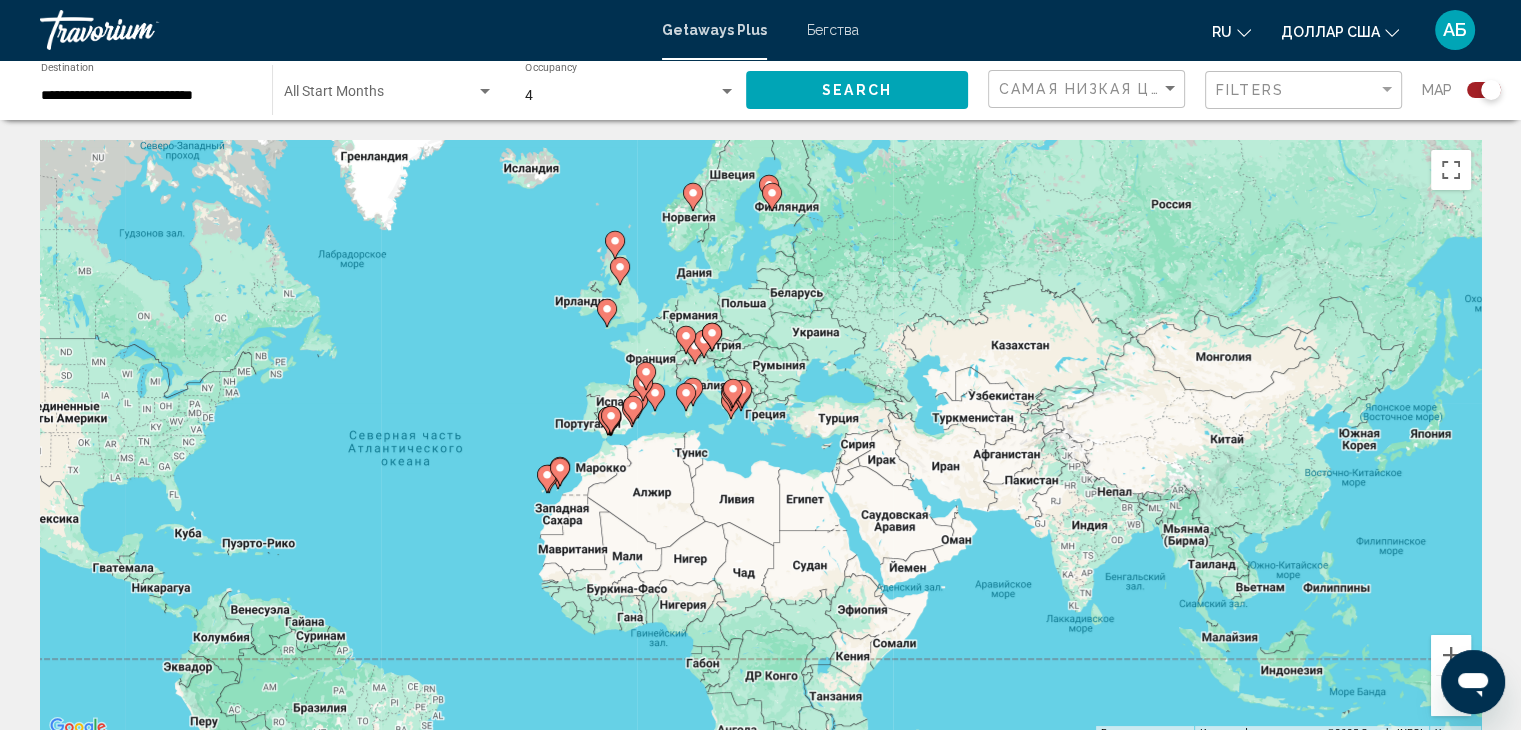 drag, startPoint x: 1067, startPoint y: 317, endPoint x: 768, endPoint y: 359, distance: 301.93542 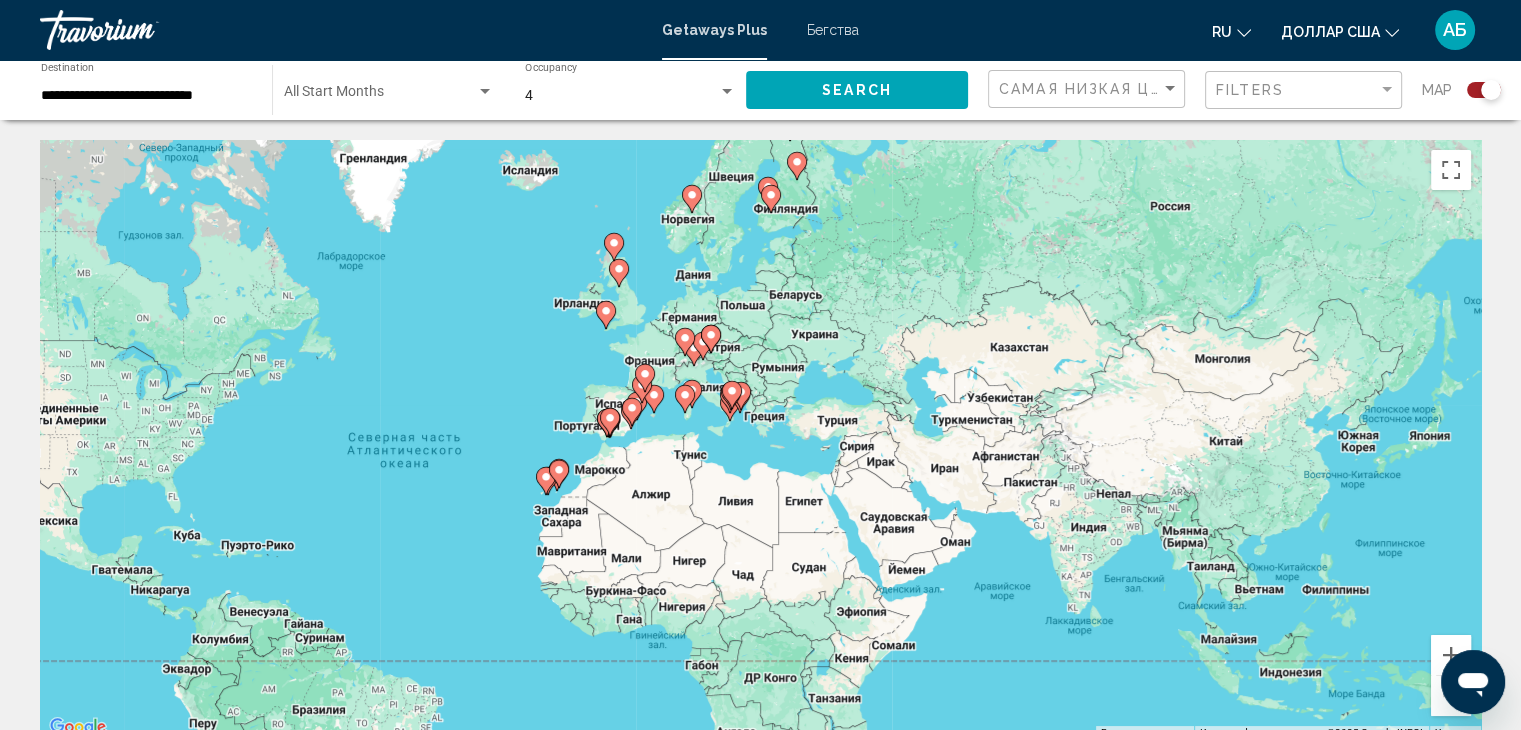 click 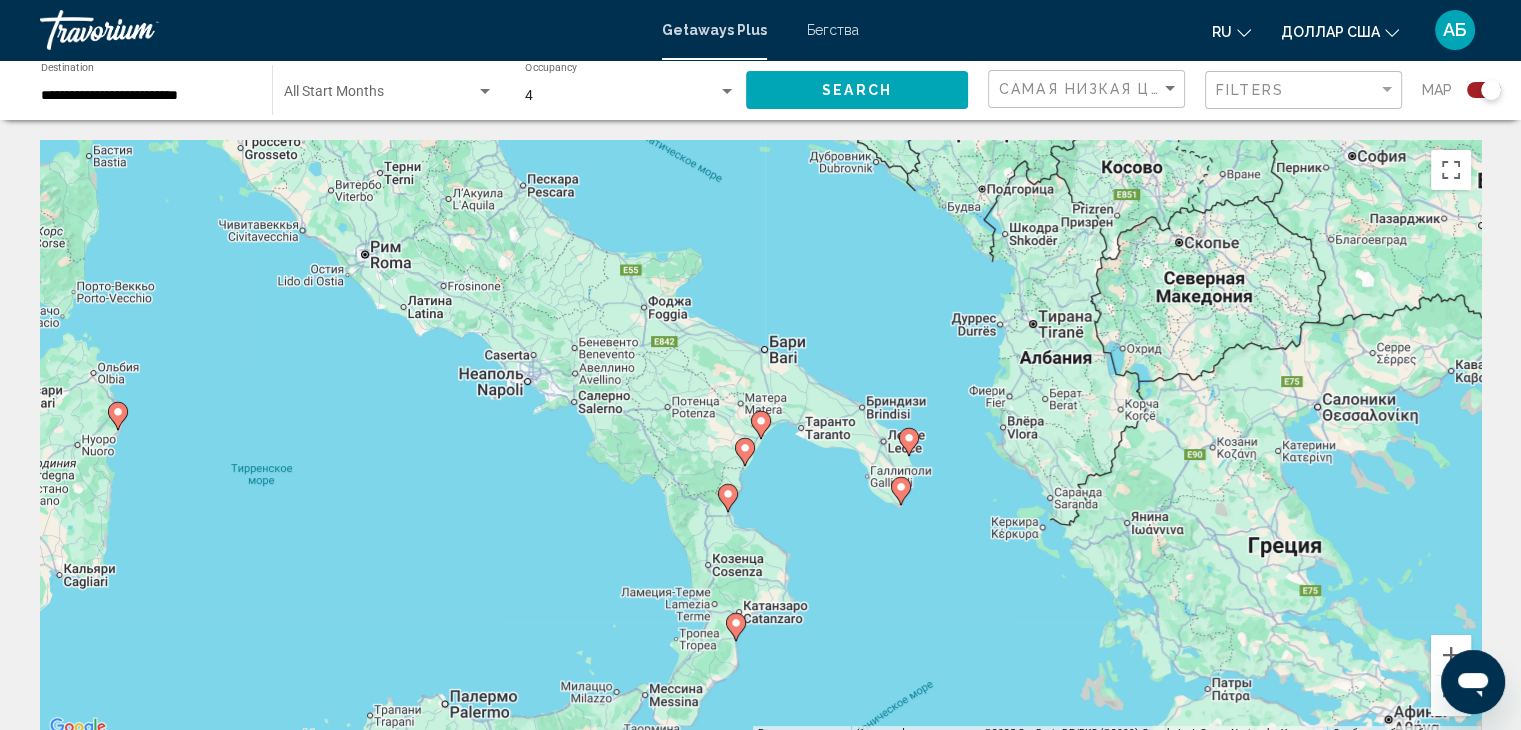 click on "Для навигации используйте клавиши со стрелками. Чтобы активировать перетаскивание с помощью клавиатуры, нажмите Alt + Ввод. После этого перемещайте маркер, используя клавиши со стрелками. Чтобы завершить перетаскивание, нажмите клавишу Ввод. Чтобы отменить действие, нажмите клавишу Esc." at bounding box center (760, 440) 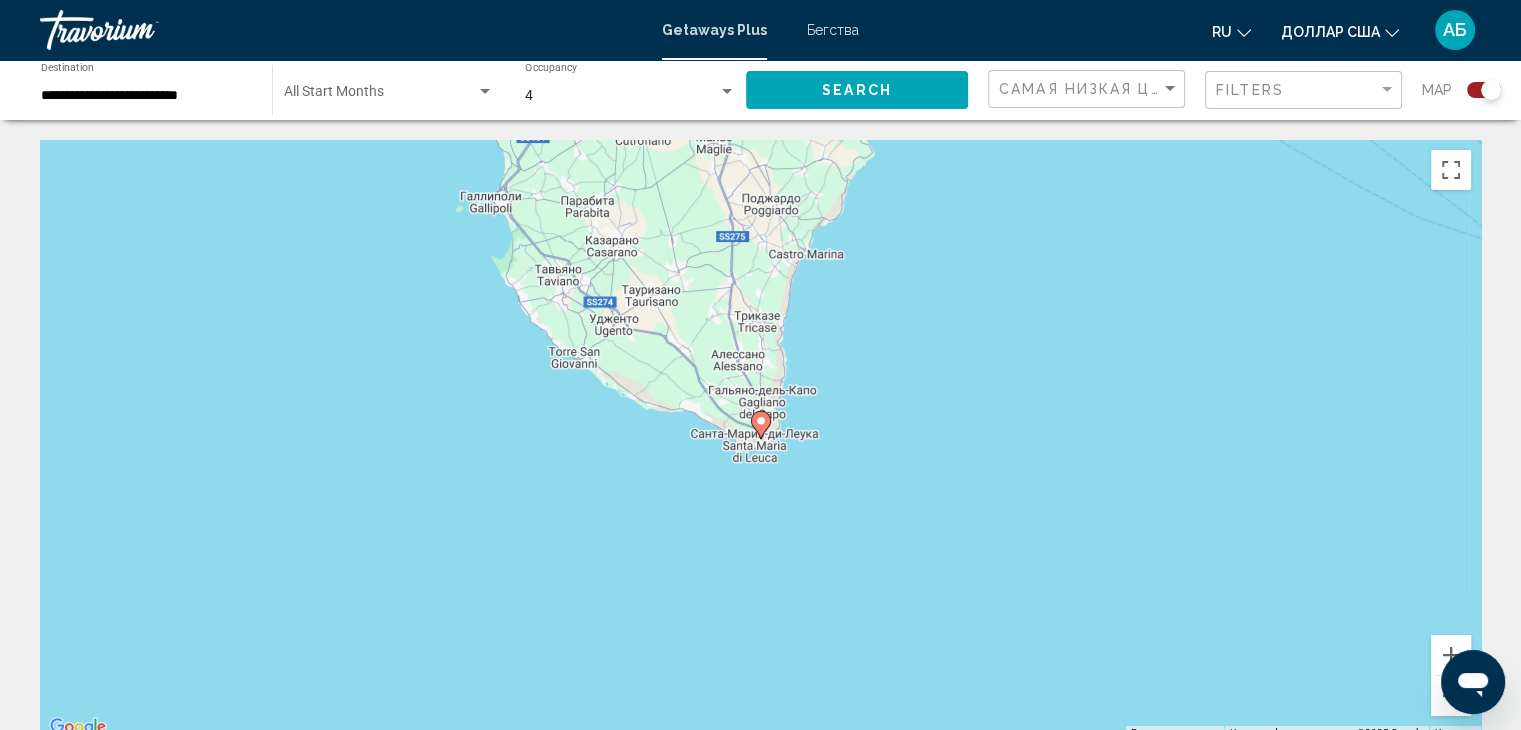 click 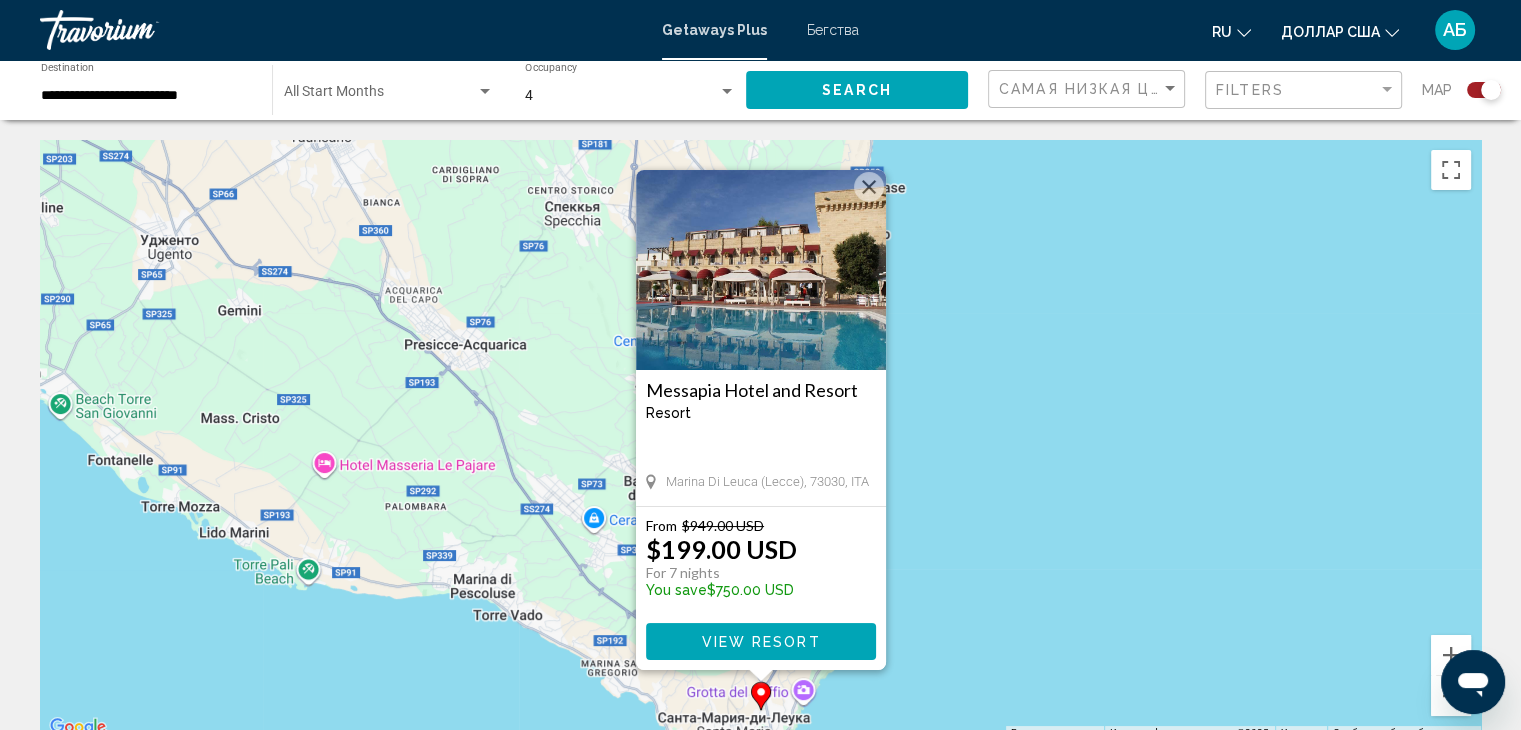 click on "View Resort" at bounding box center [760, 642] 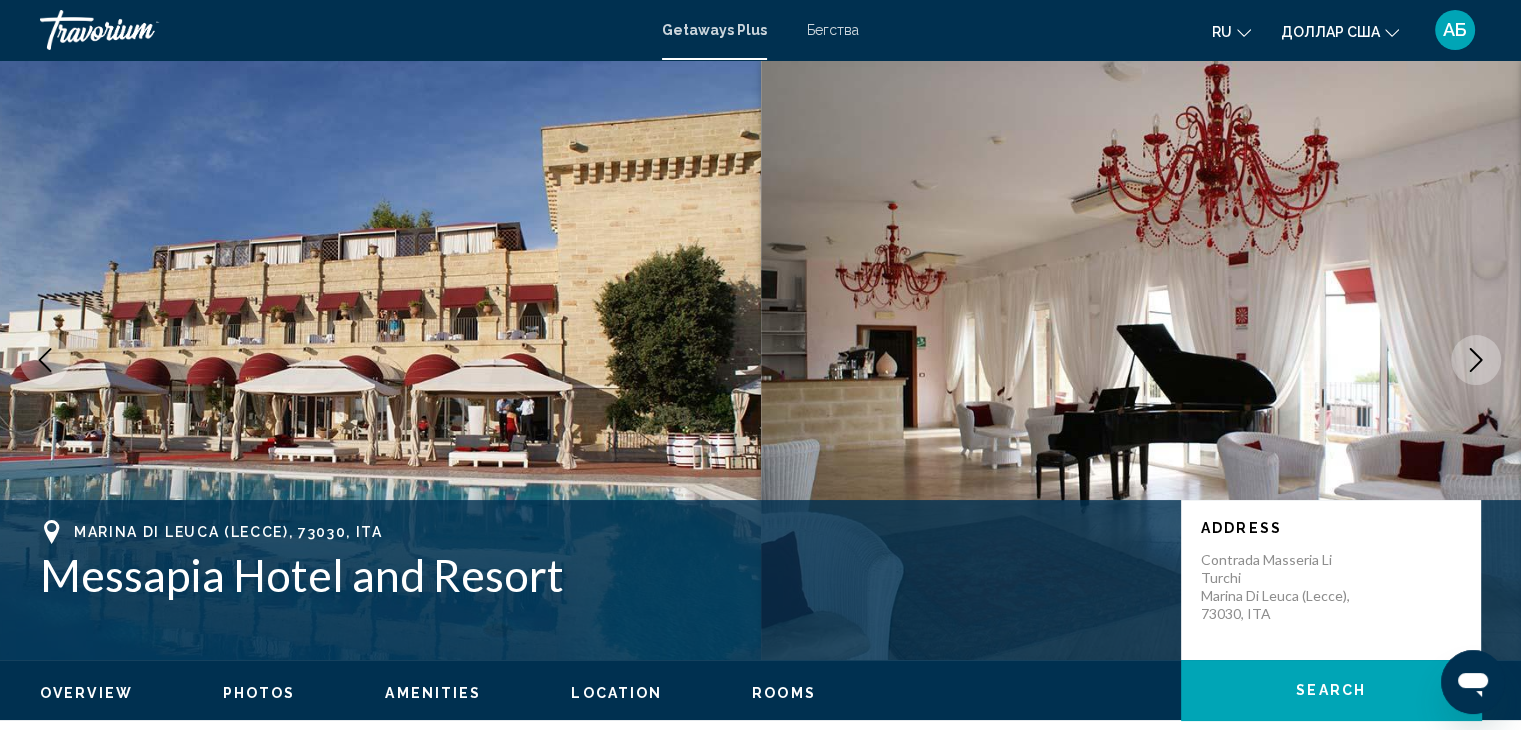 click 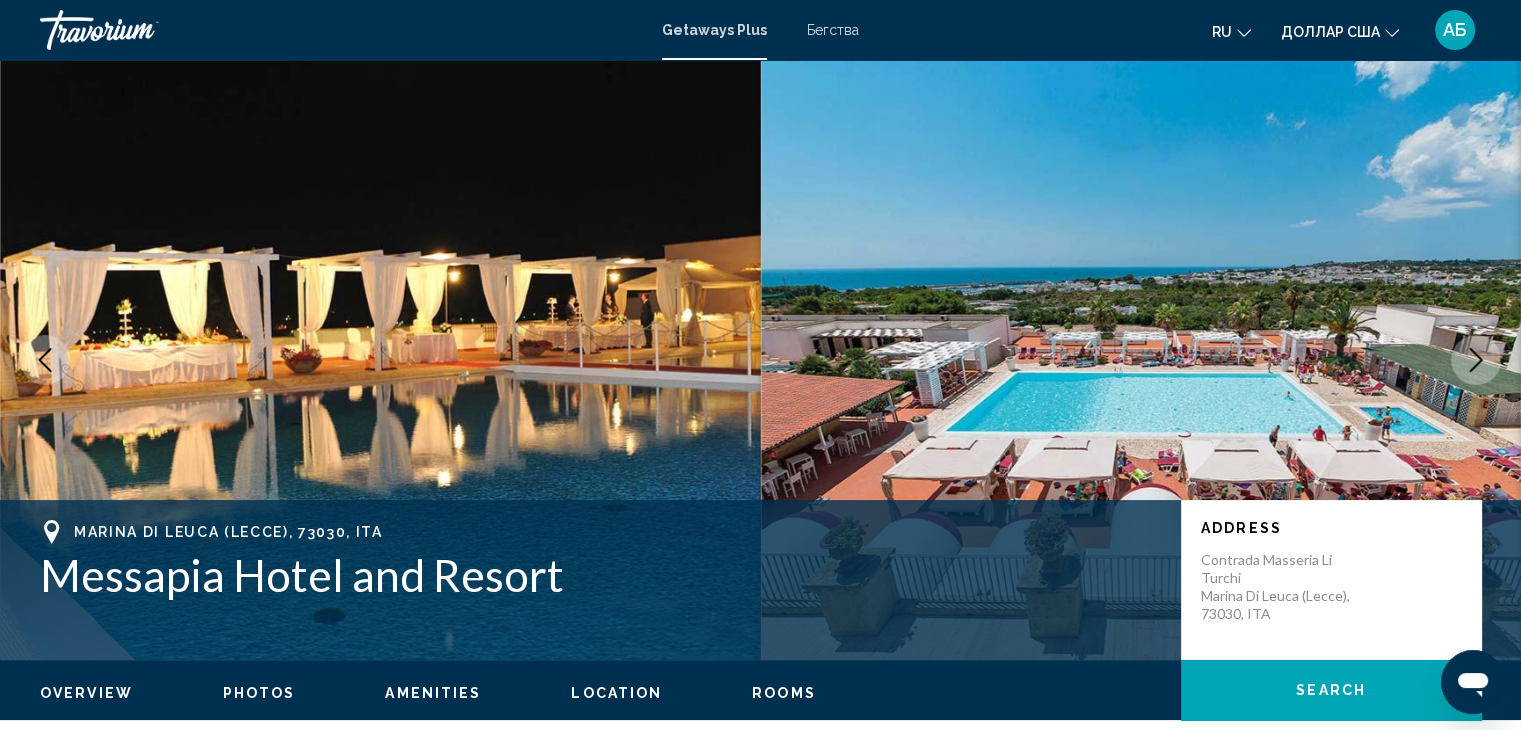 click 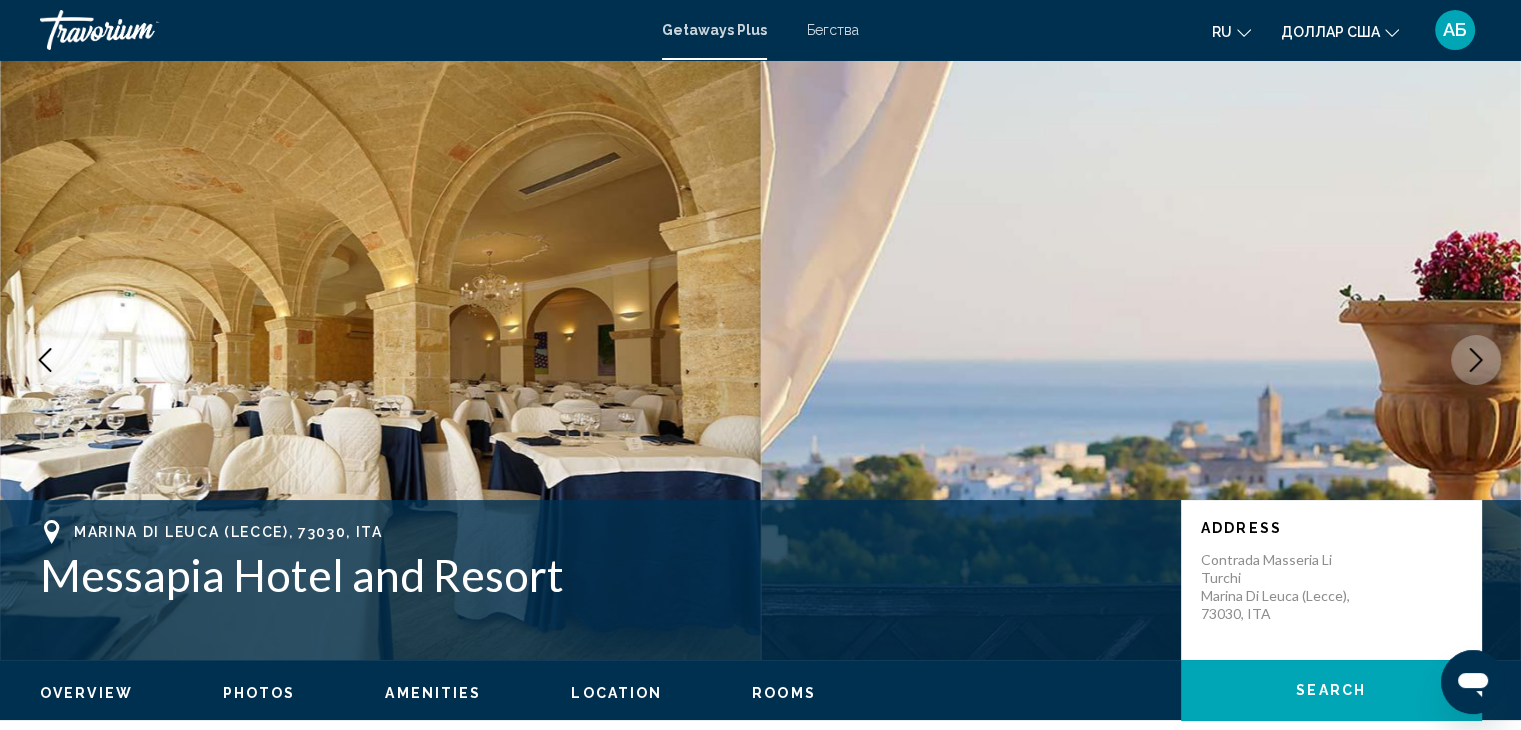 click 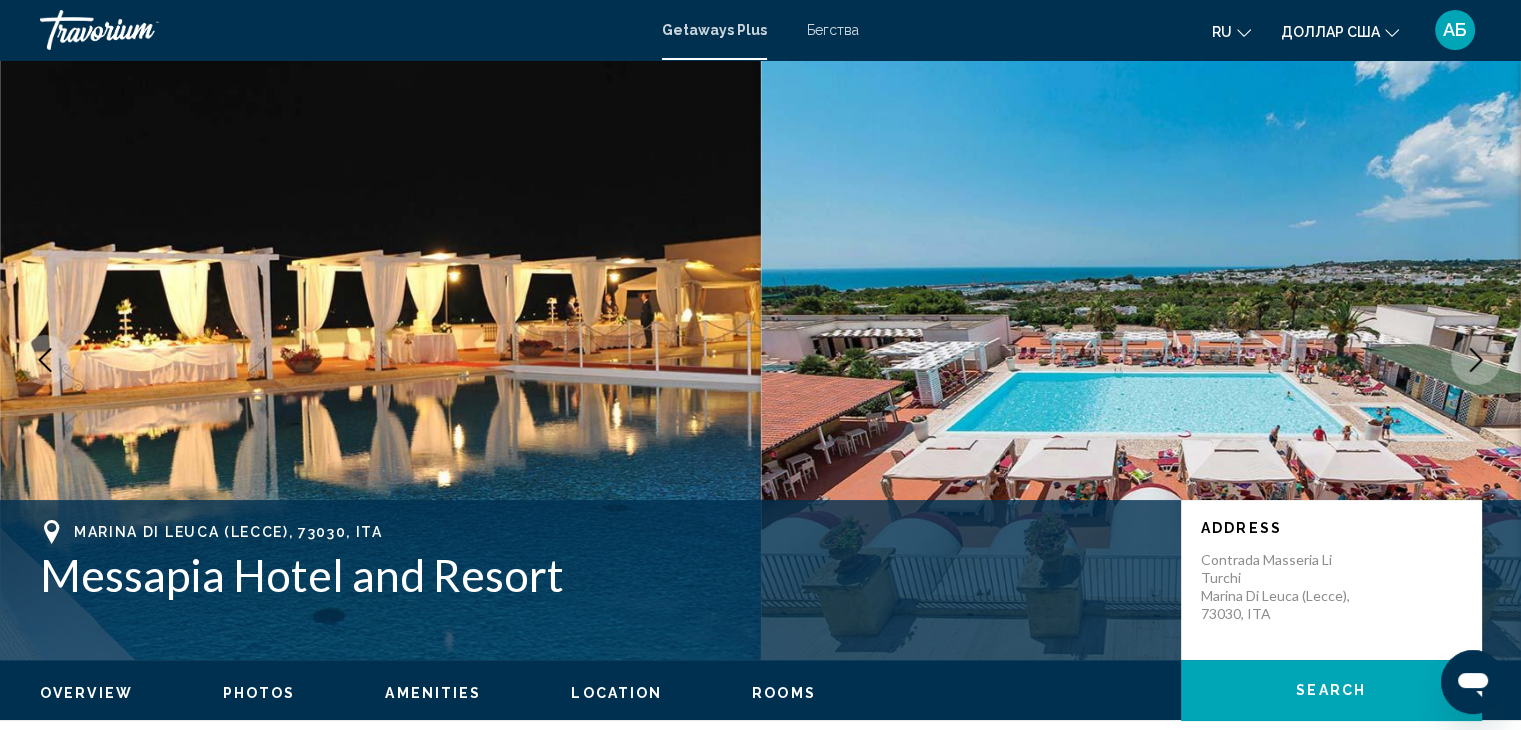 click 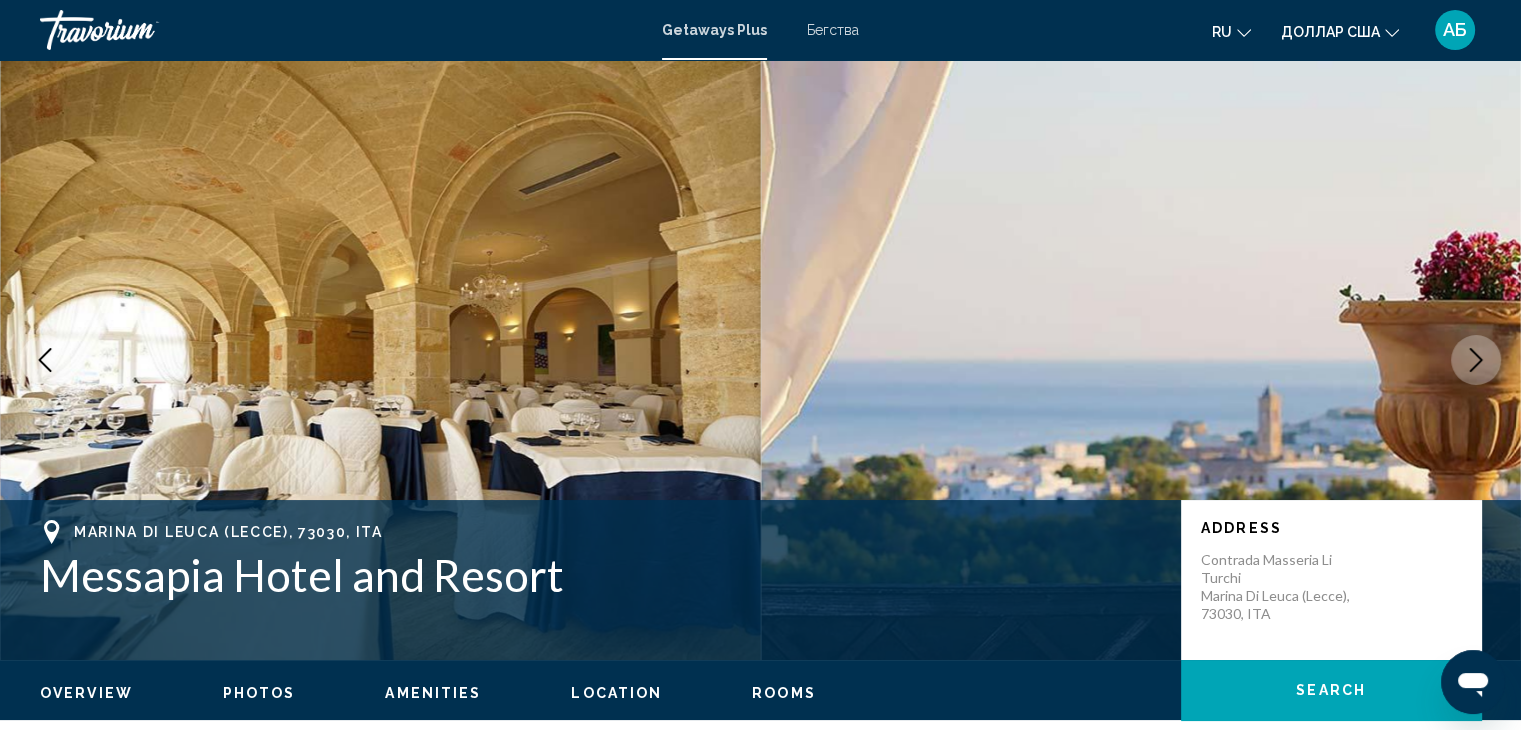 click 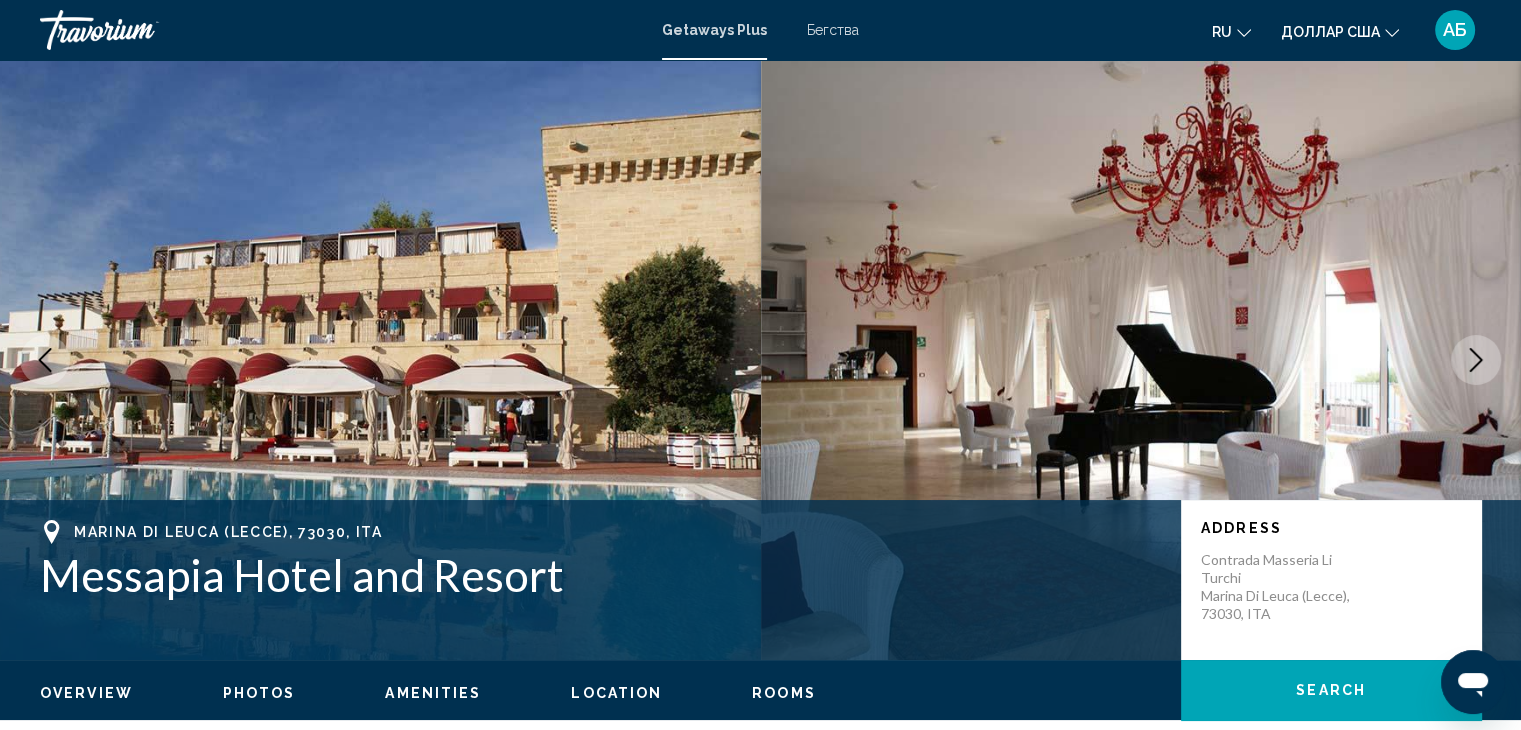 click 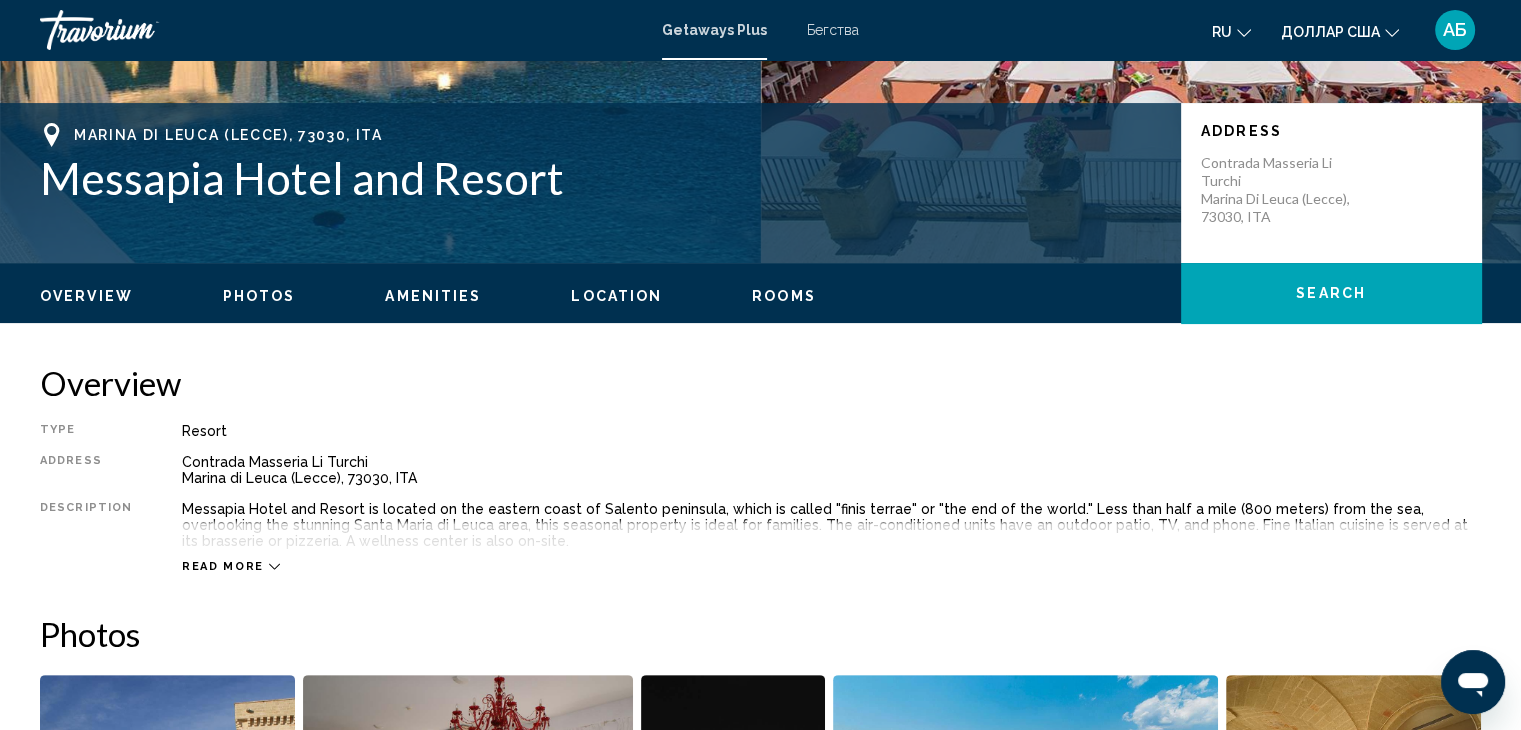 scroll, scrollTop: 400, scrollLeft: 0, axis: vertical 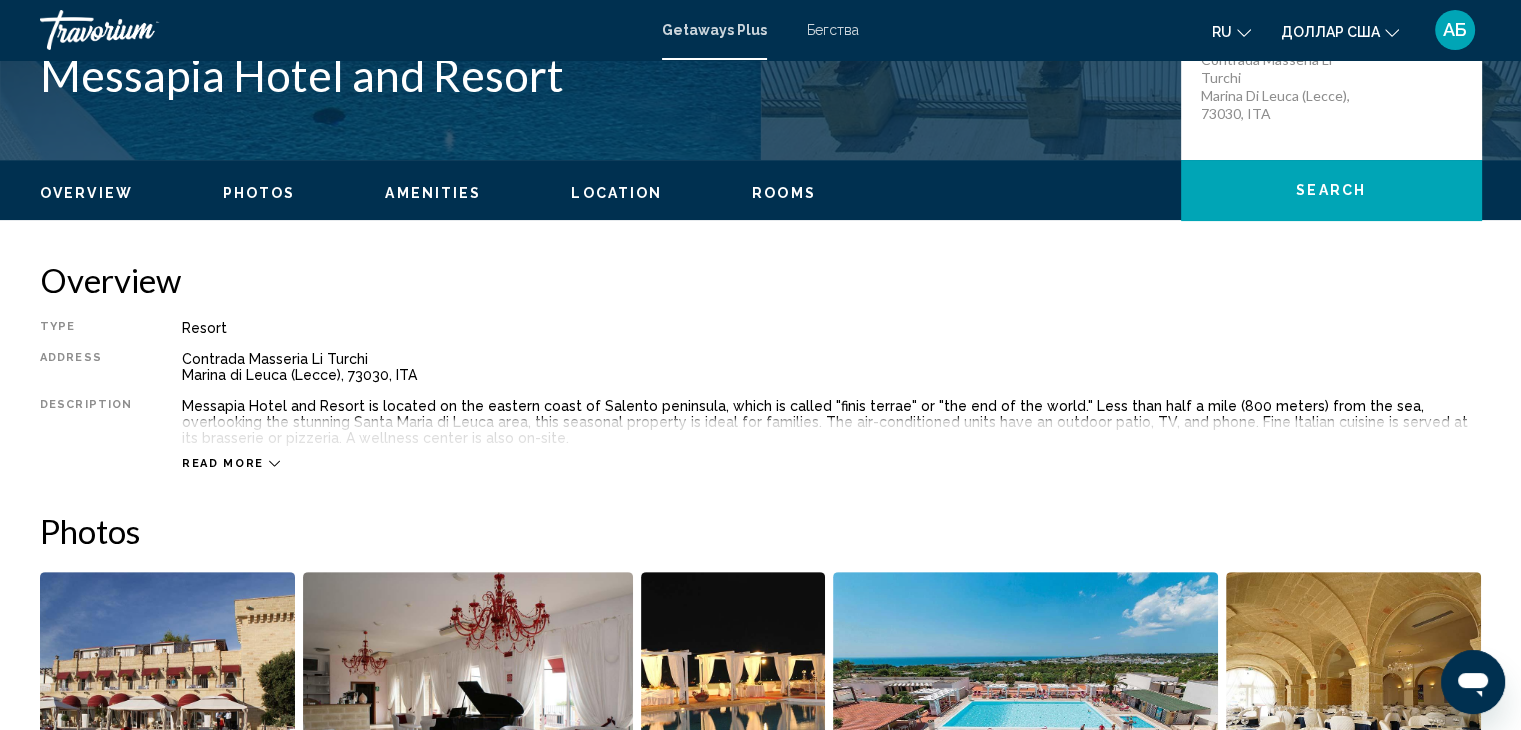 click on "Rooms" at bounding box center (784, 193) 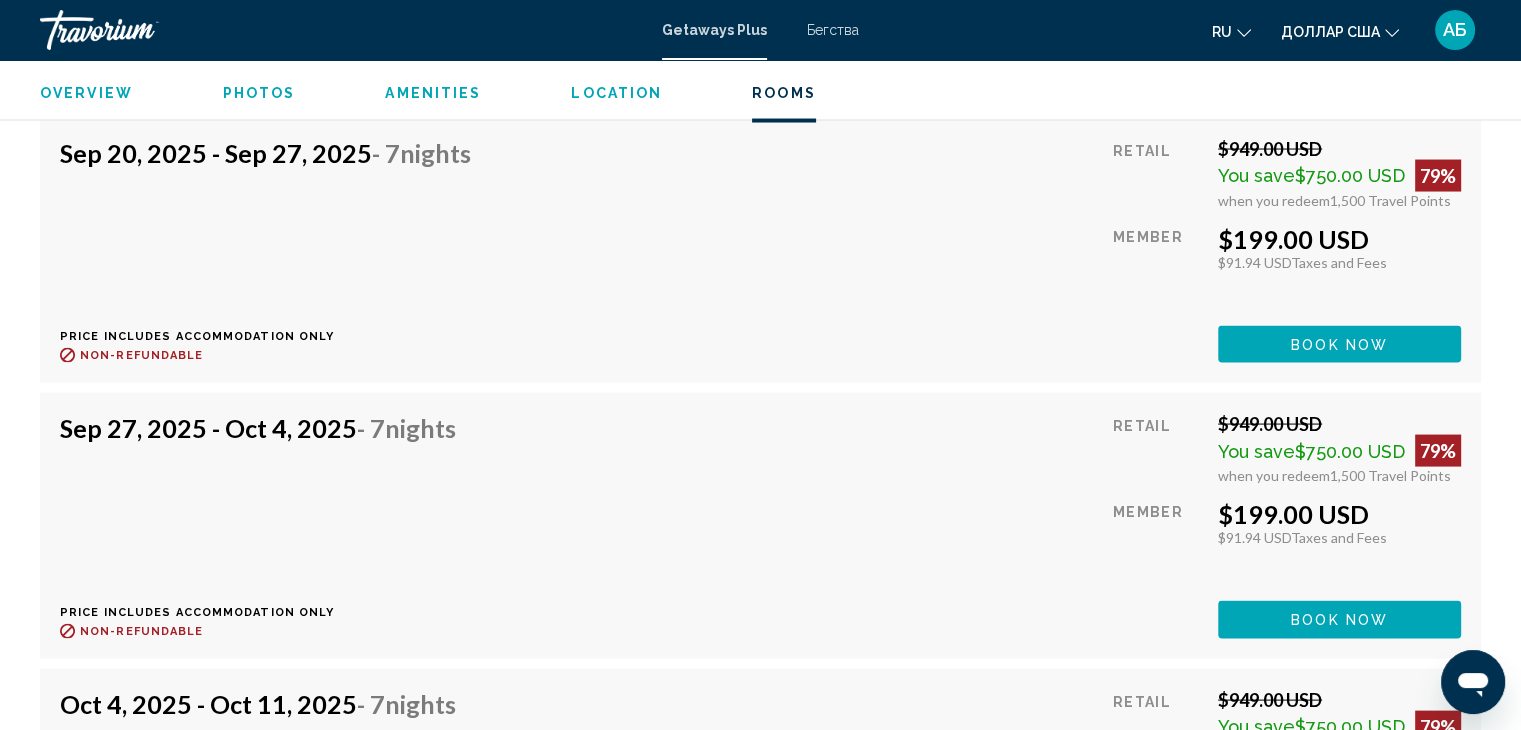 scroll, scrollTop: 3798, scrollLeft: 0, axis: vertical 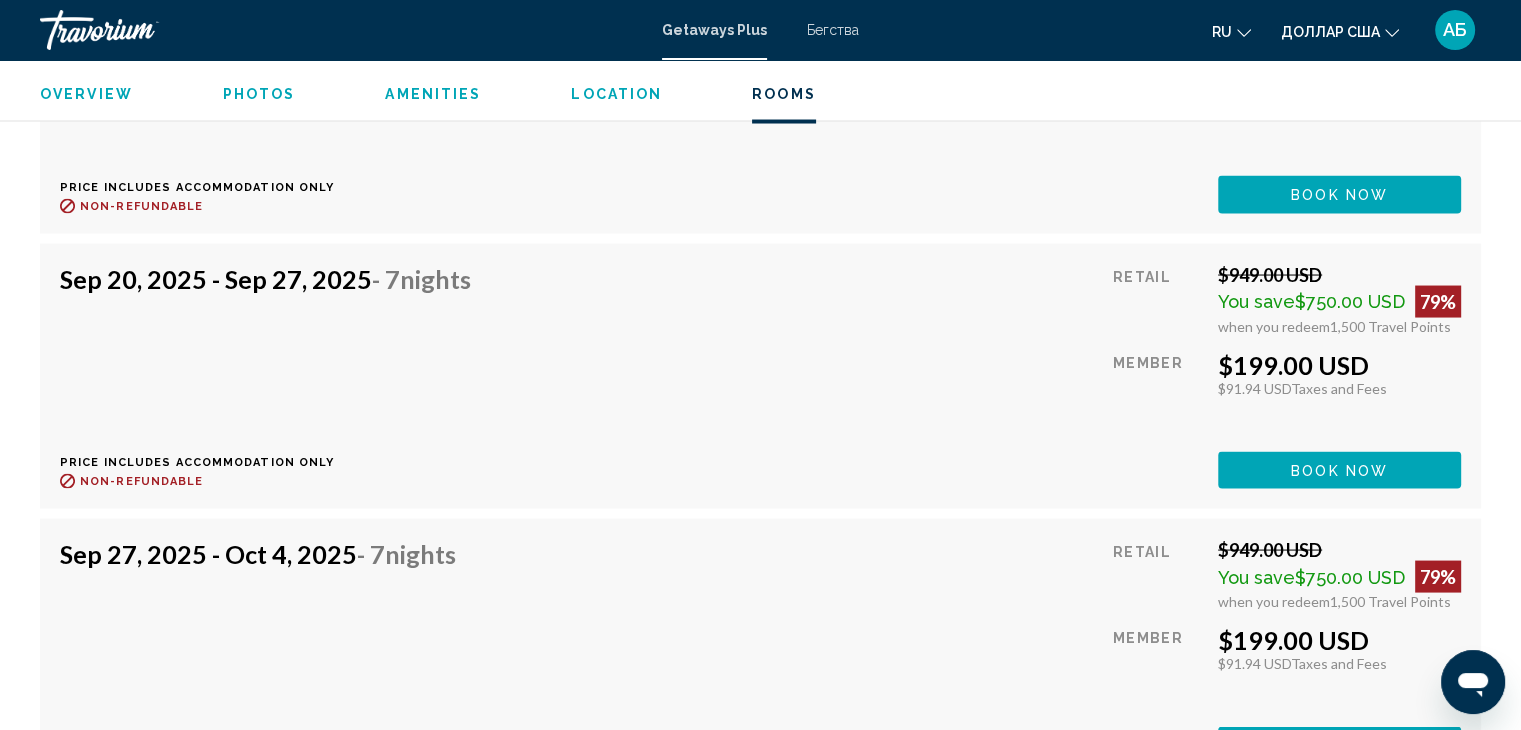 click on "Getaways Plus" at bounding box center [714, 30] 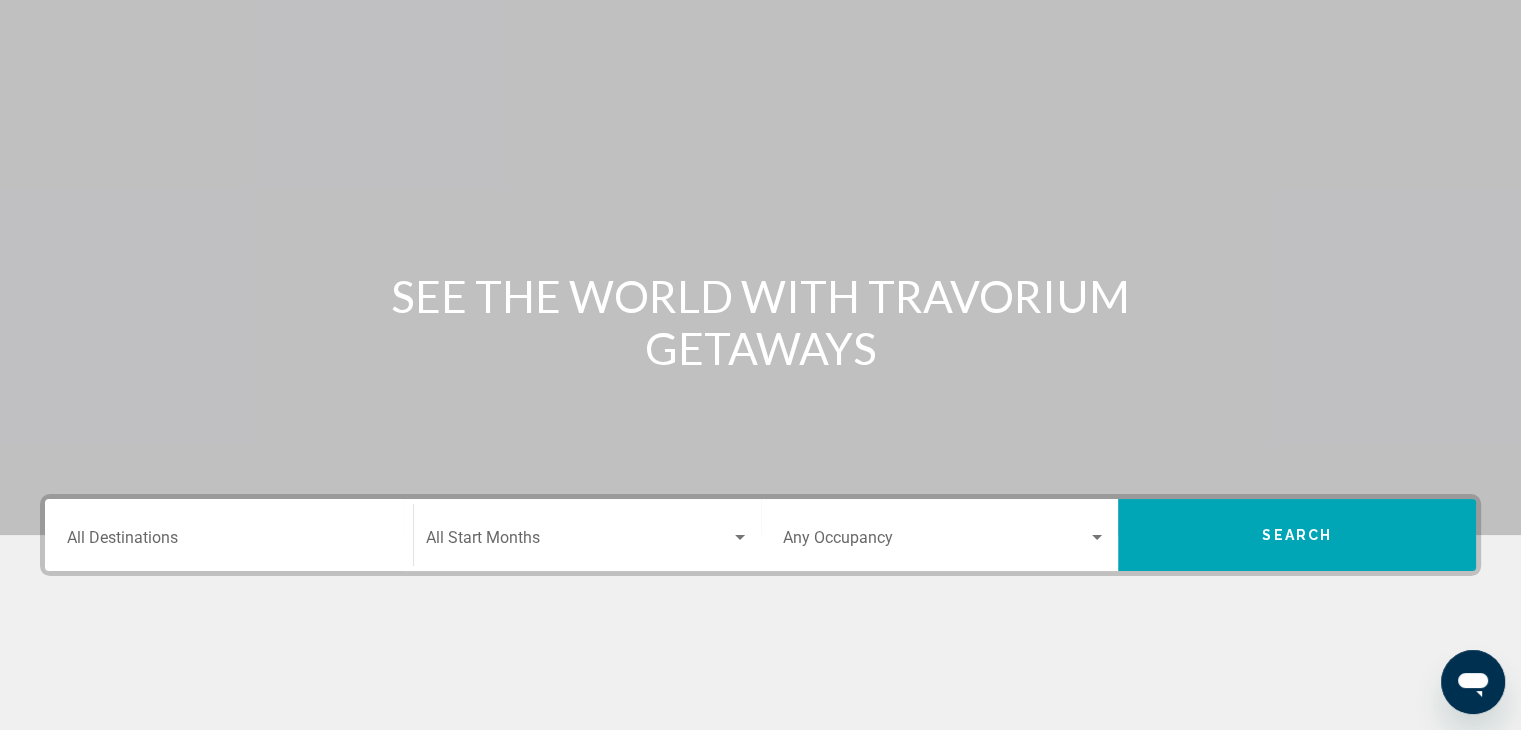 scroll, scrollTop: 100, scrollLeft: 0, axis: vertical 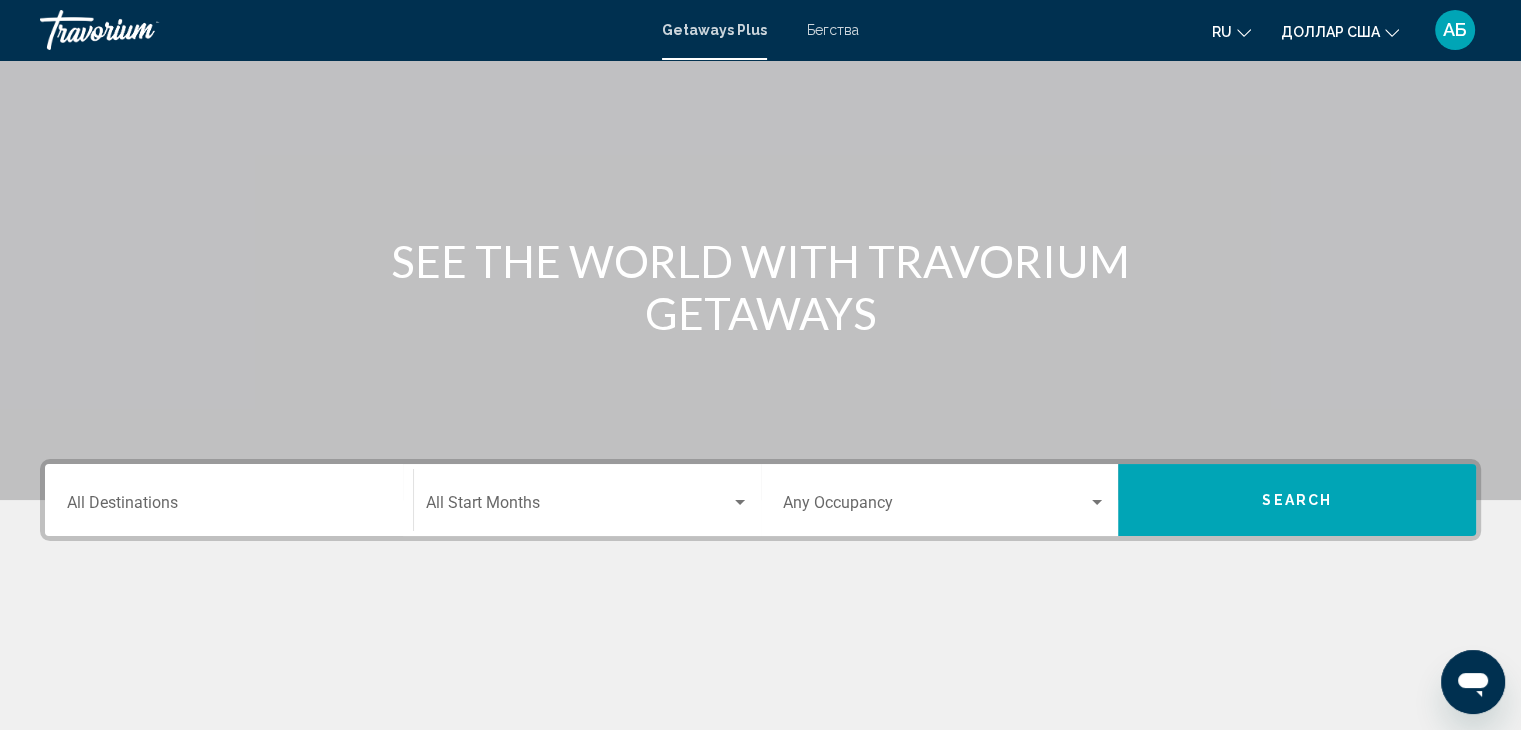 click at bounding box center [1097, 502] 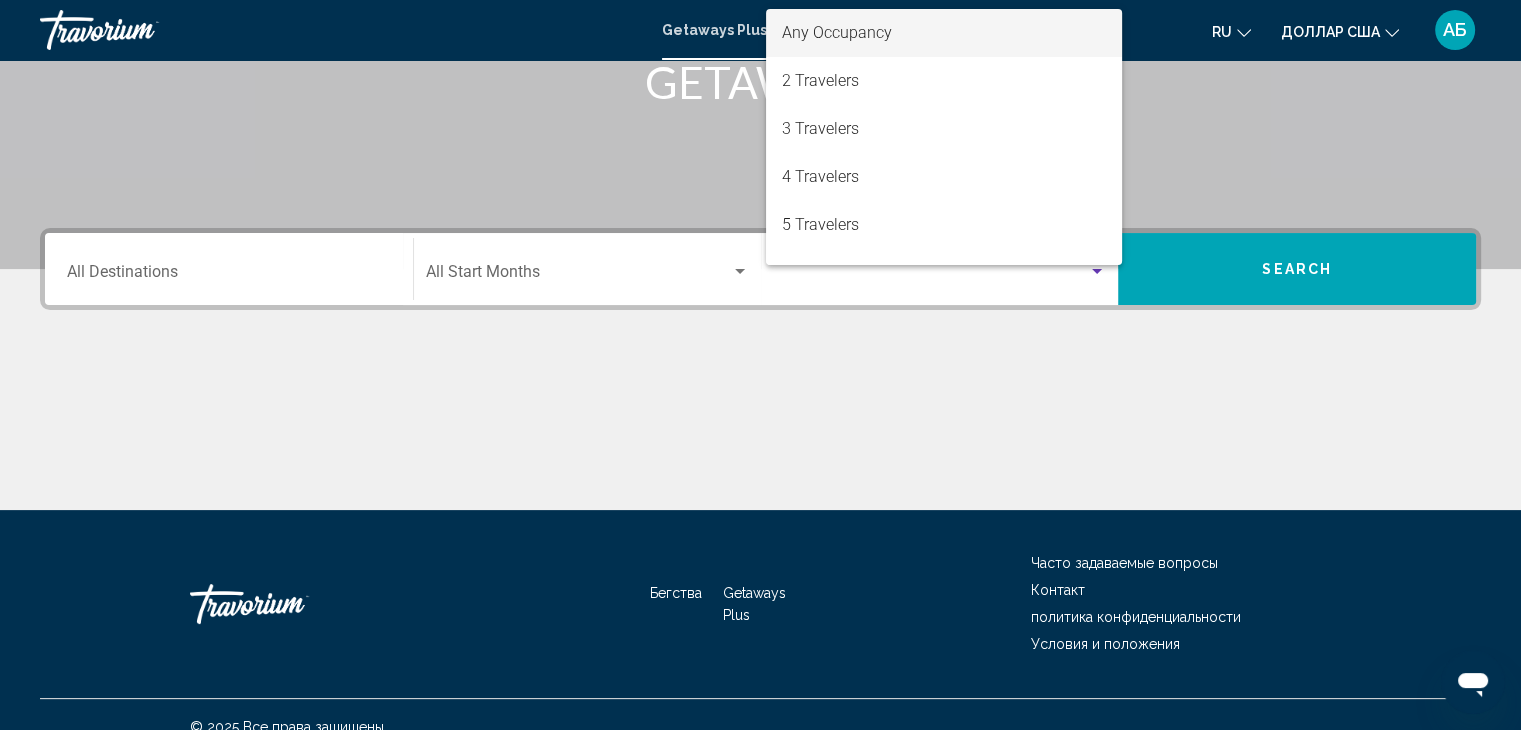 scroll, scrollTop: 356, scrollLeft: 0, axis: vertical 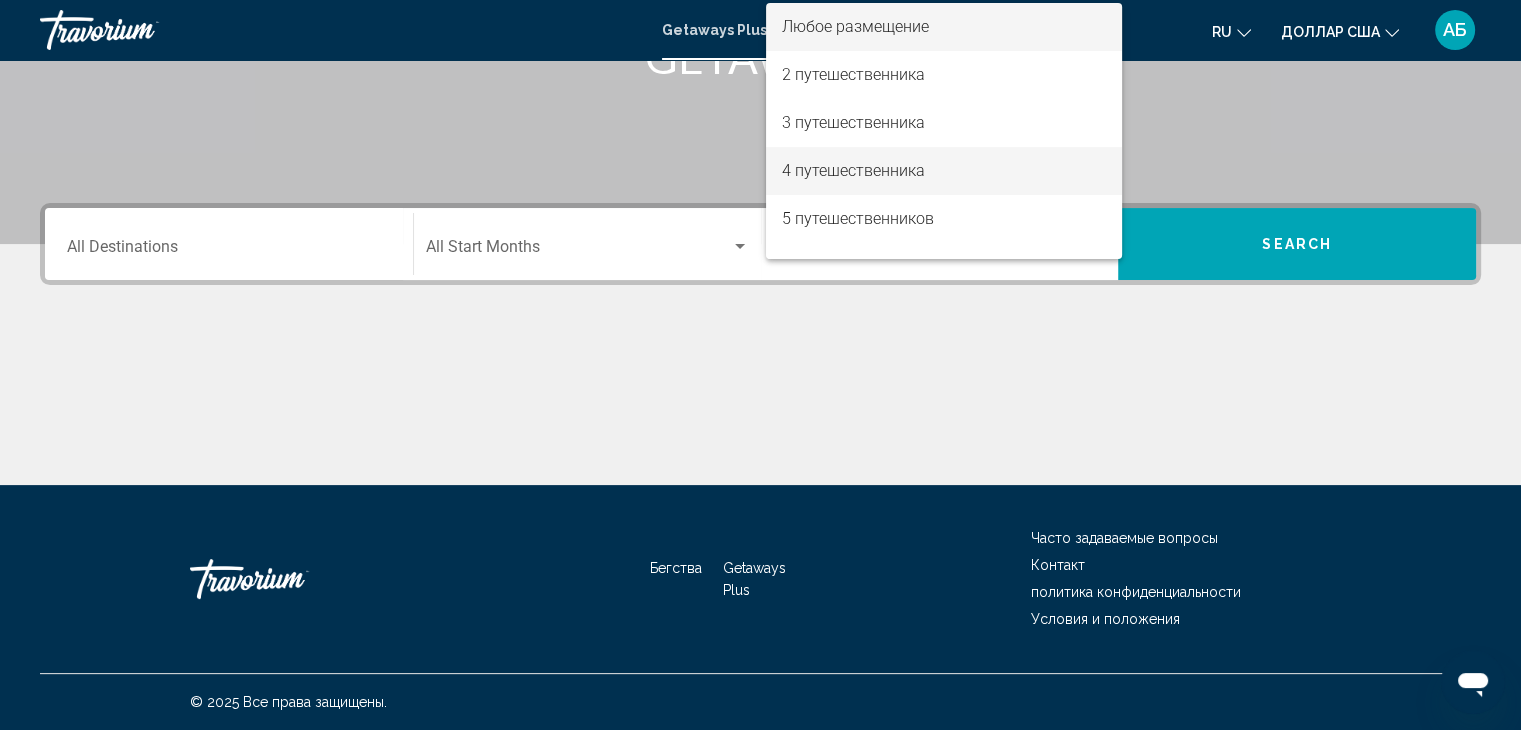 click on "4 путешественника" at bounding box center (853, 170) 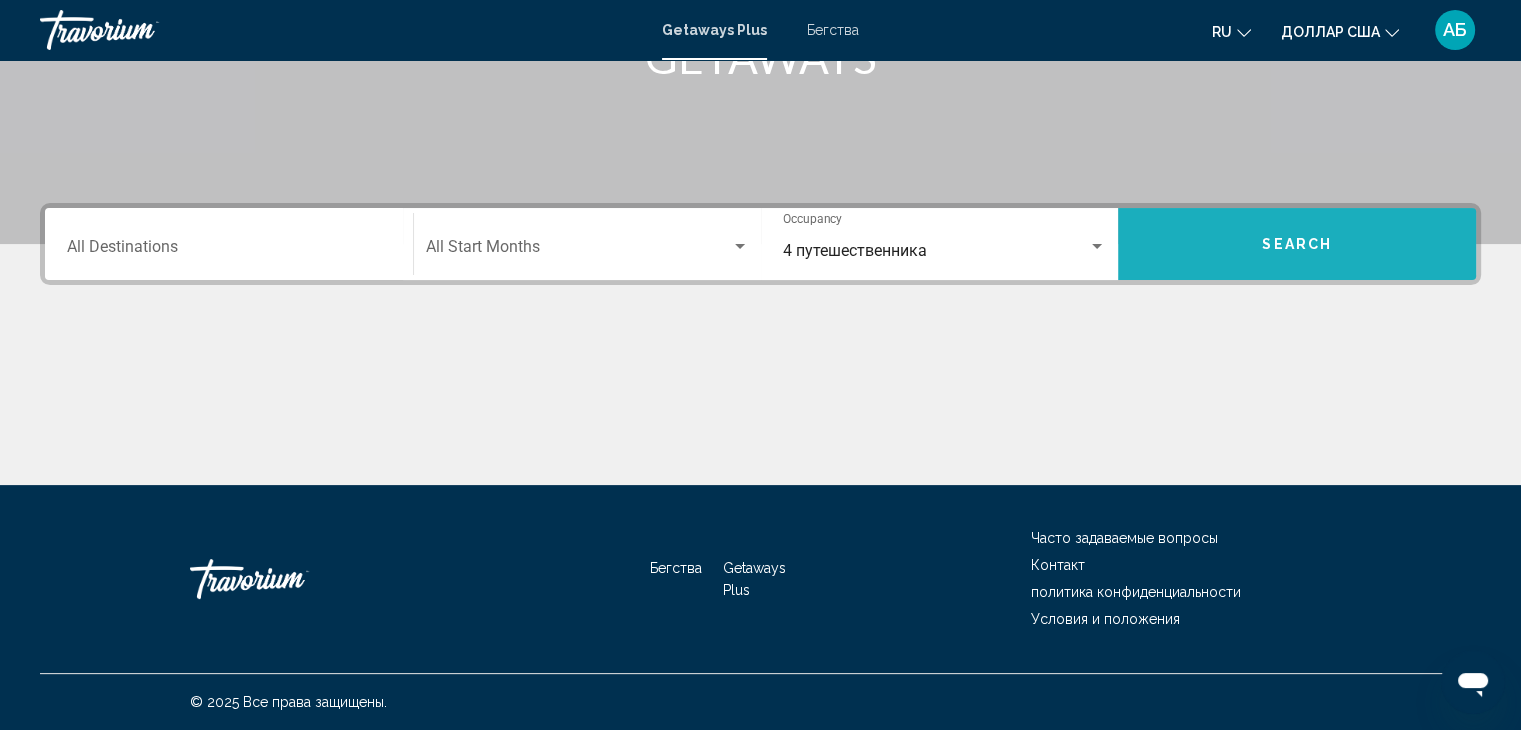 click on "Search" at bounding box center [1297, 245] 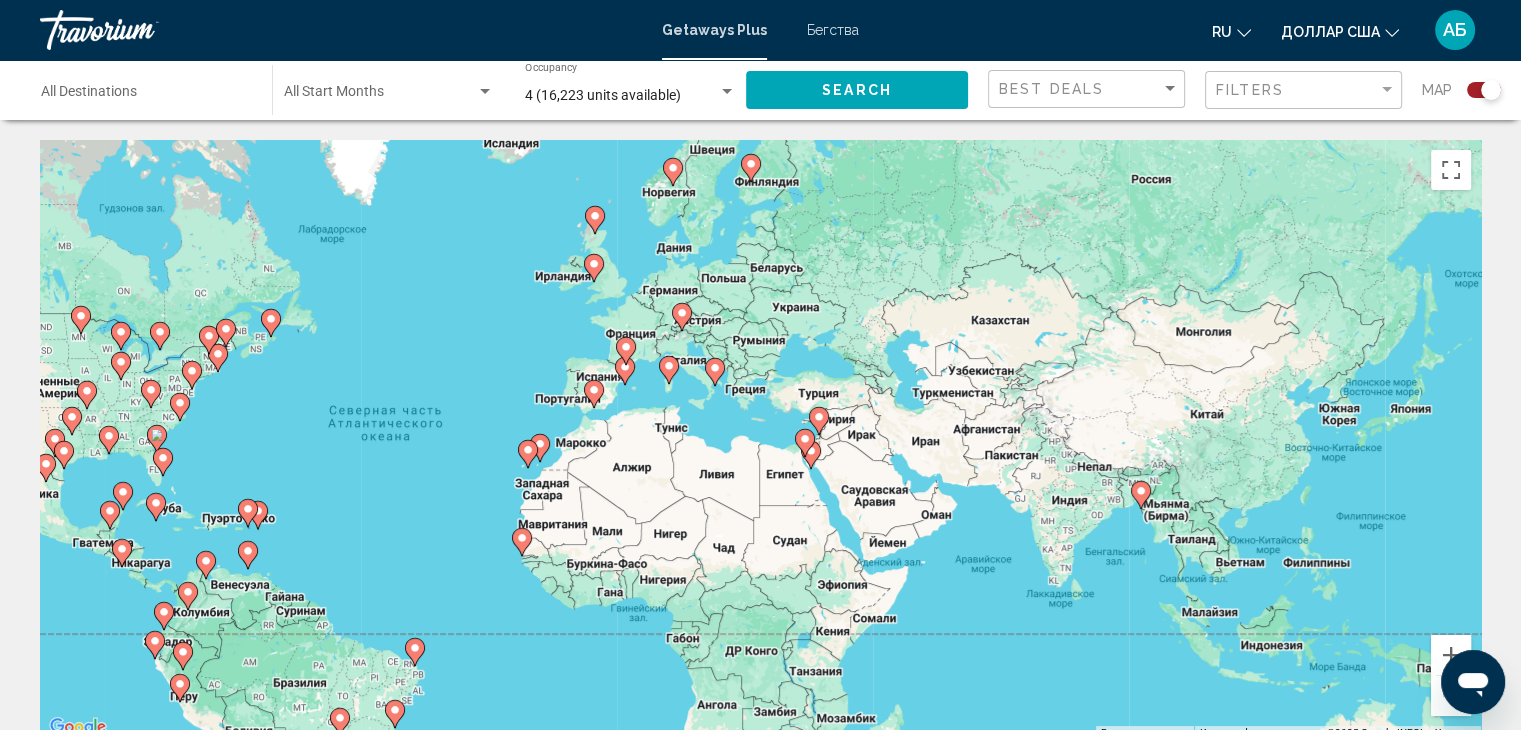 drag, startPoint x: 1031, startPoint y: 466, endPoint x: 711, endPoint y: 475, distance: 320.12653 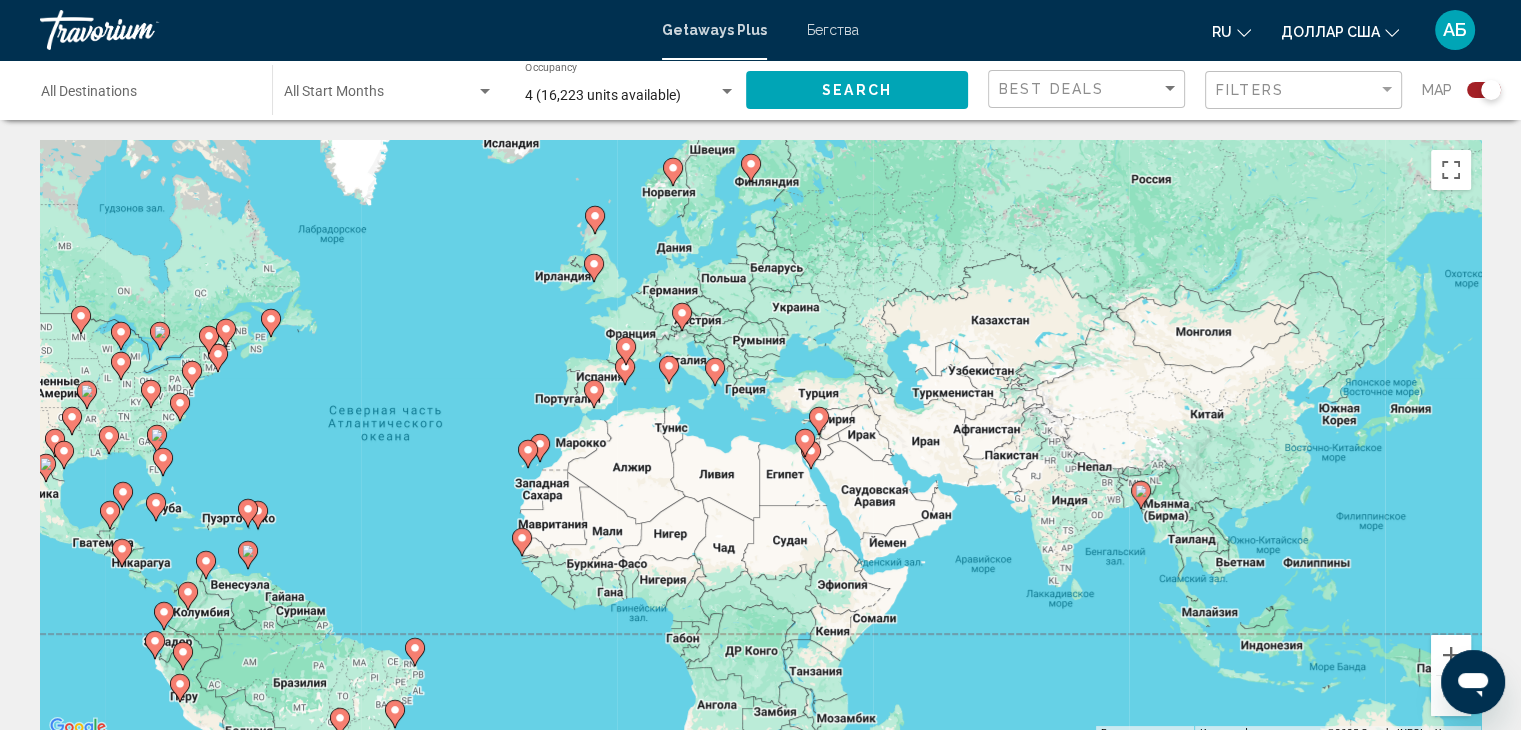 click on "Чтобы активировать перетаскивание с помощью клавиатуры, нажмите Alt + Ввод. После этого перемещайте маркер, используя клавиши со стрелками. Чтобы завершить перетаскивание, нажмите клавишу Ввод. Чтобы отменить действие, нажмите клавишу Esc." at bounding box center [760, 440] 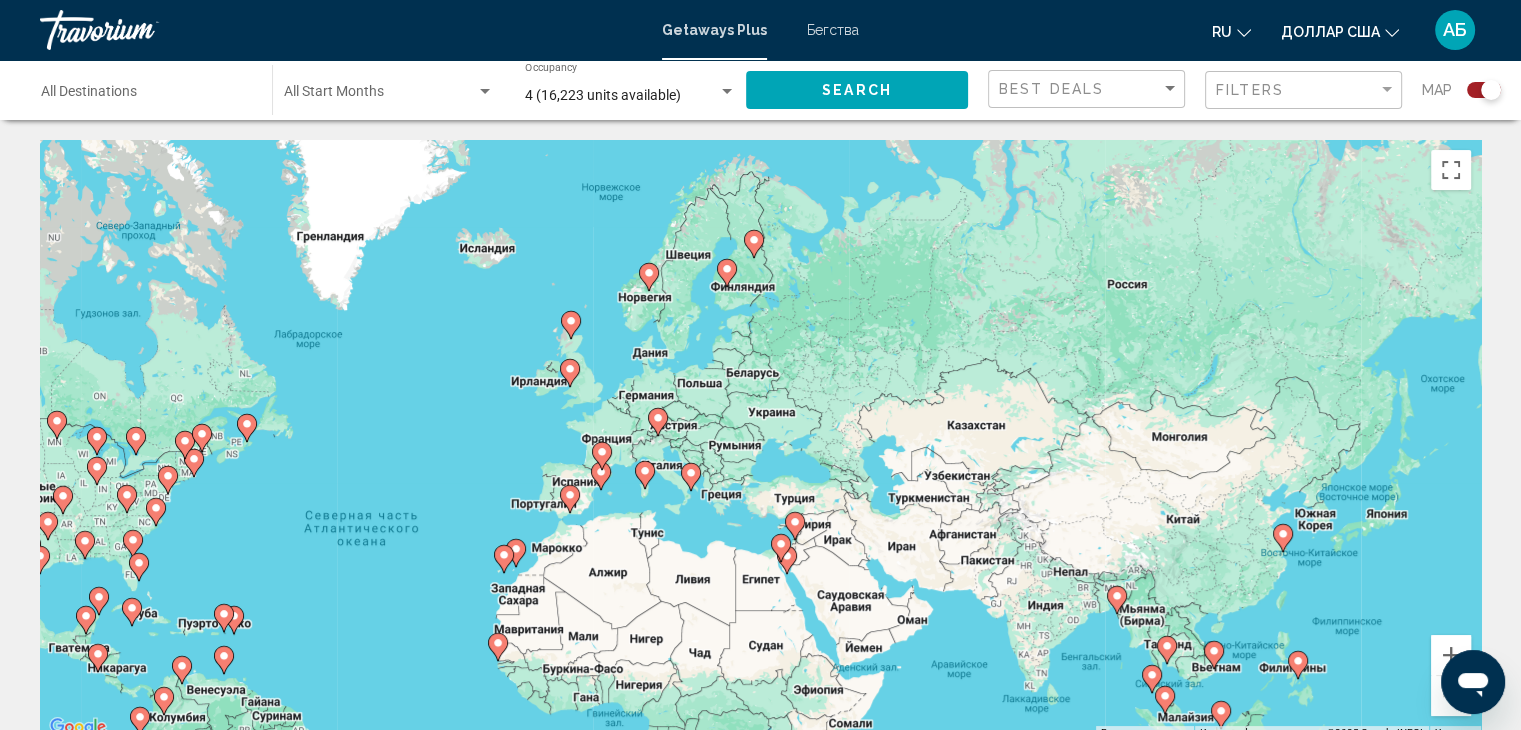 drag, startPoint x: 744, startPoint y: 252, endPoint x: 724, endPoint y: 345, distance: 95.12623 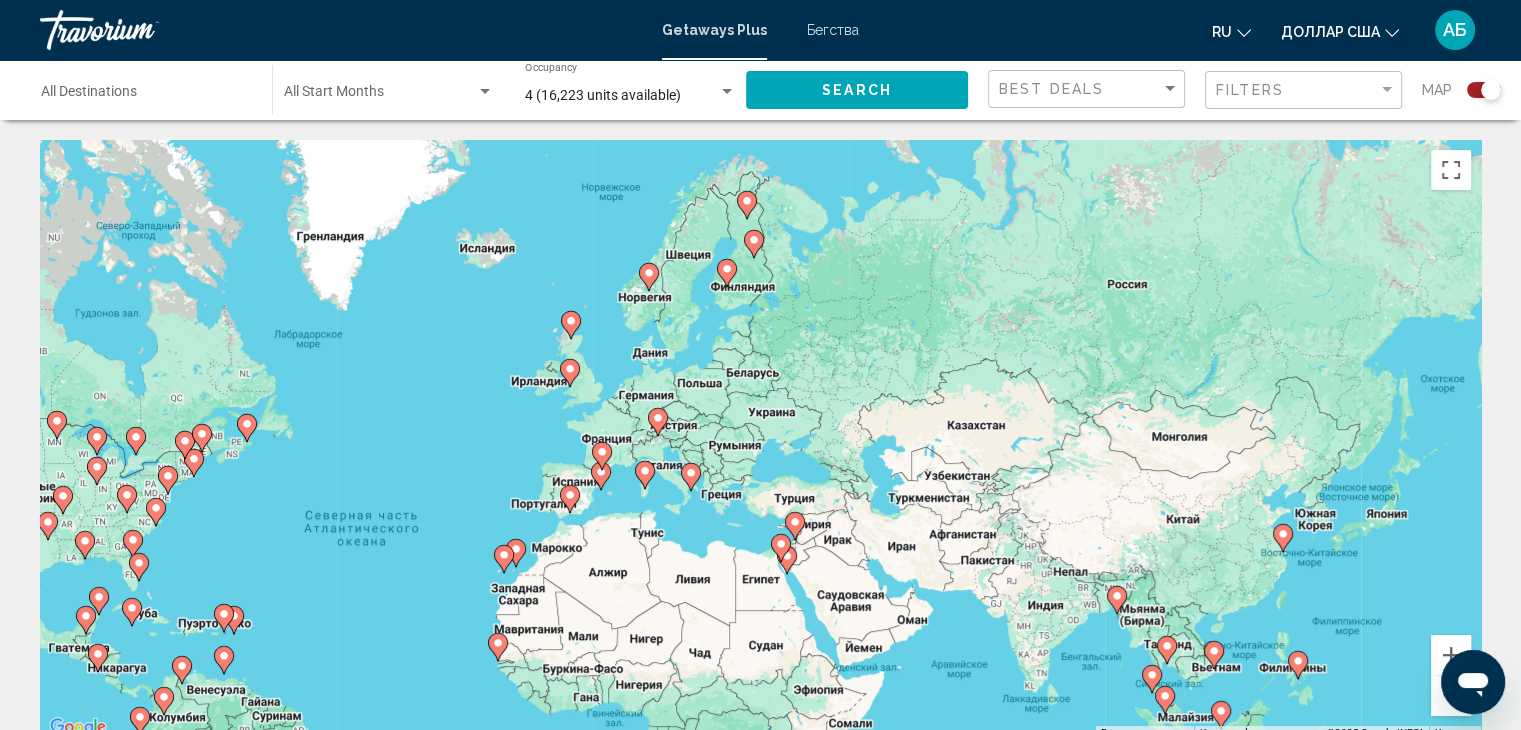 click at bounding box center (570, 373) 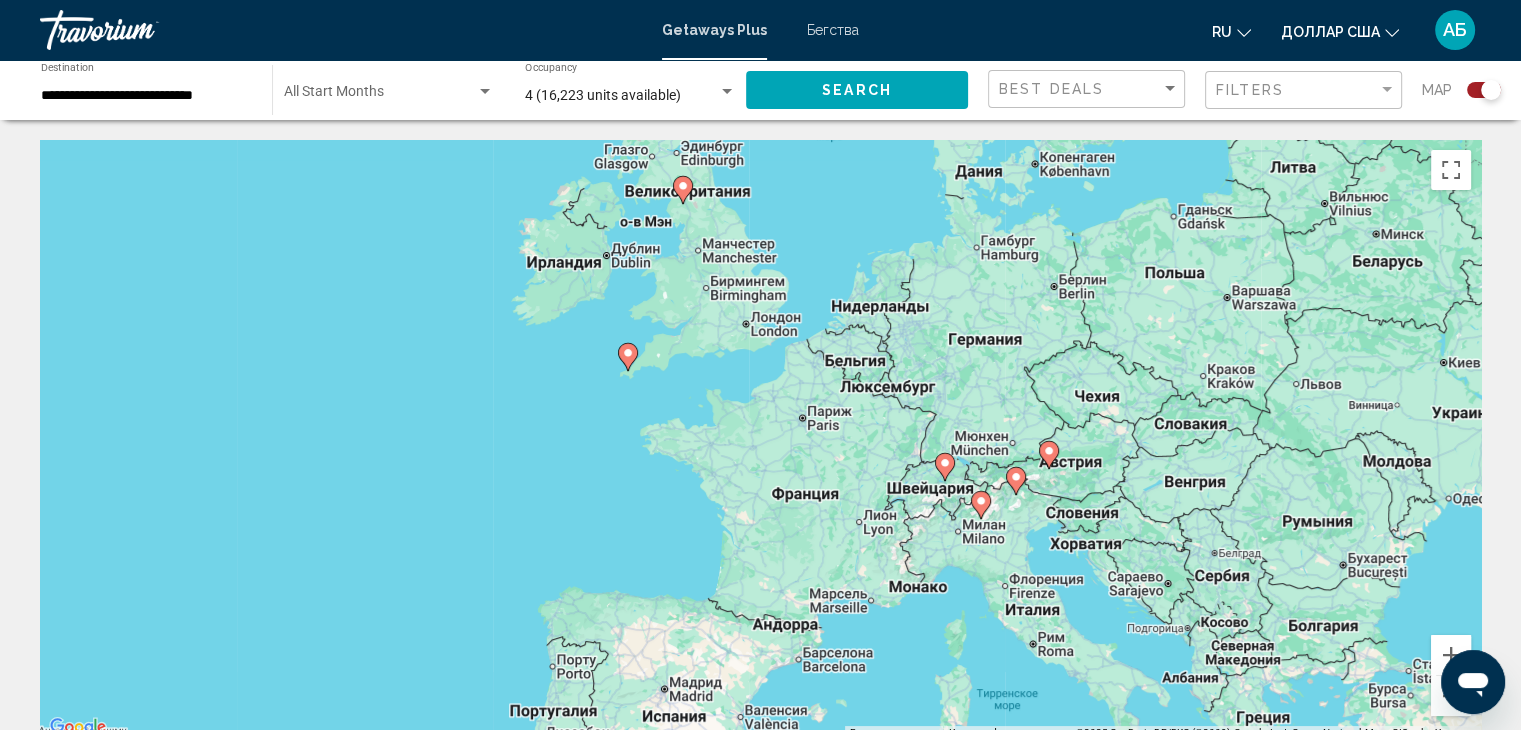 drag, startPoint x: 810, startPoint y: 589, endPoint x: 732, endPoint y: 351, distance: 250.45558 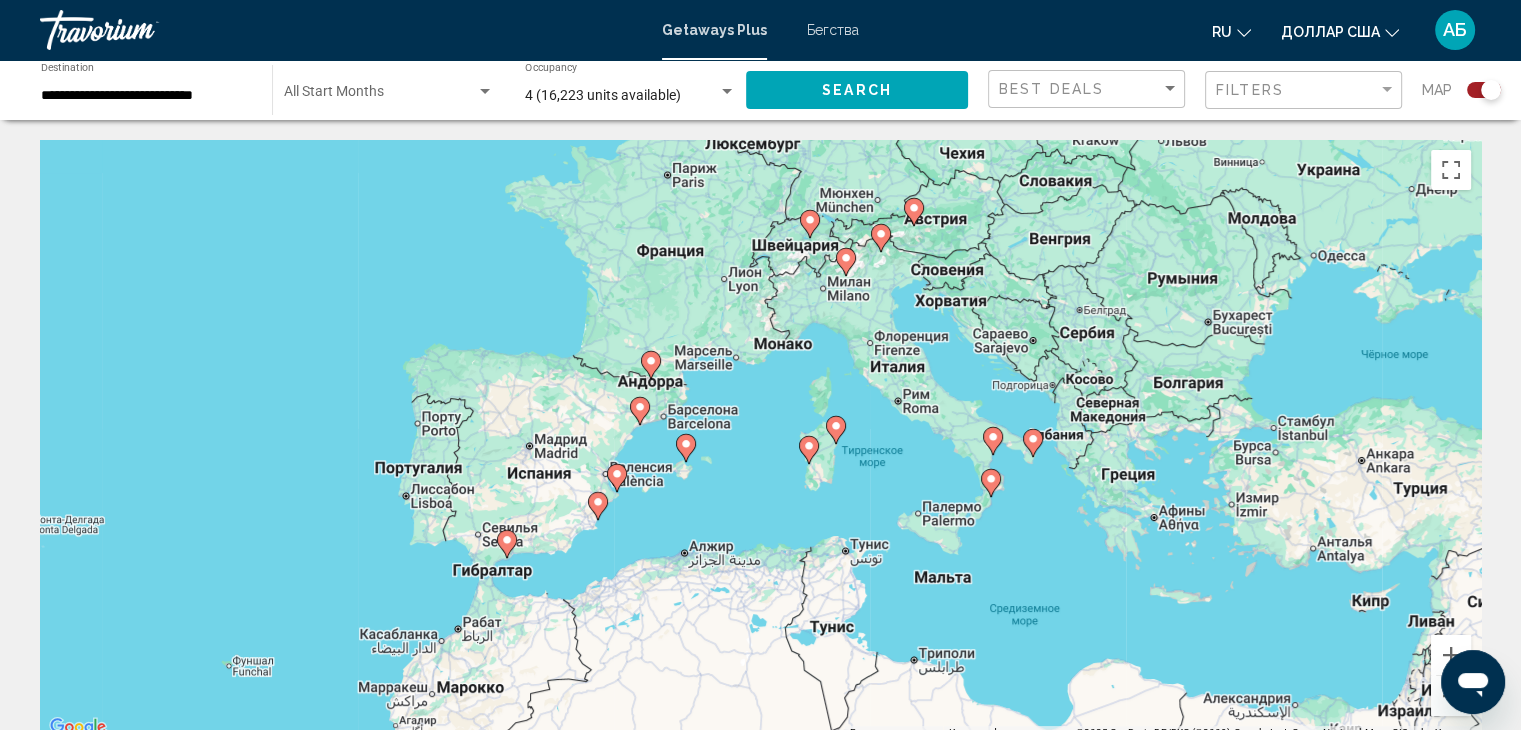 drag, startPoint x: 864, startPoint y: 512, endPoint x: 729, endPoint y: 267, distance: 279.73203 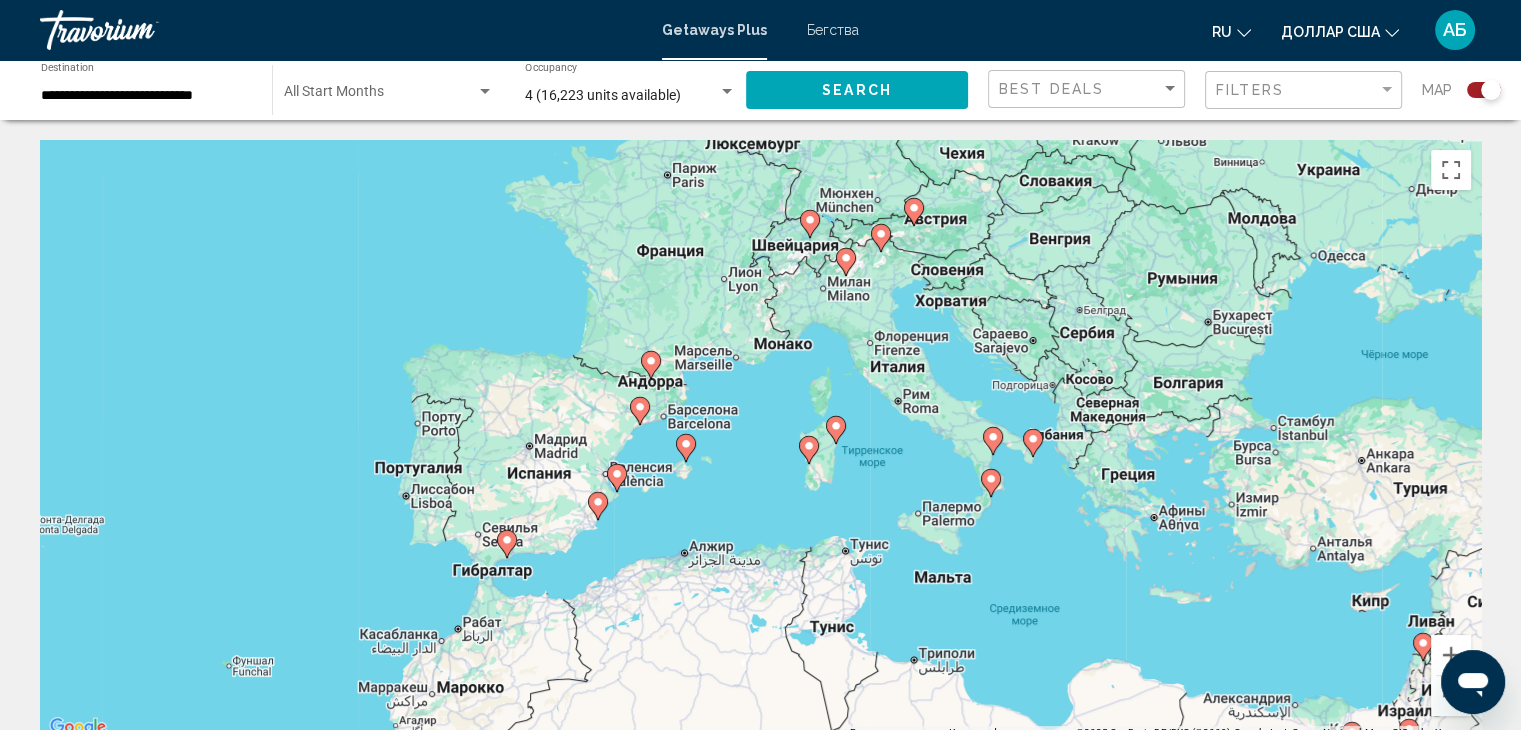 click 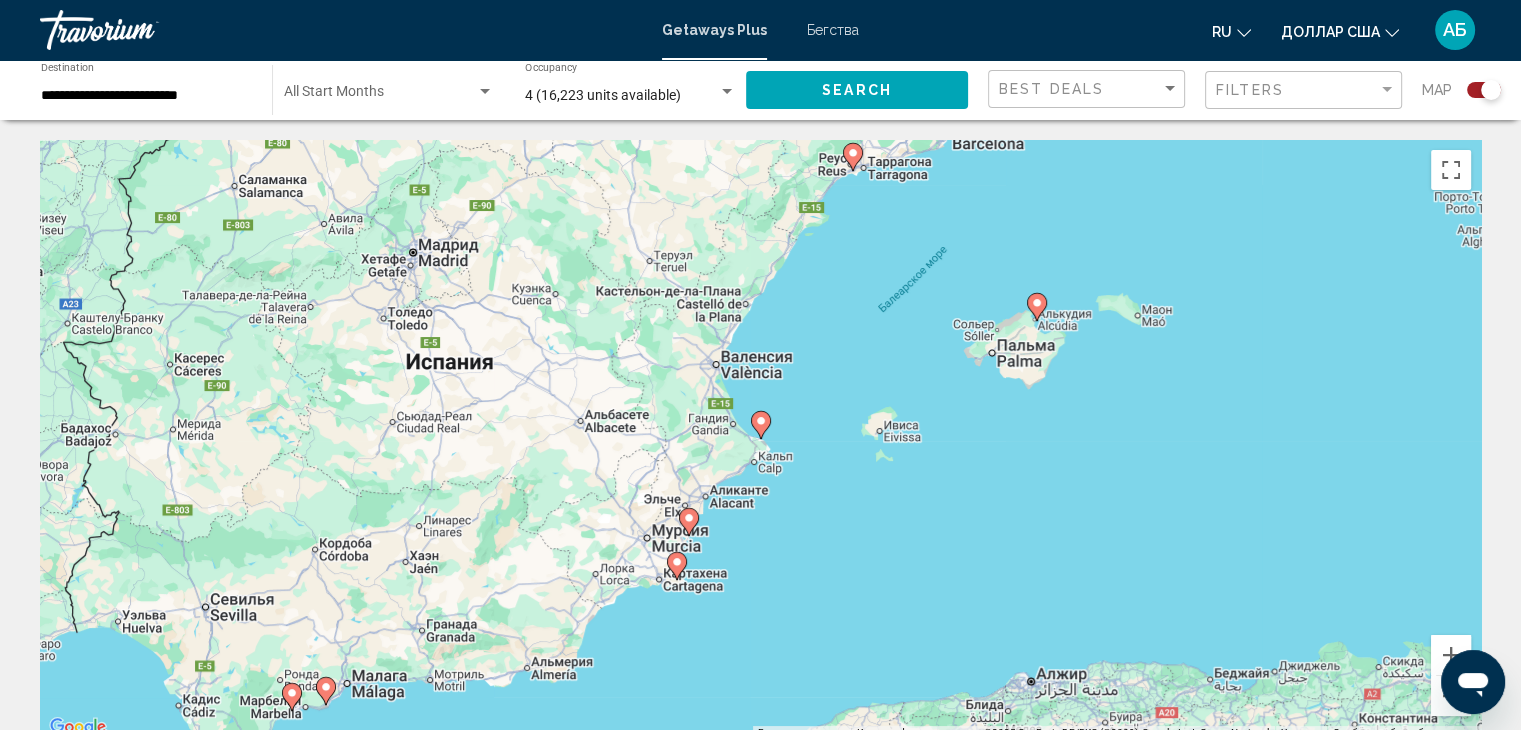 click at bounding box center (677, 566) 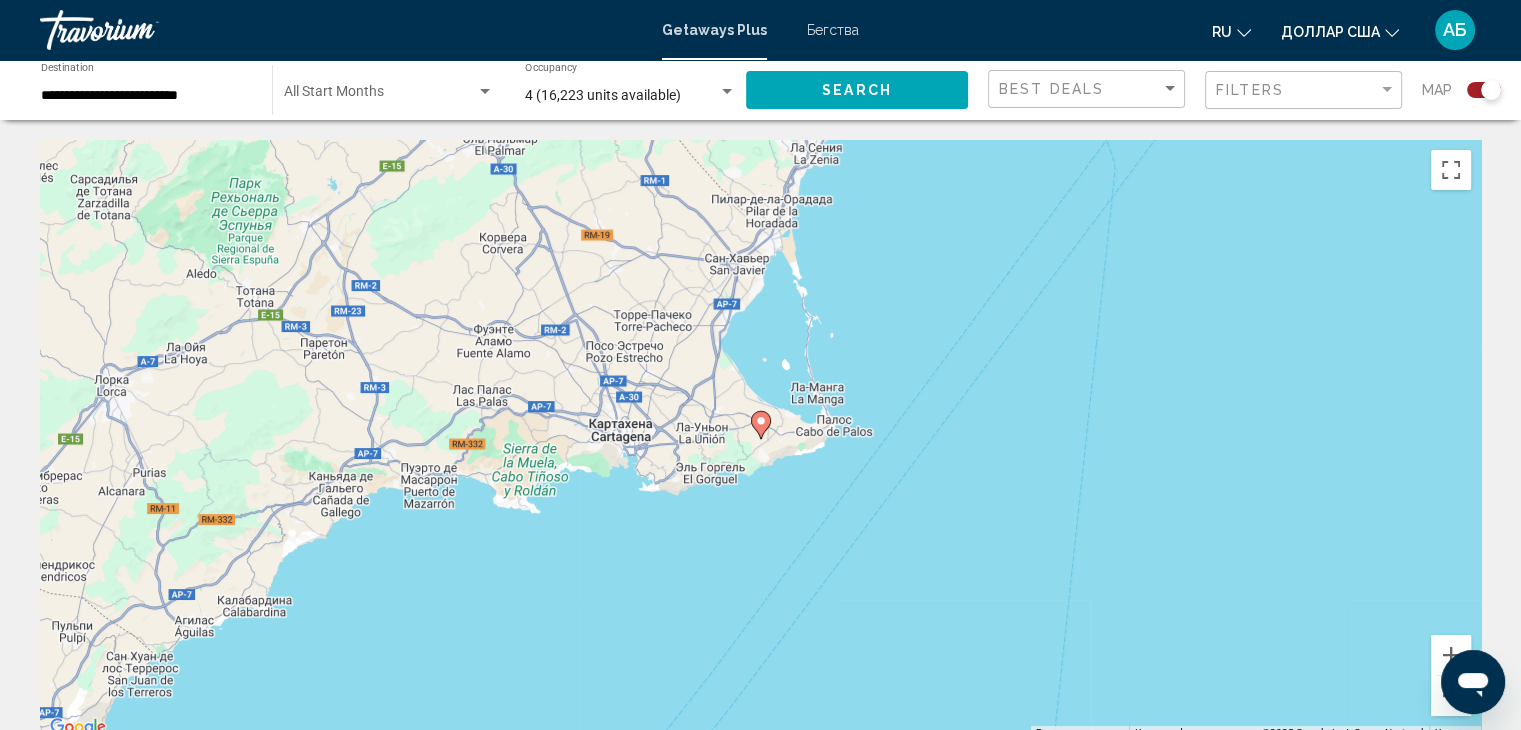 click at bounding box center (761, 425) 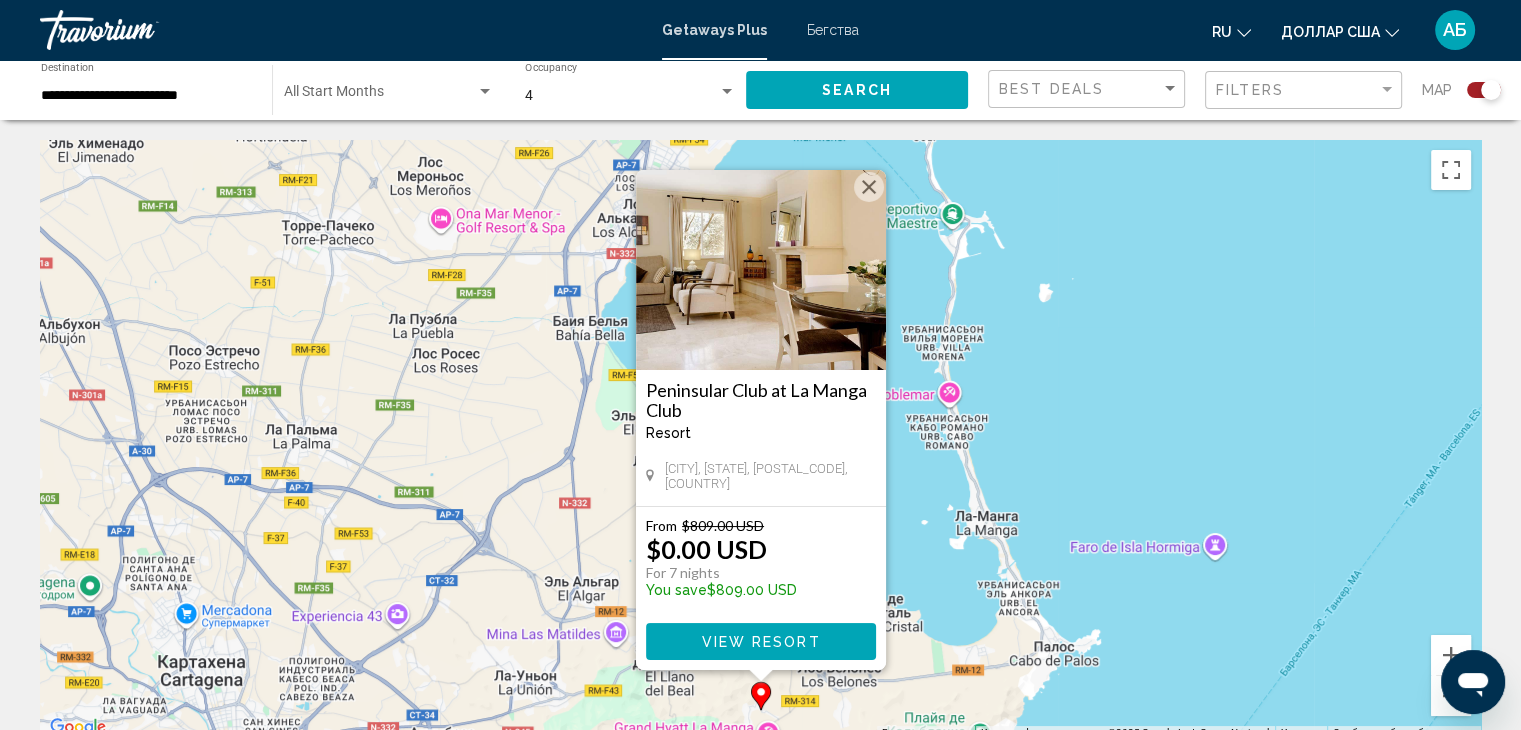 click on "View Resort" at bounding box center (760, 642) 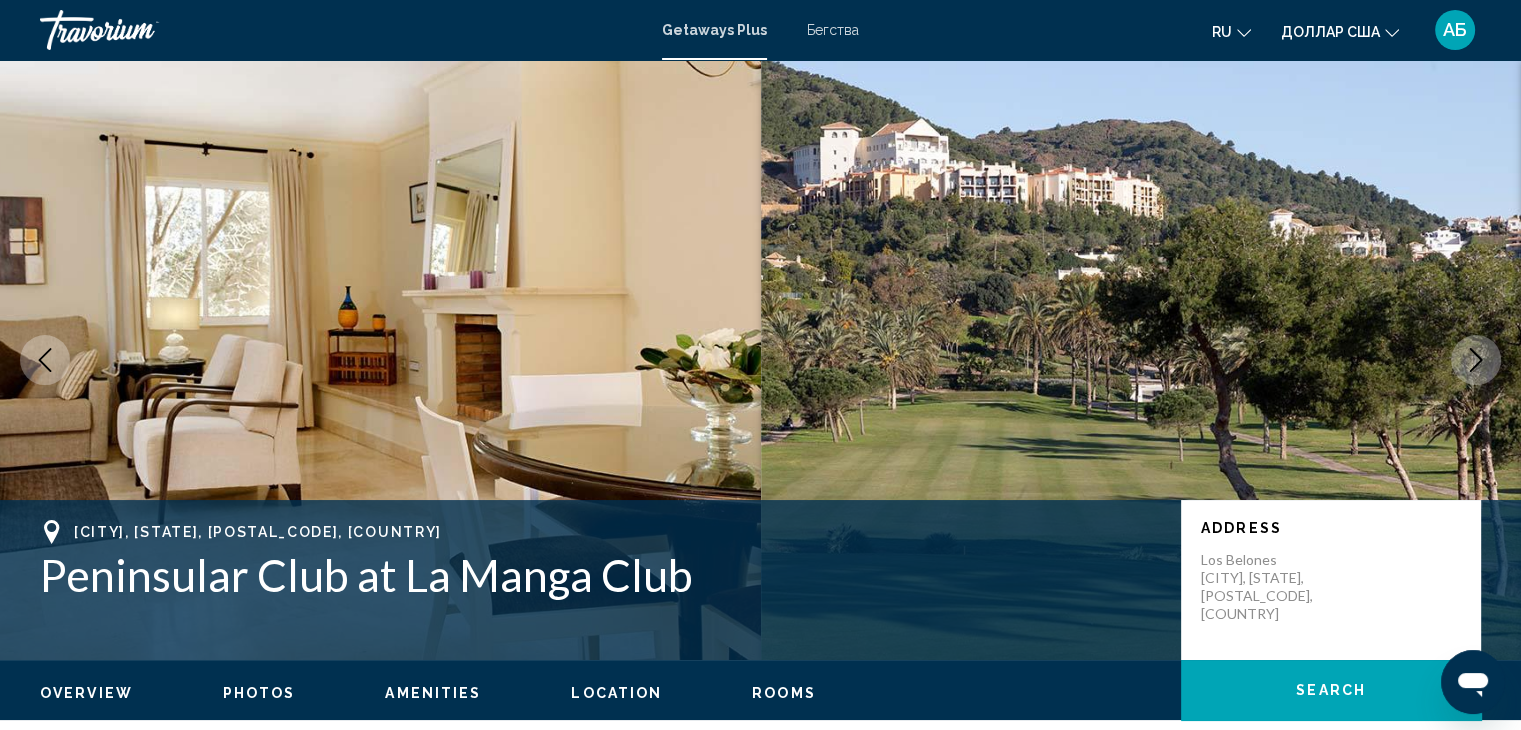 click at bounding box center (1476, 360) 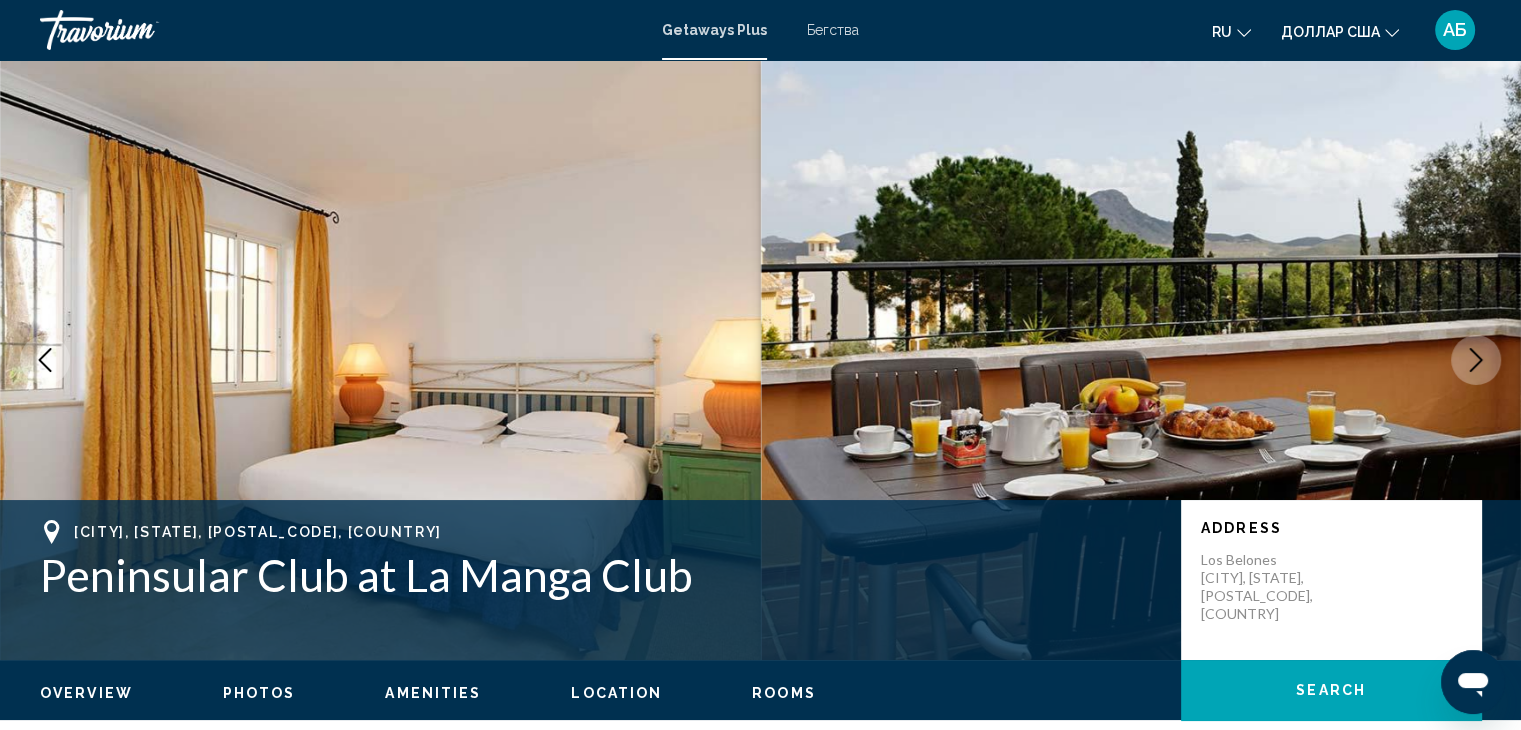 click 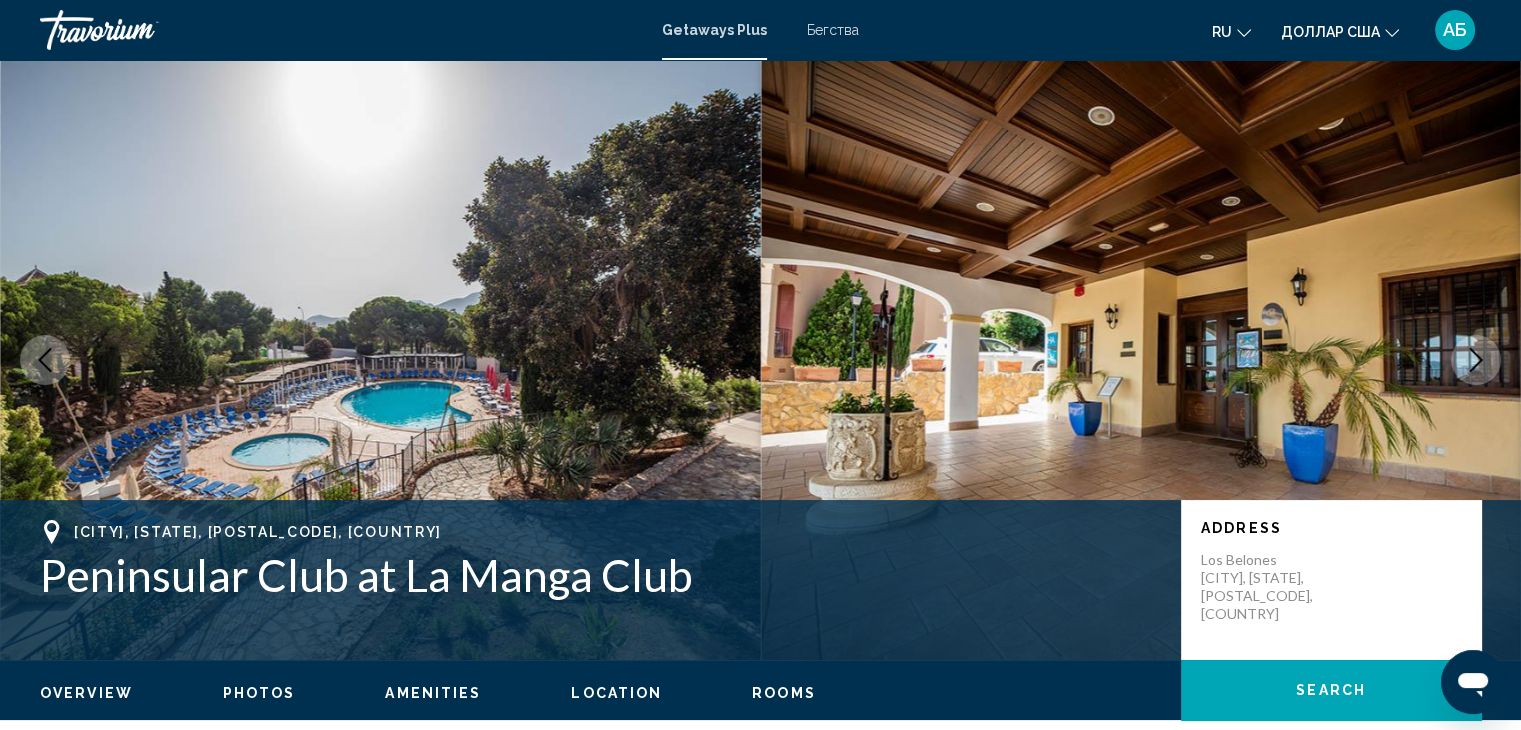 click 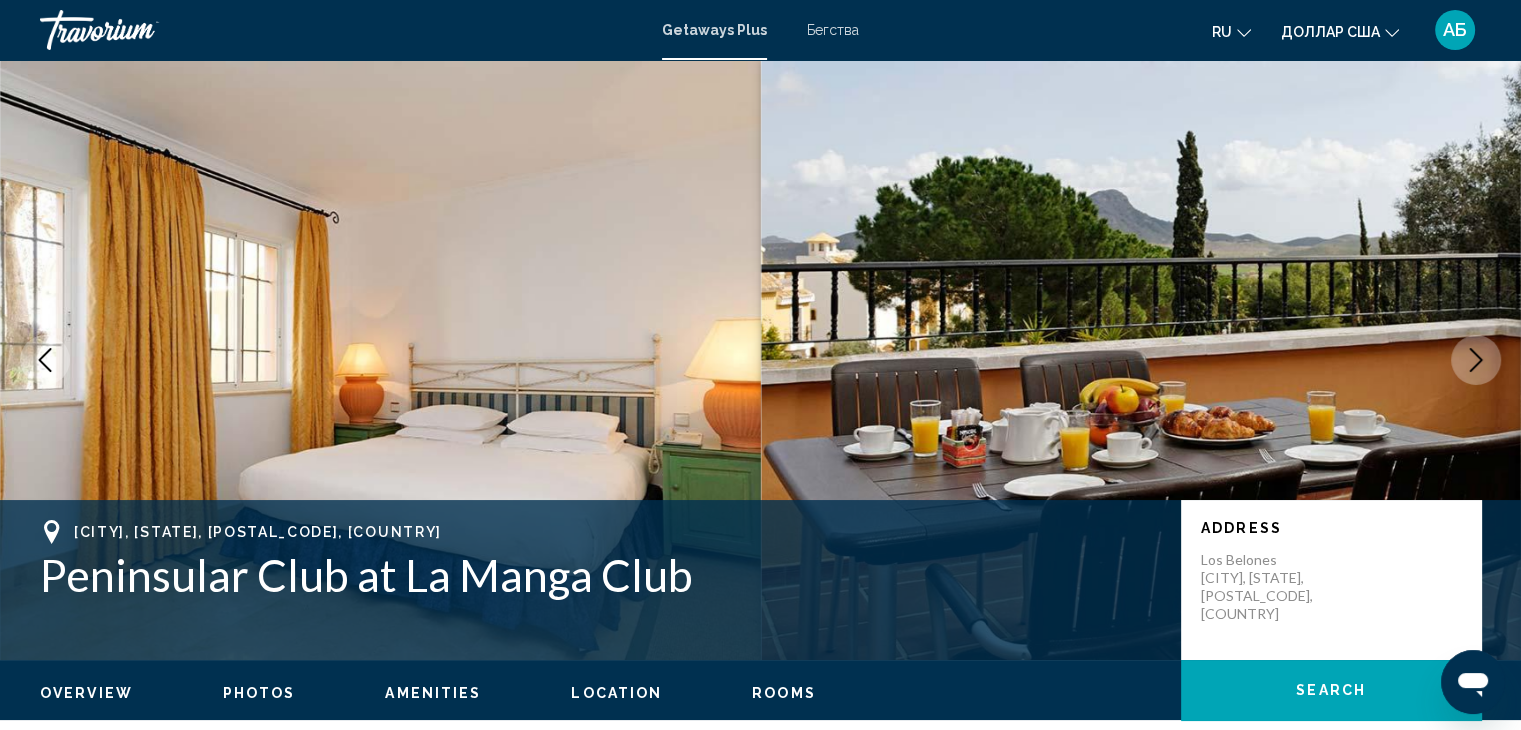 click at bounding box center [1476, 360] 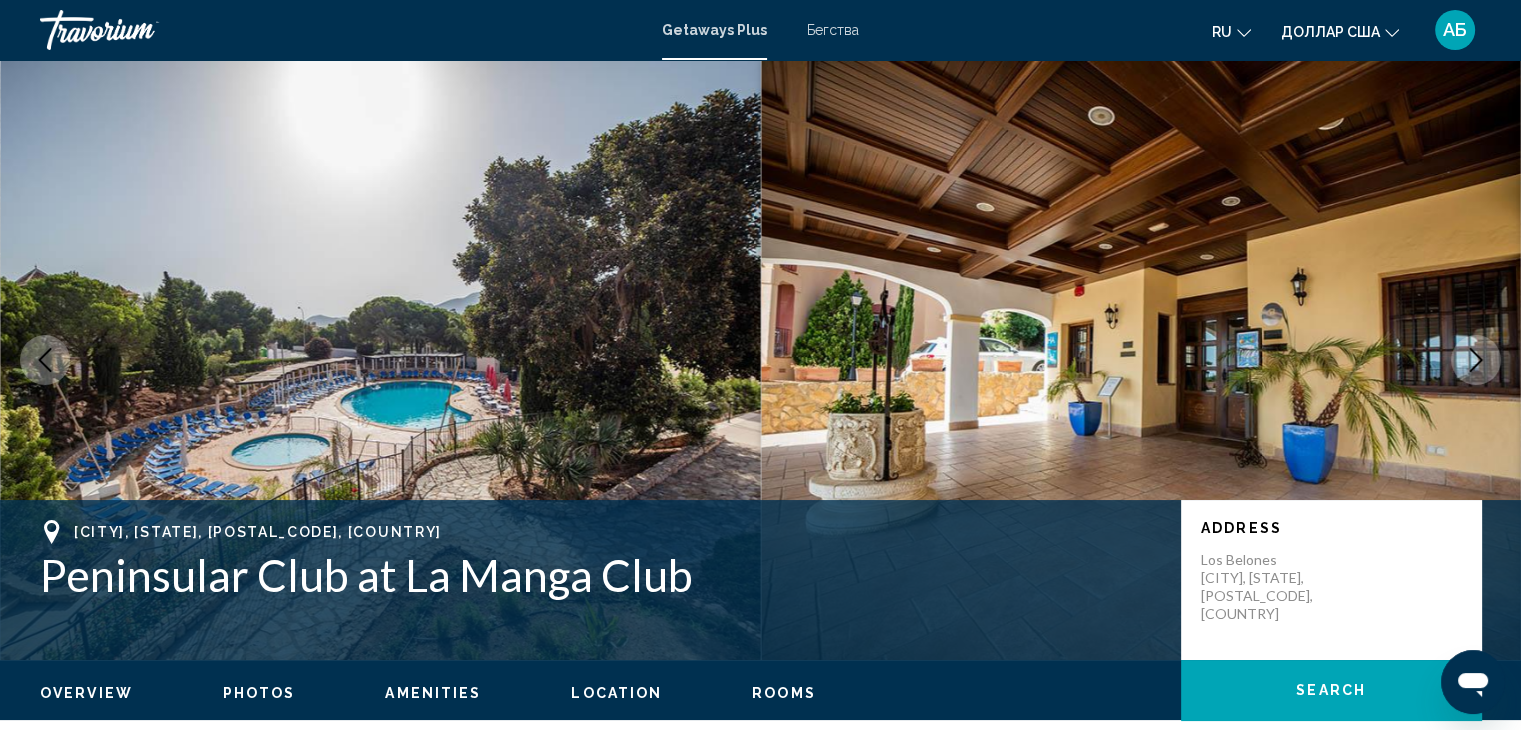 click 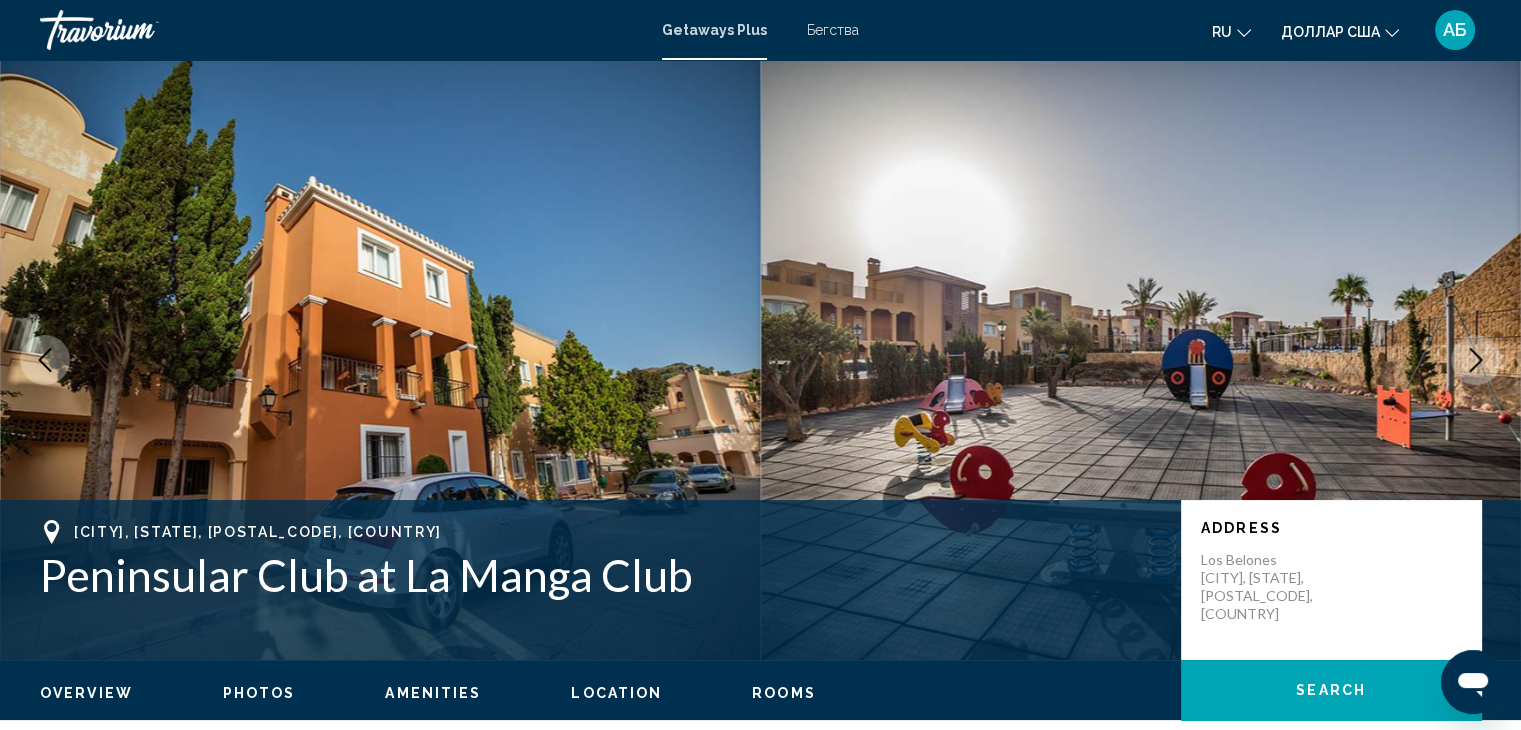 click 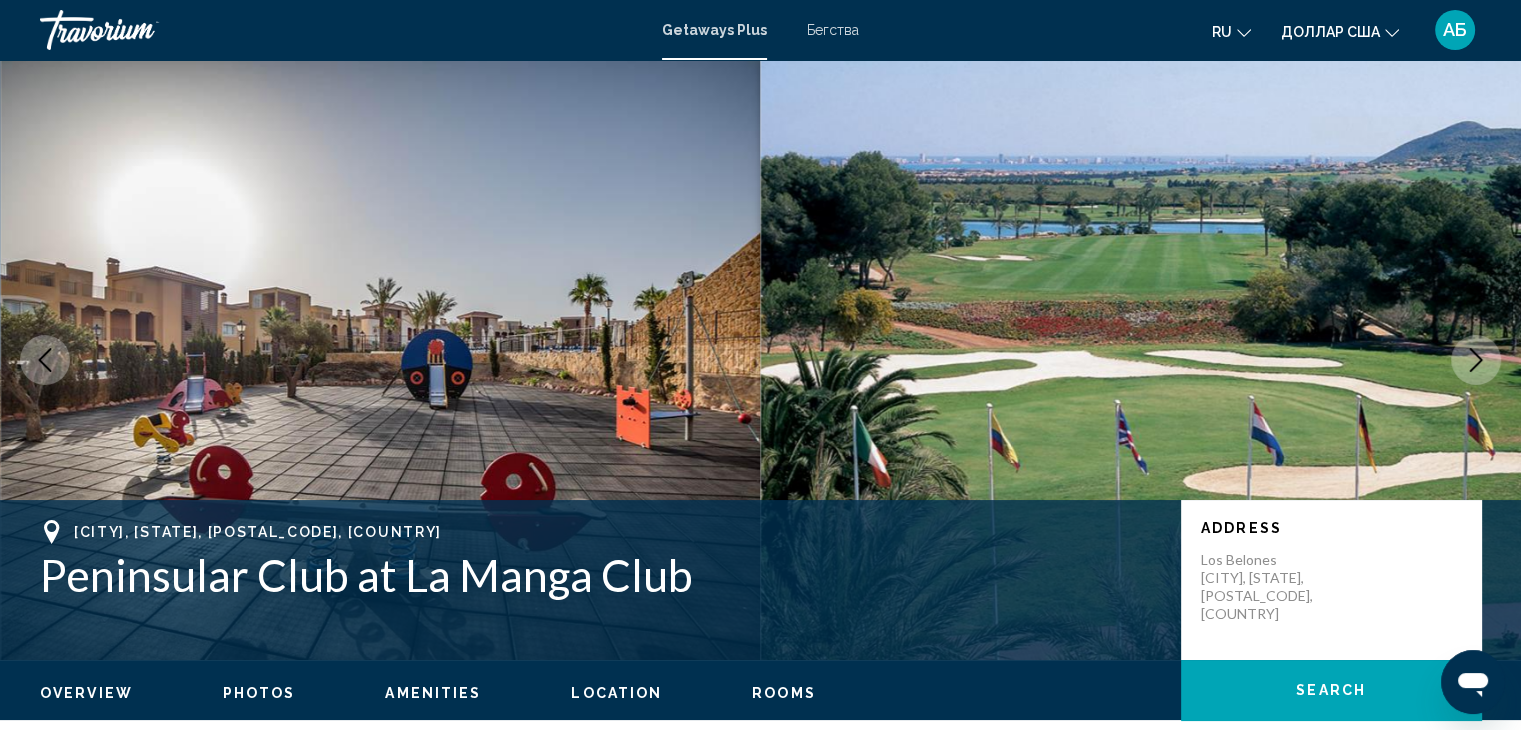 click 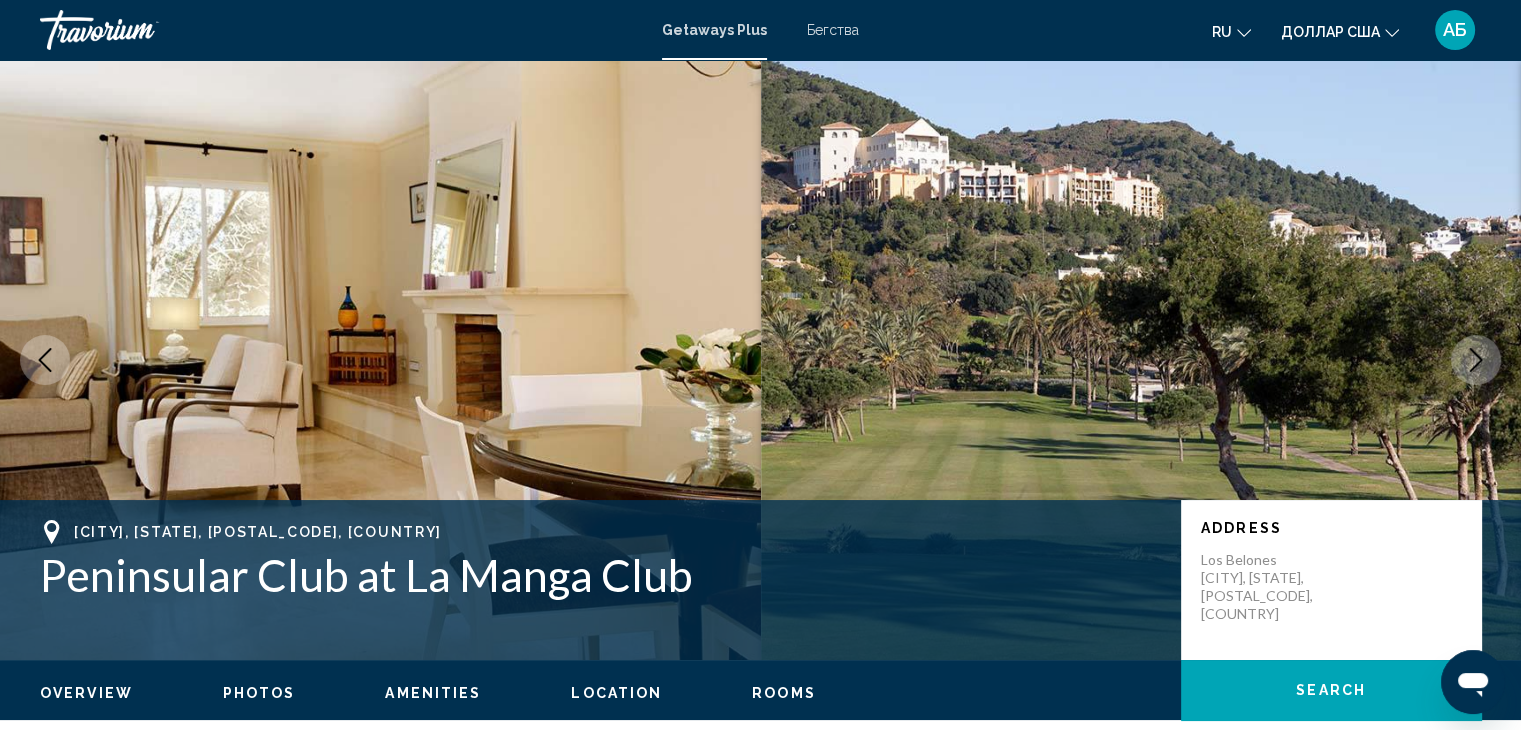 click on "Getaways Plus Бегства ru
English Español Français Italiano Português русский доллар США
USD ($) MXN (Mex$) CAD (Can$) GBP (£) EUR (€) AUD (A$) NZD (NZ$) CNY (CN¥) АБ Авторизоваться" at bounding box center [760, 30] 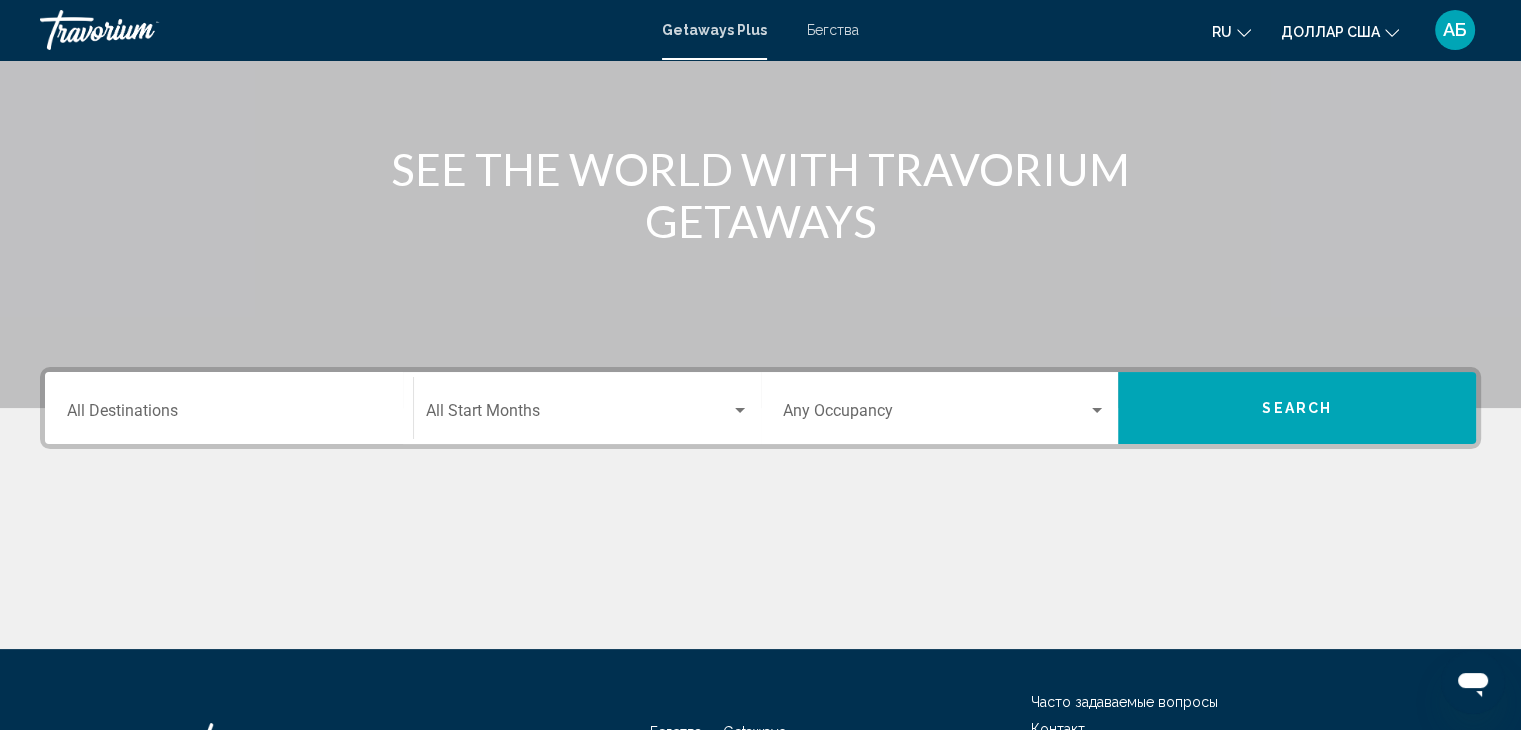 scroll, scrollTop: 200, scrollLeft: 0, axis: vertical 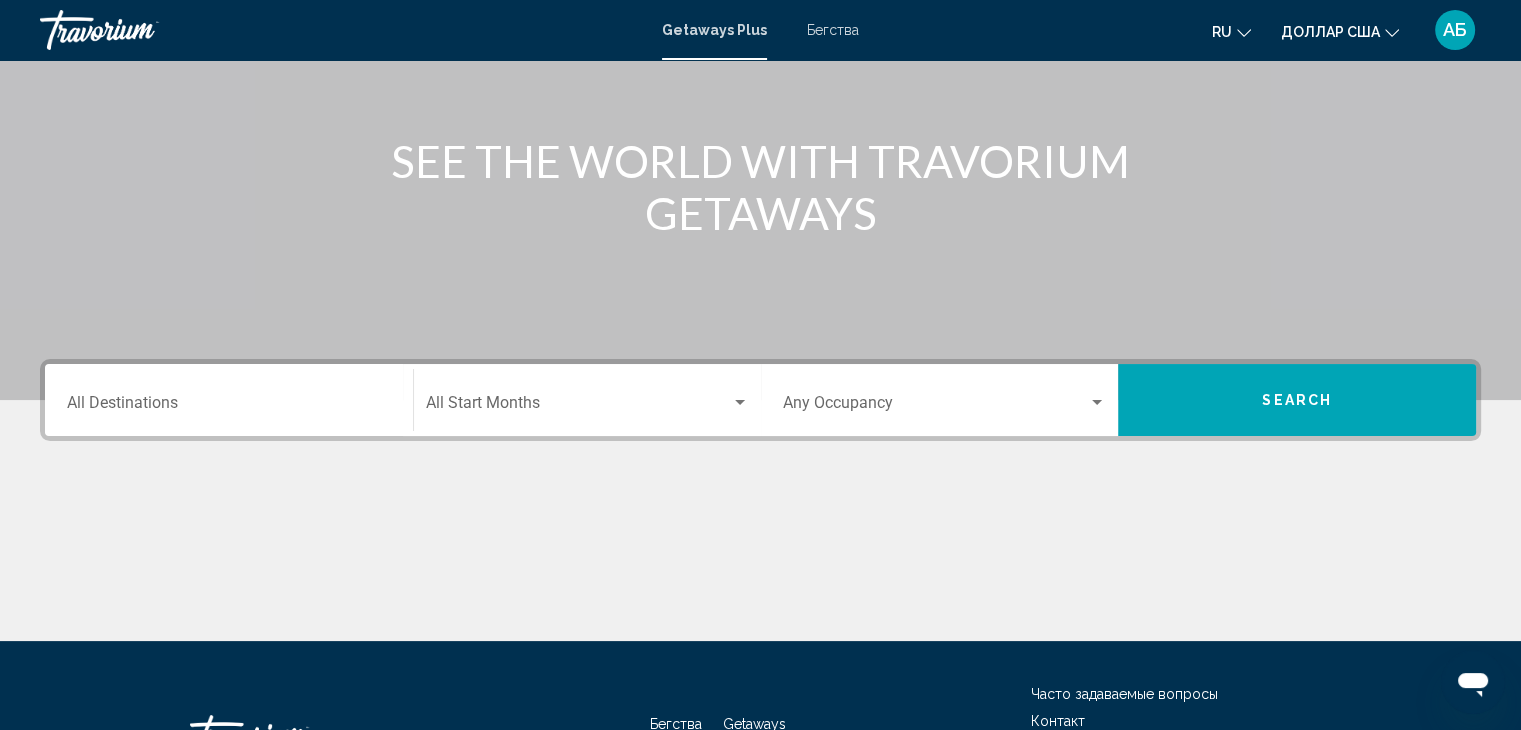 click at bounding box center (1097, 403) 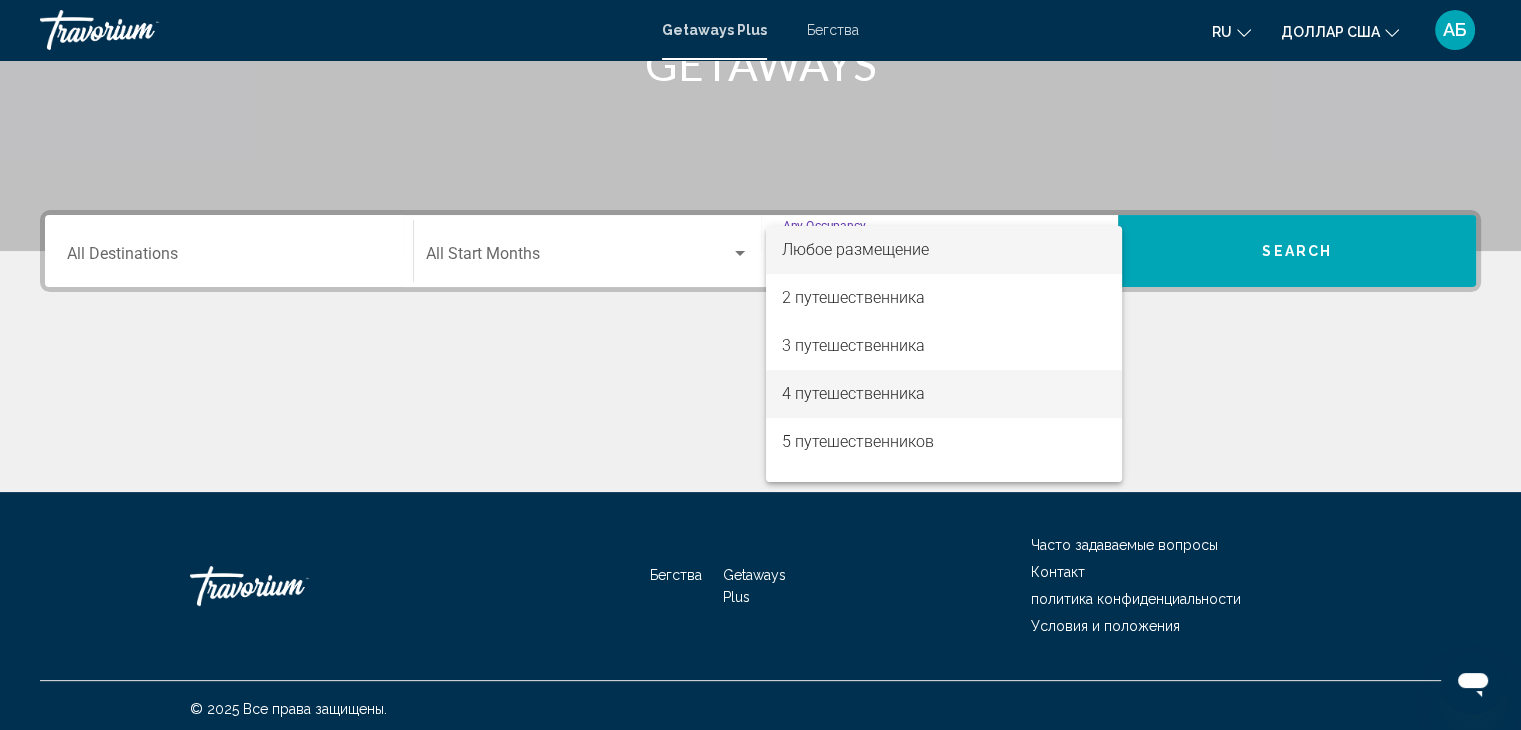 scroll, scrollTop: 356, scrollLeft: 0, axis: vertical 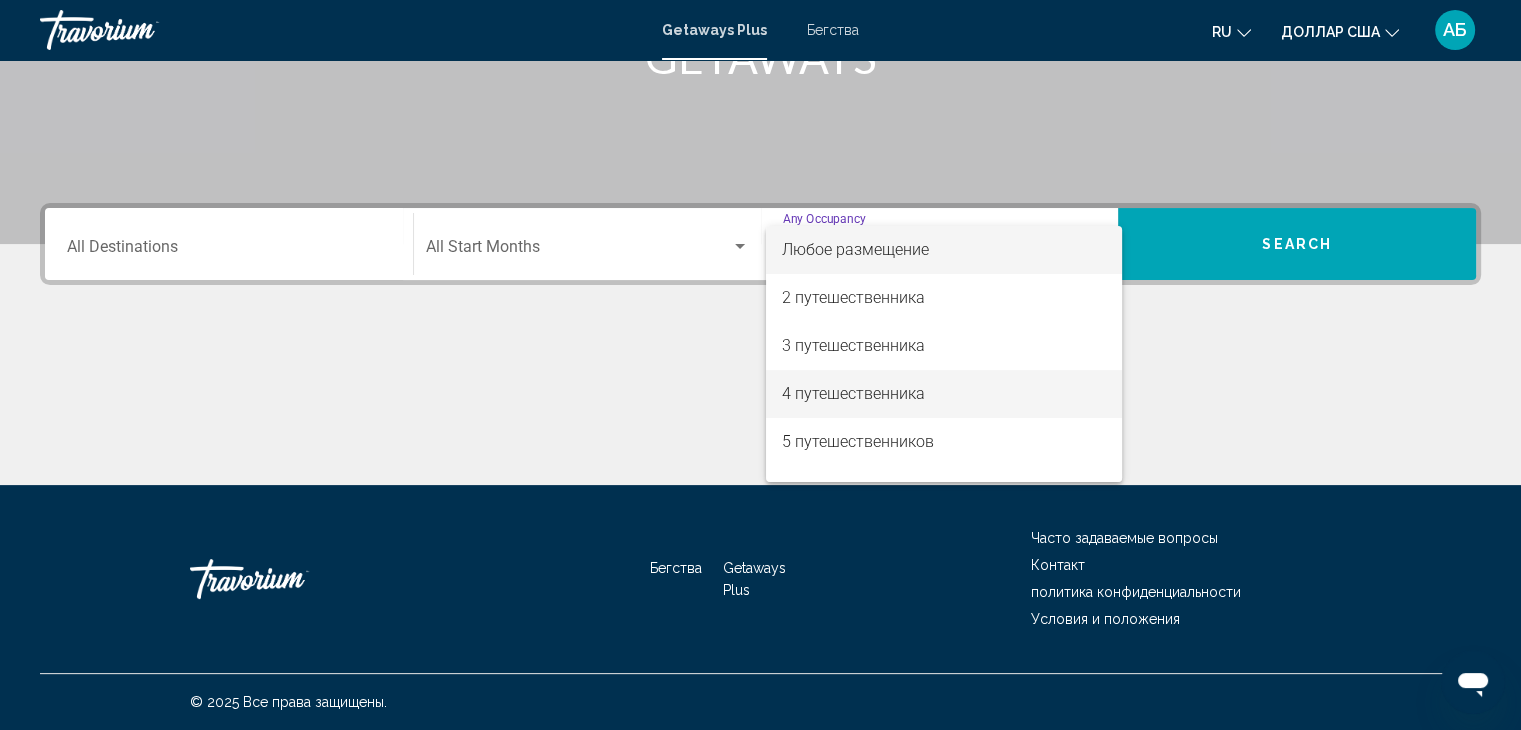 click on "4 путешественника" at bounding box center [853, 393] 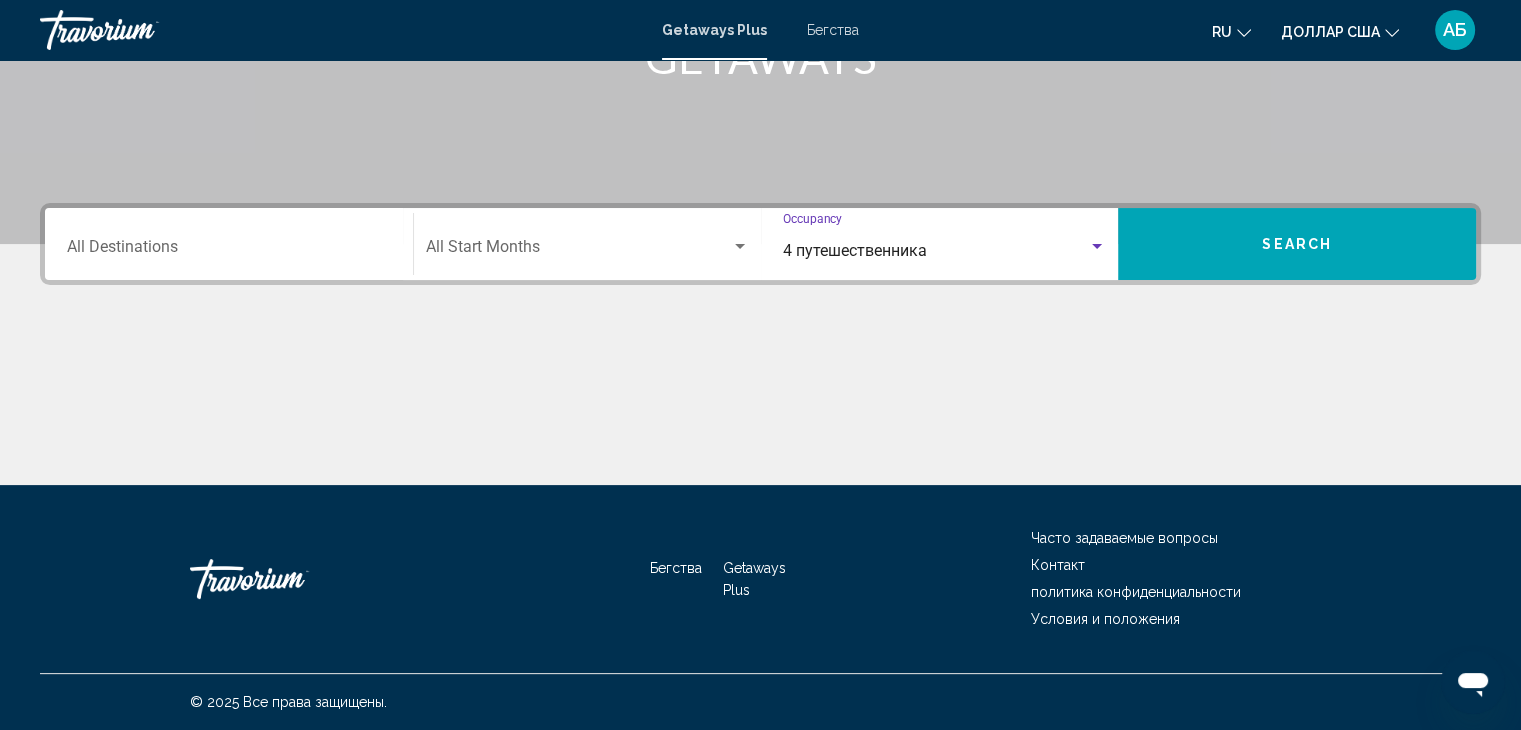 click on "Search" at bounding box center [1297, 244] 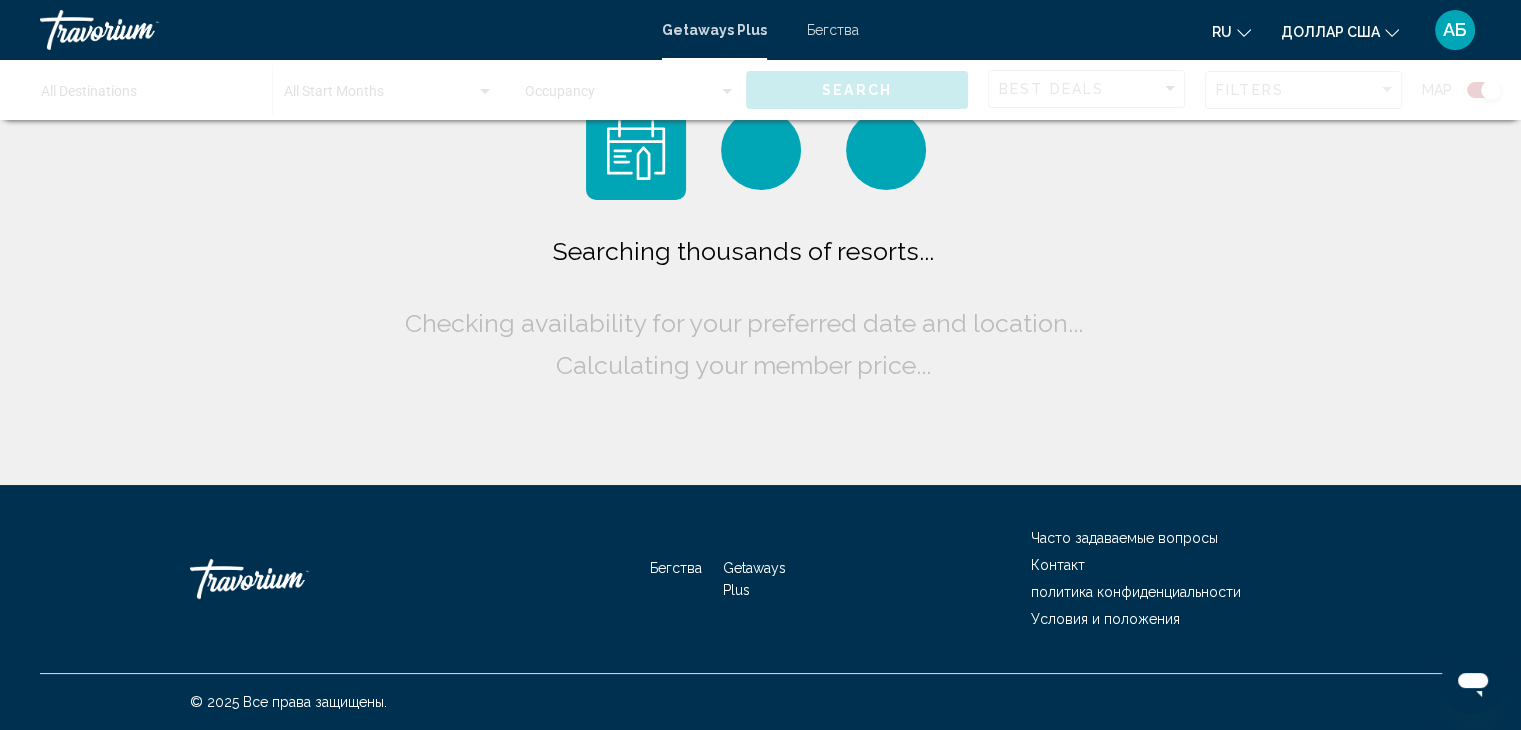 scroll, scrollTop: 0, scrollLeft: 0, axis: both 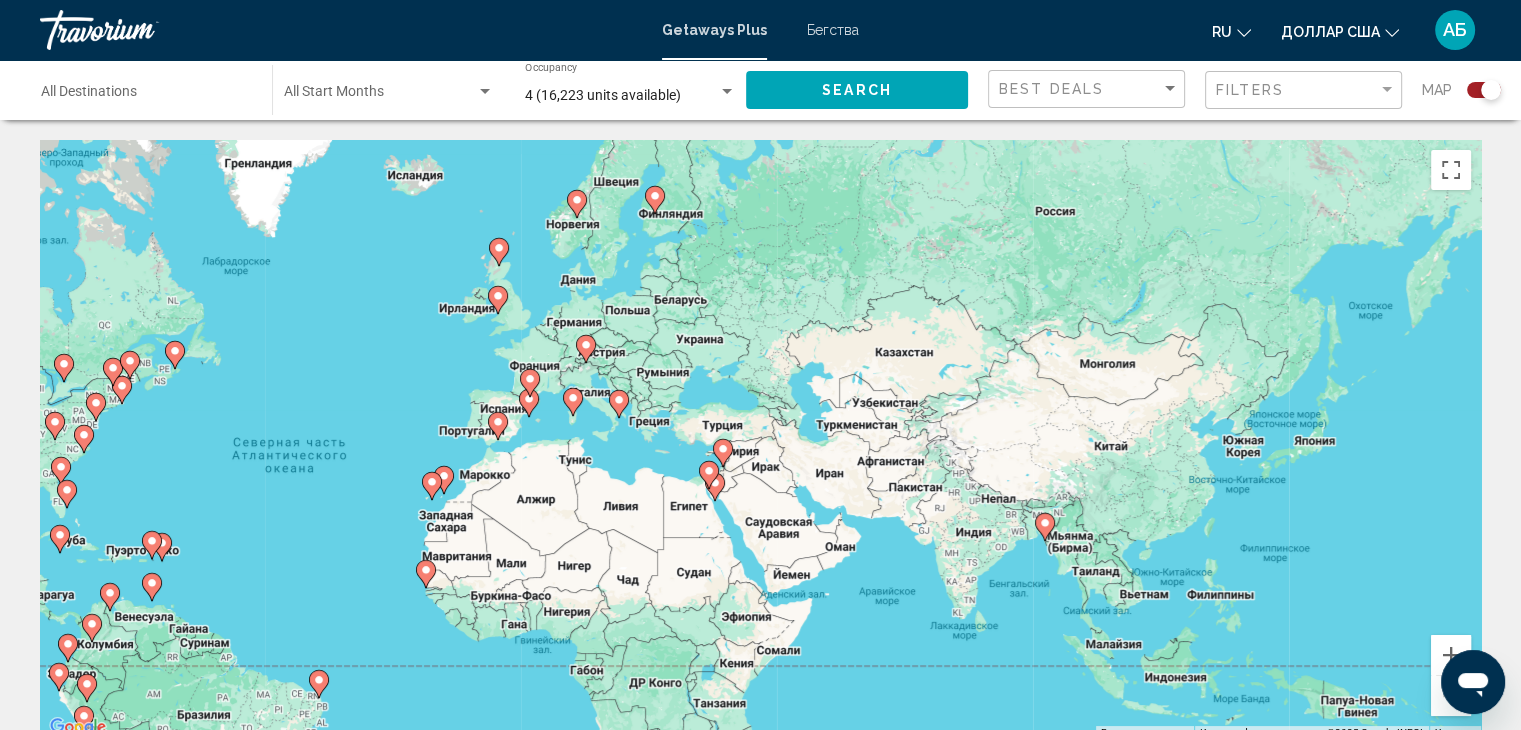 drag, startPoint x: 1198, startPoint y: 293, endPoint x: 785, endPoint y: 340, distance: 415.66574 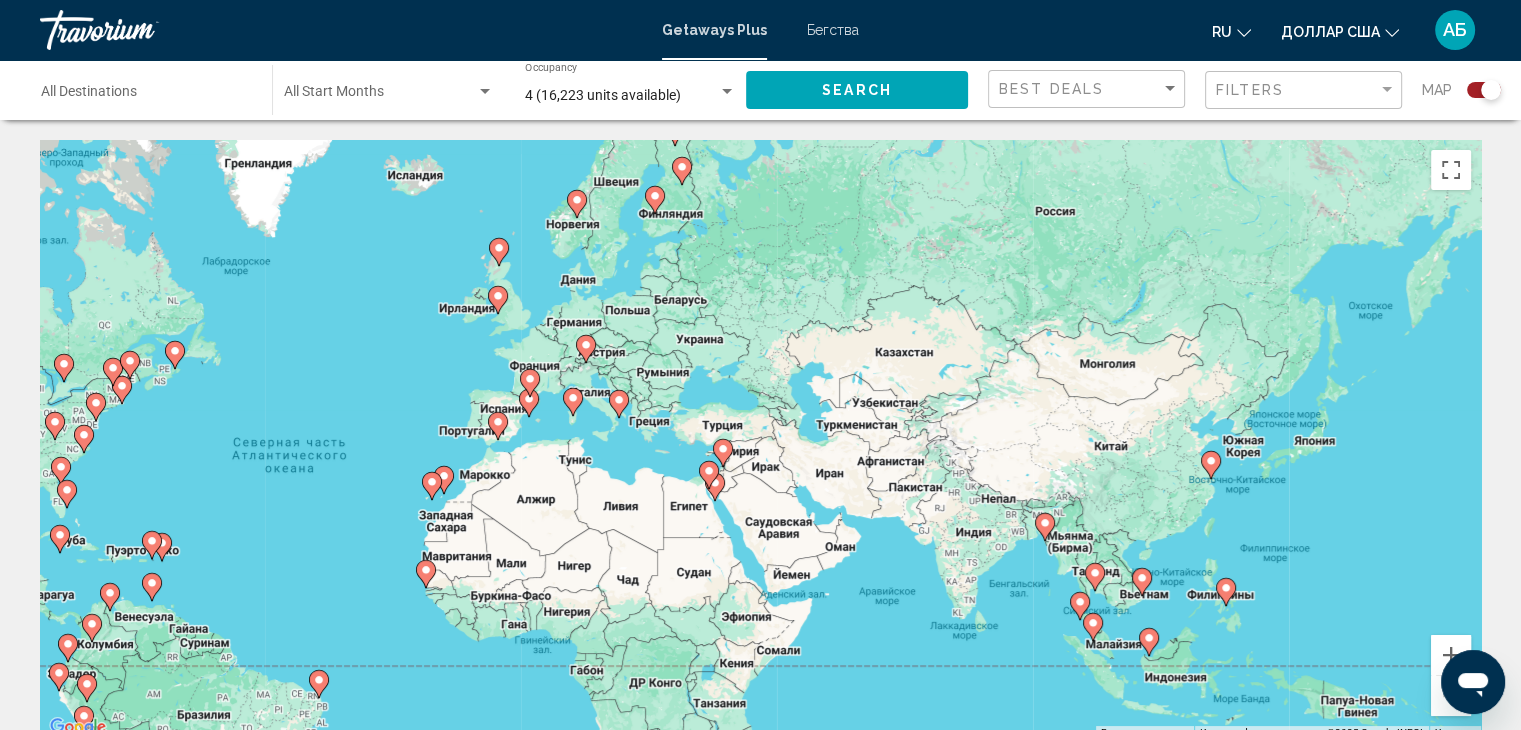 click 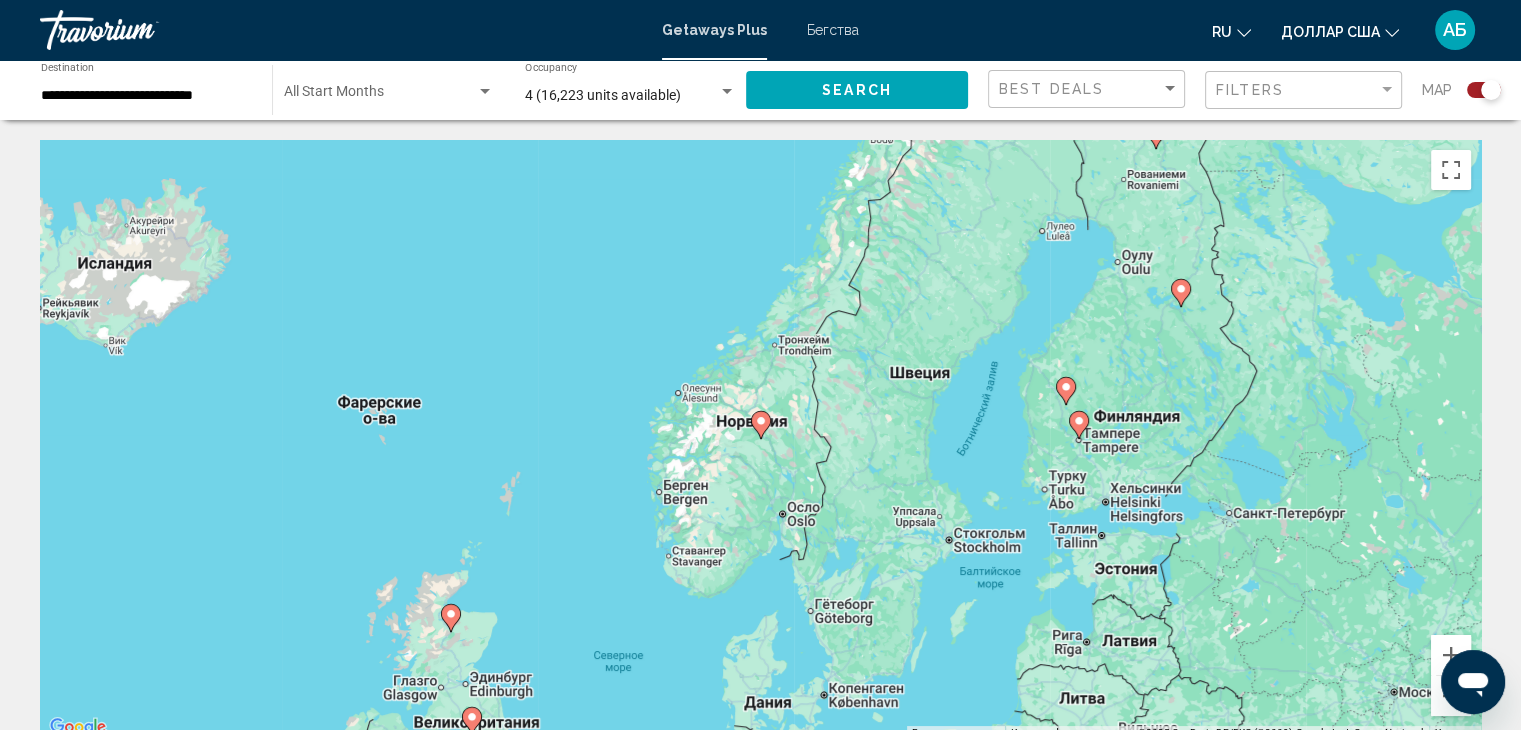 click at bounding box center [761, 425] 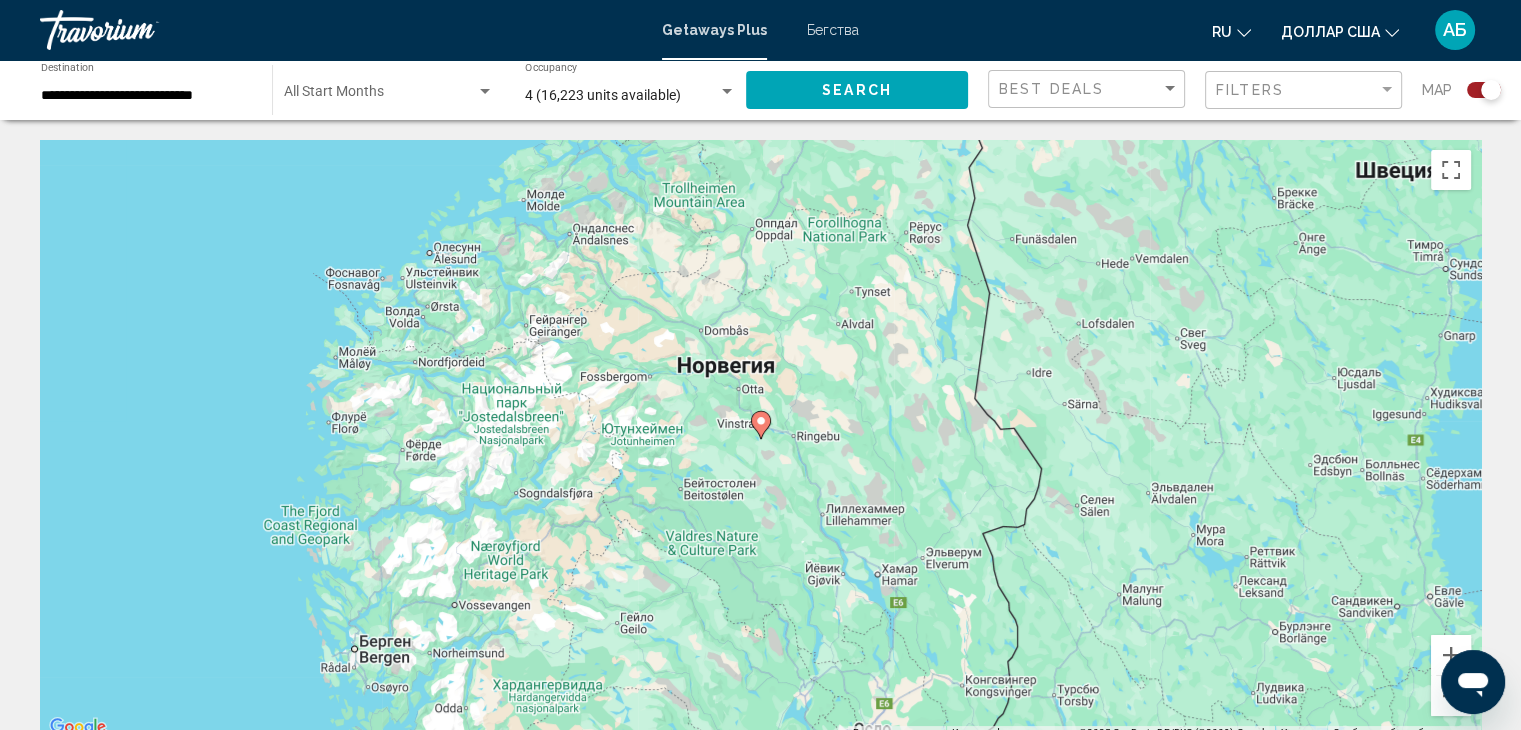 click 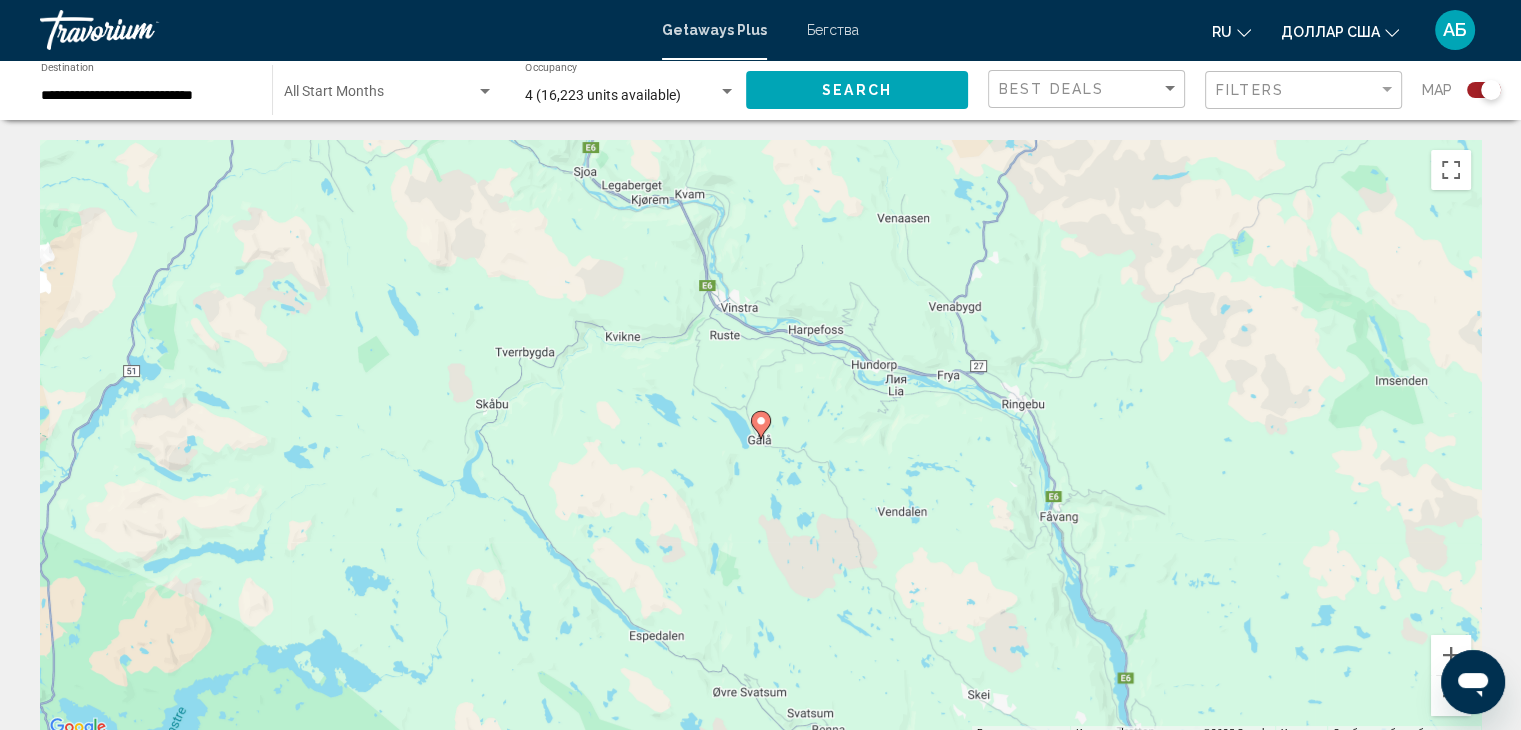 click 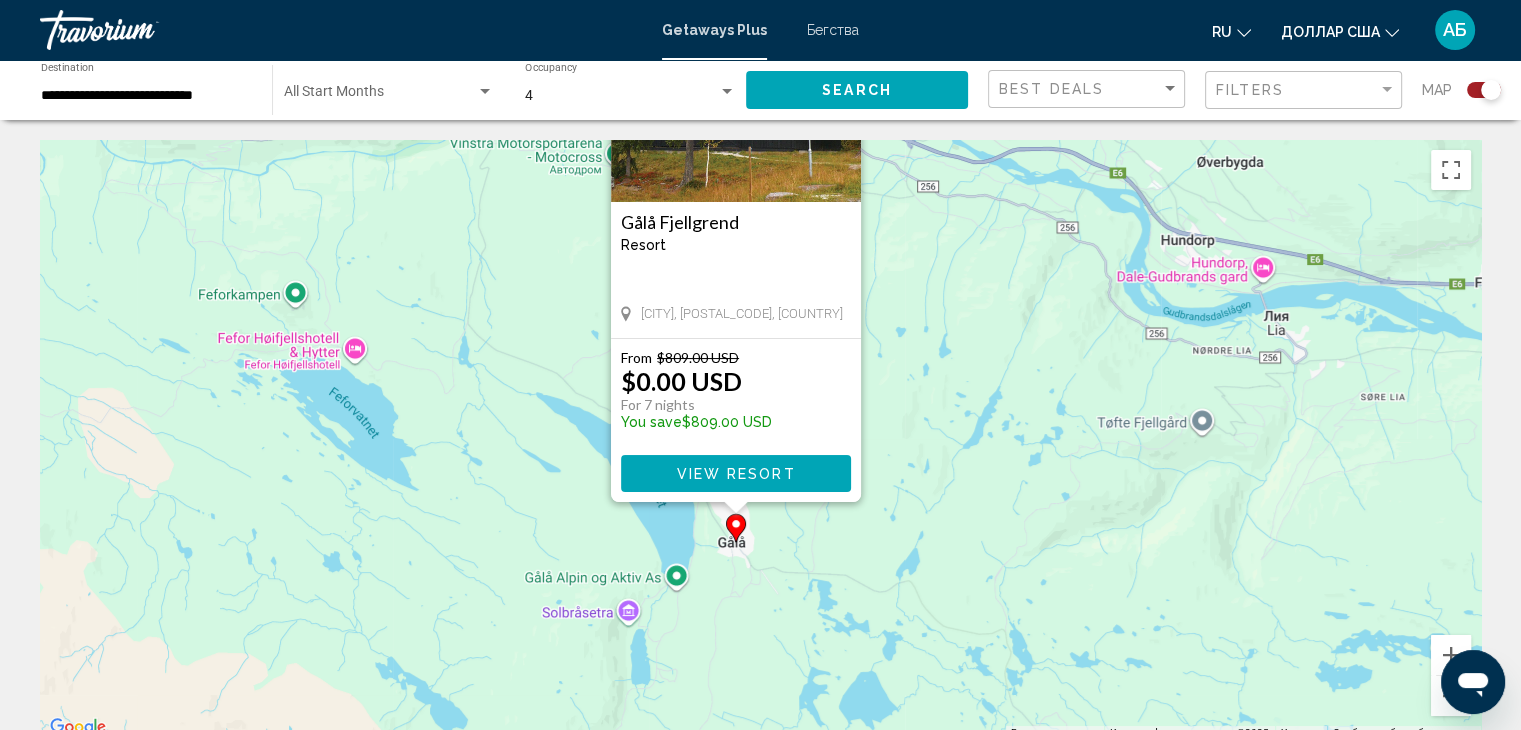 drag, startPoint x: 941, startPoint y: 548, endPoint x: 916, endPoint y: 378, distance: 171.8284 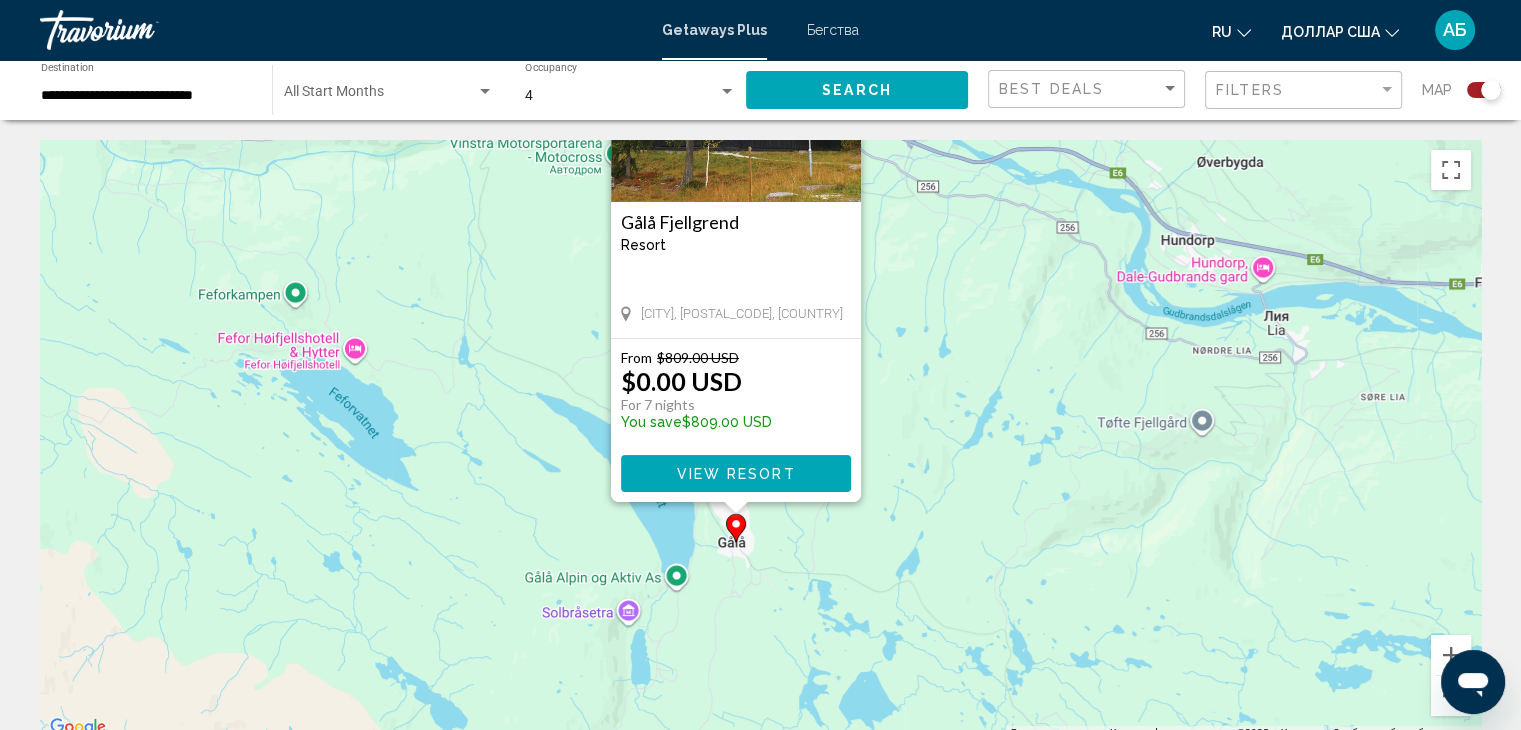 click on "View Resort" at bounding box center (735, 474) 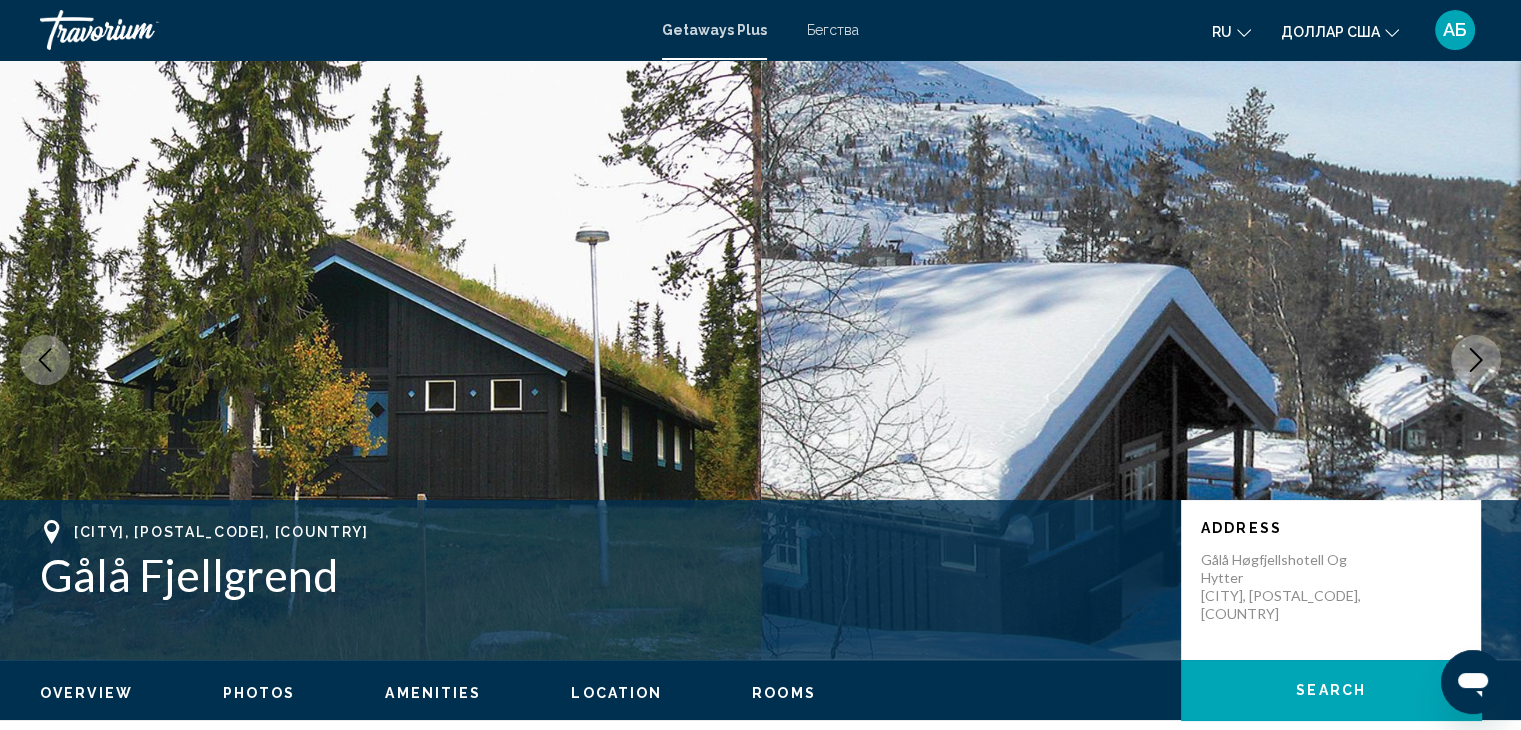 click at bounding box center [1476, 360] 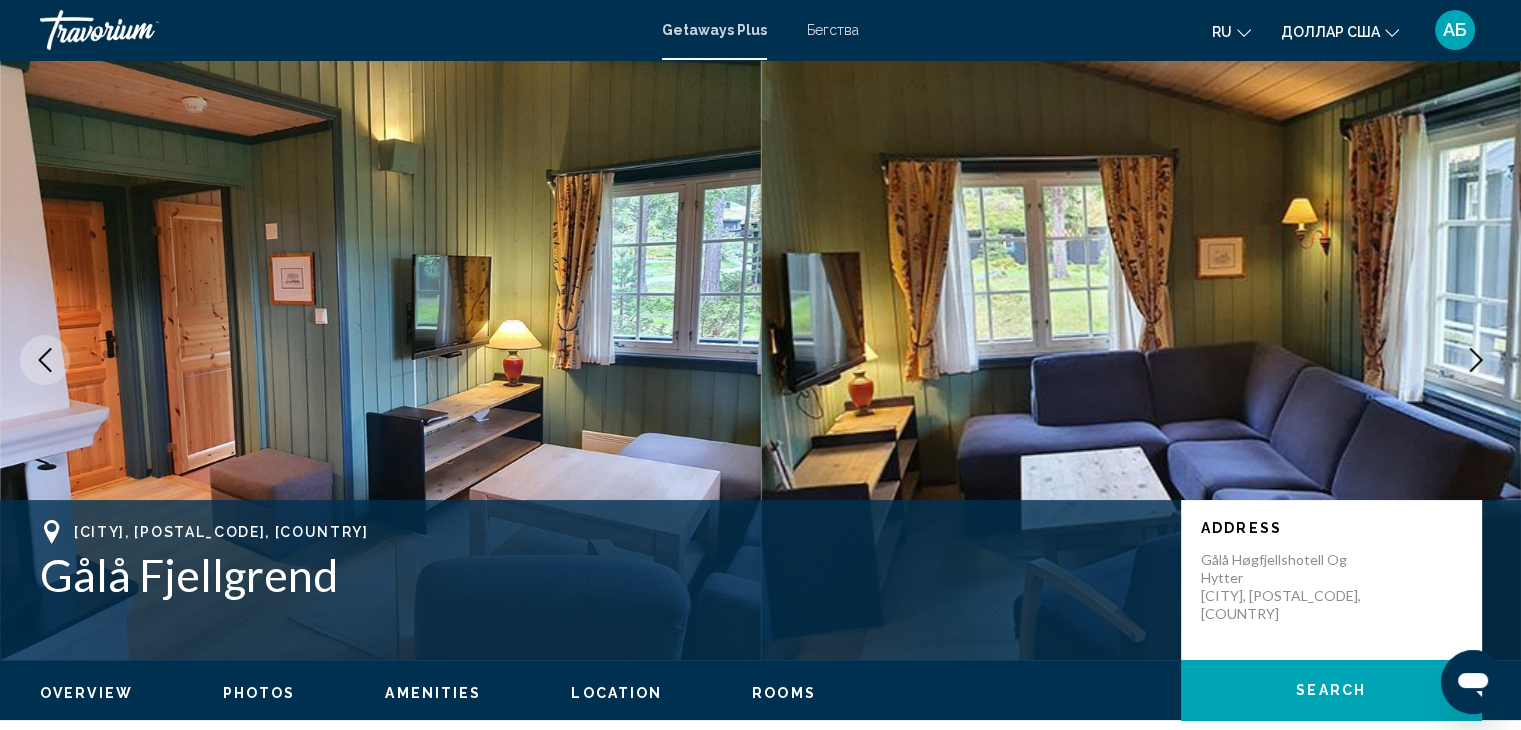 click at bounding box center (1476, 360) 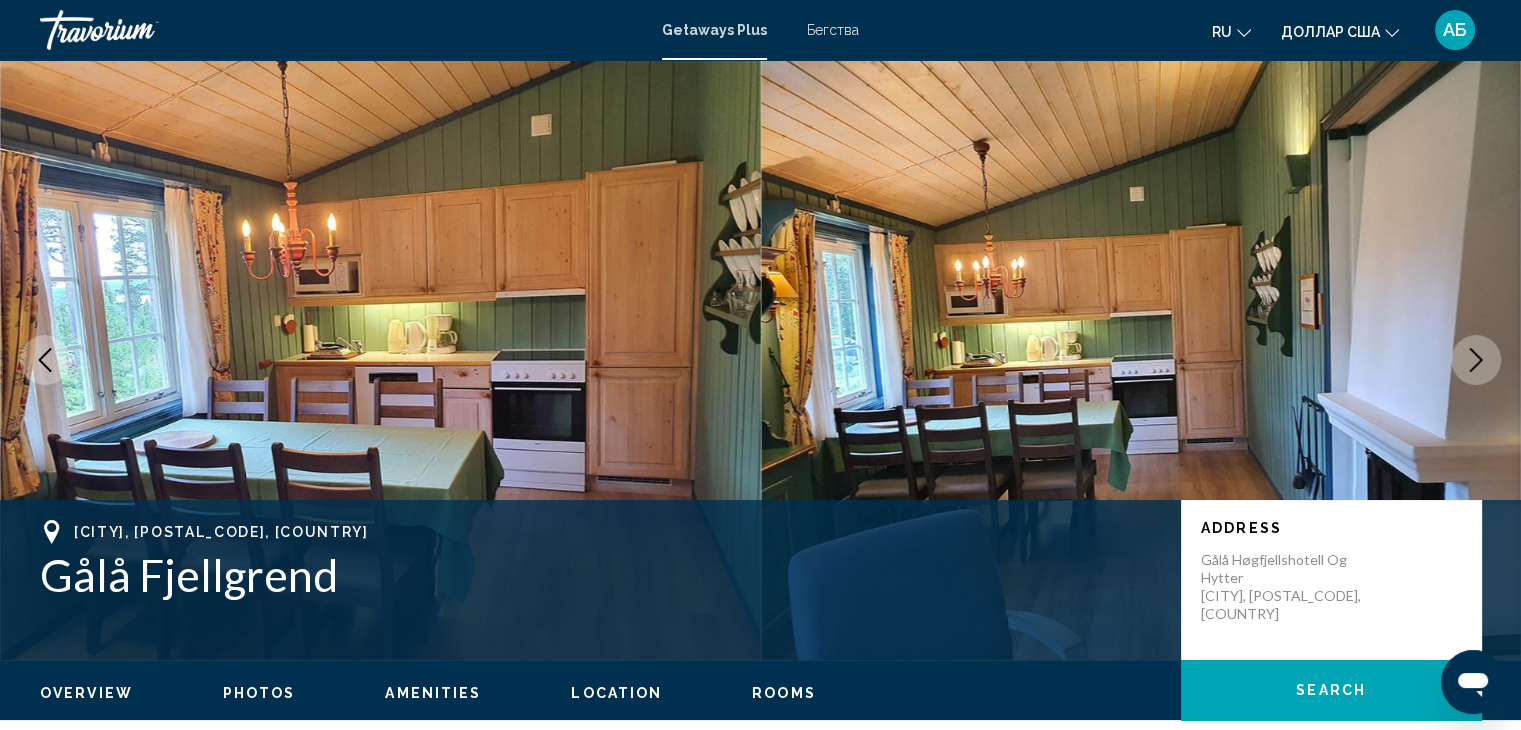 click at bounding box center (1476, 360) 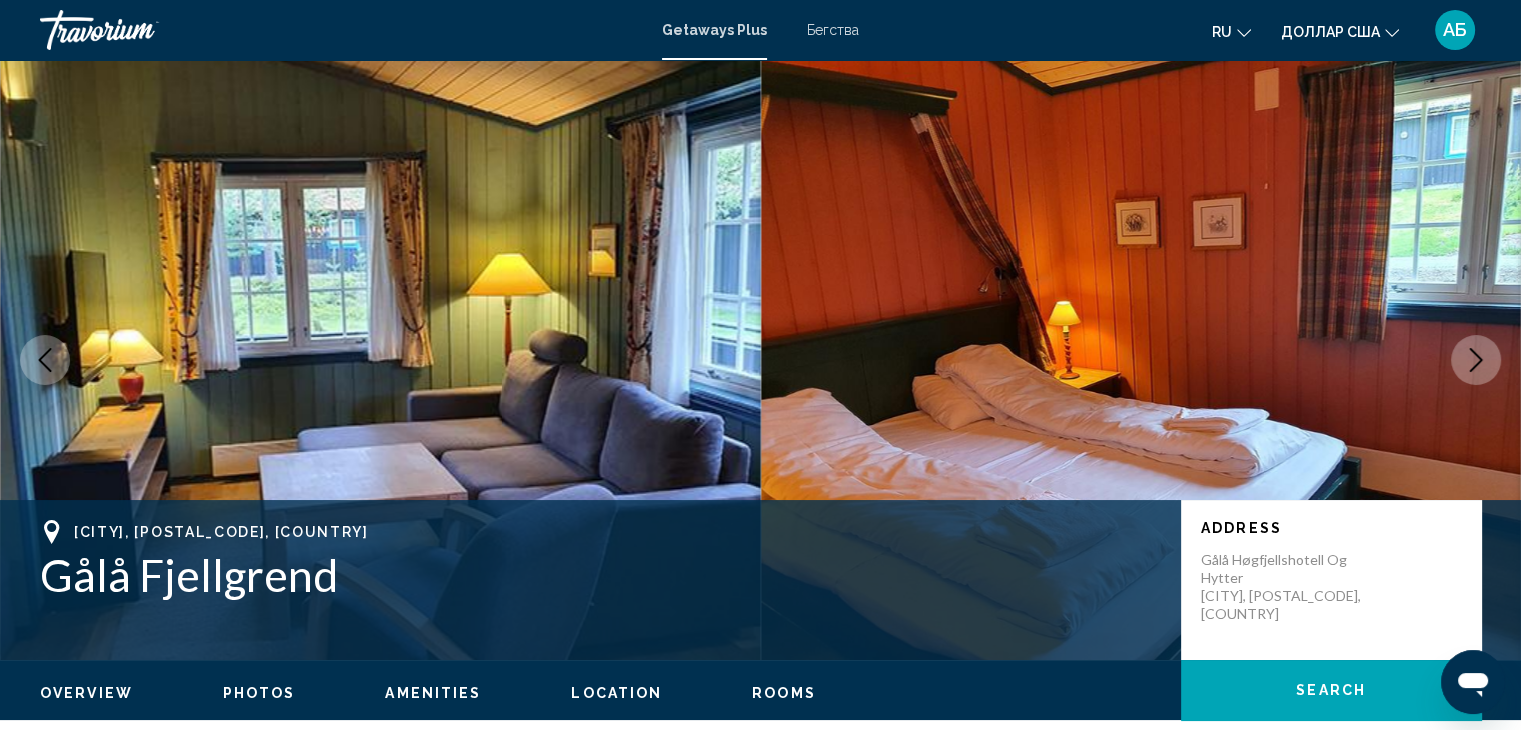 click at bounding box center [1476, 360] 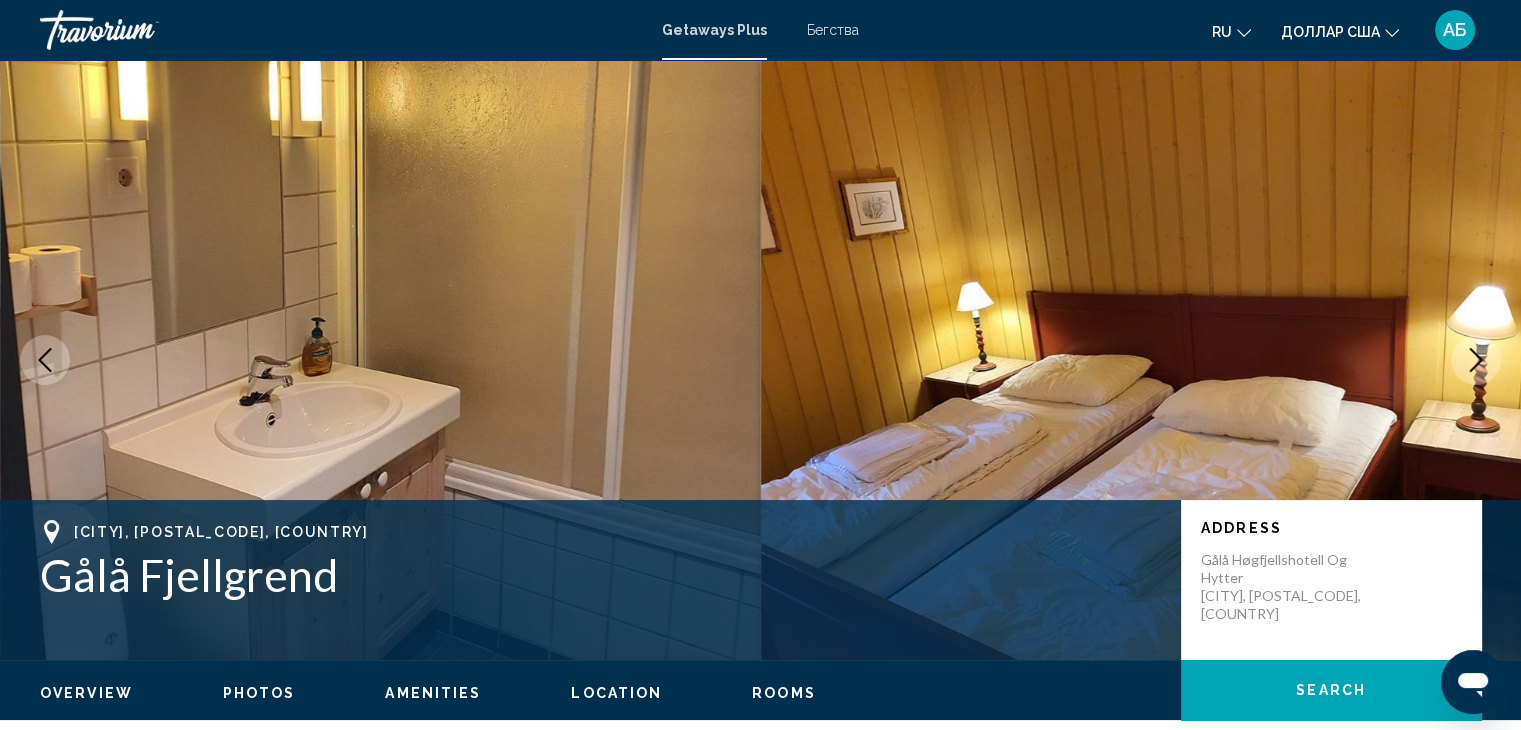 click at bounding box center [1476, 360] 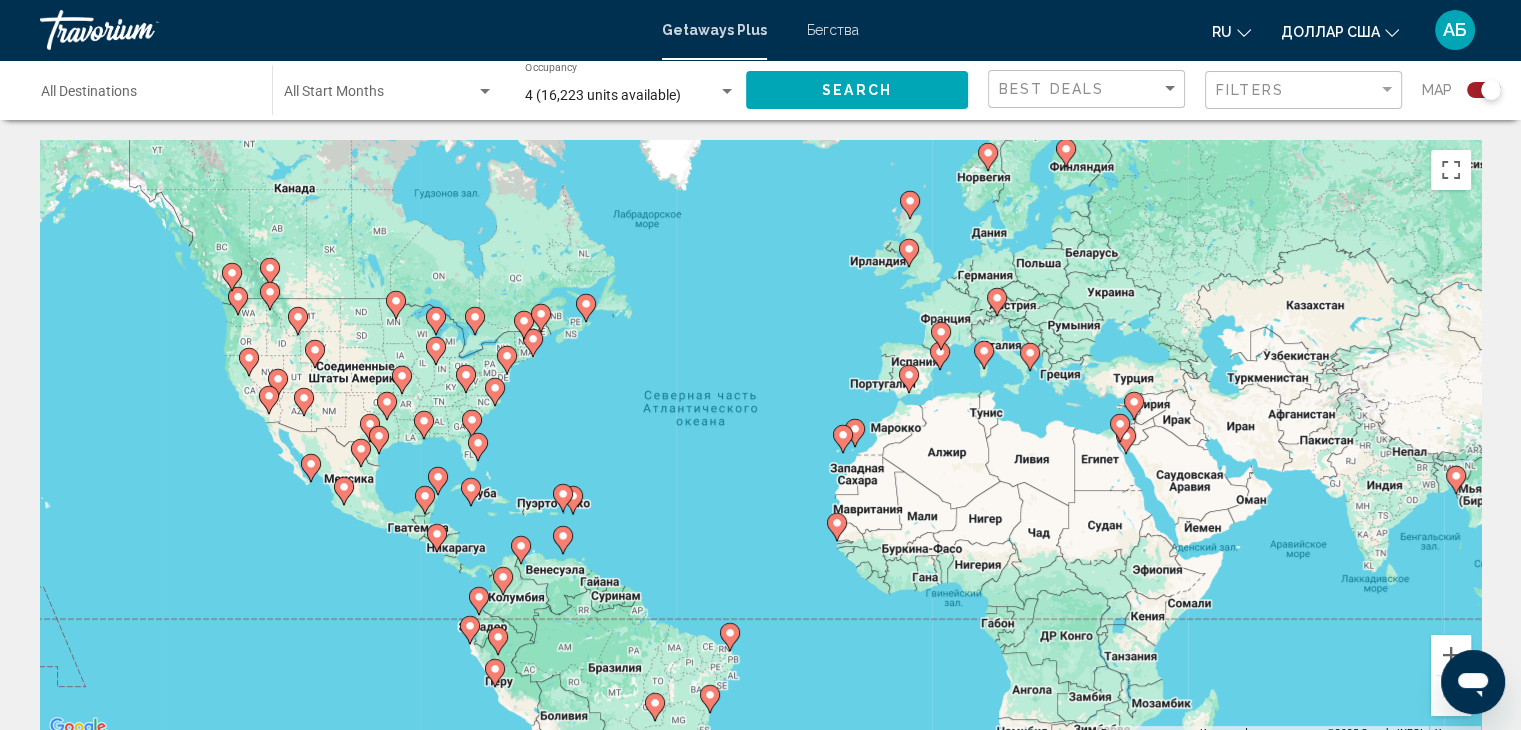 click 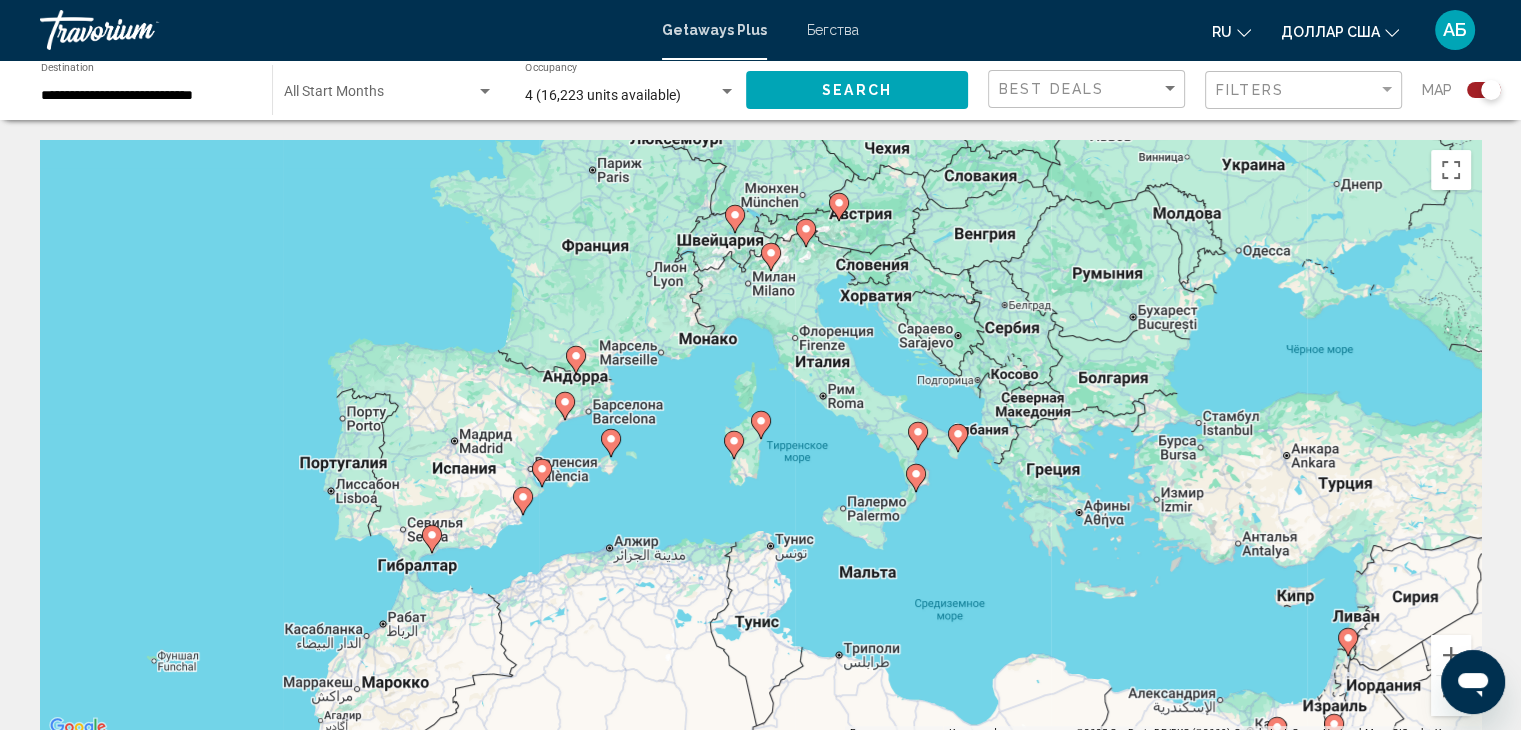 click 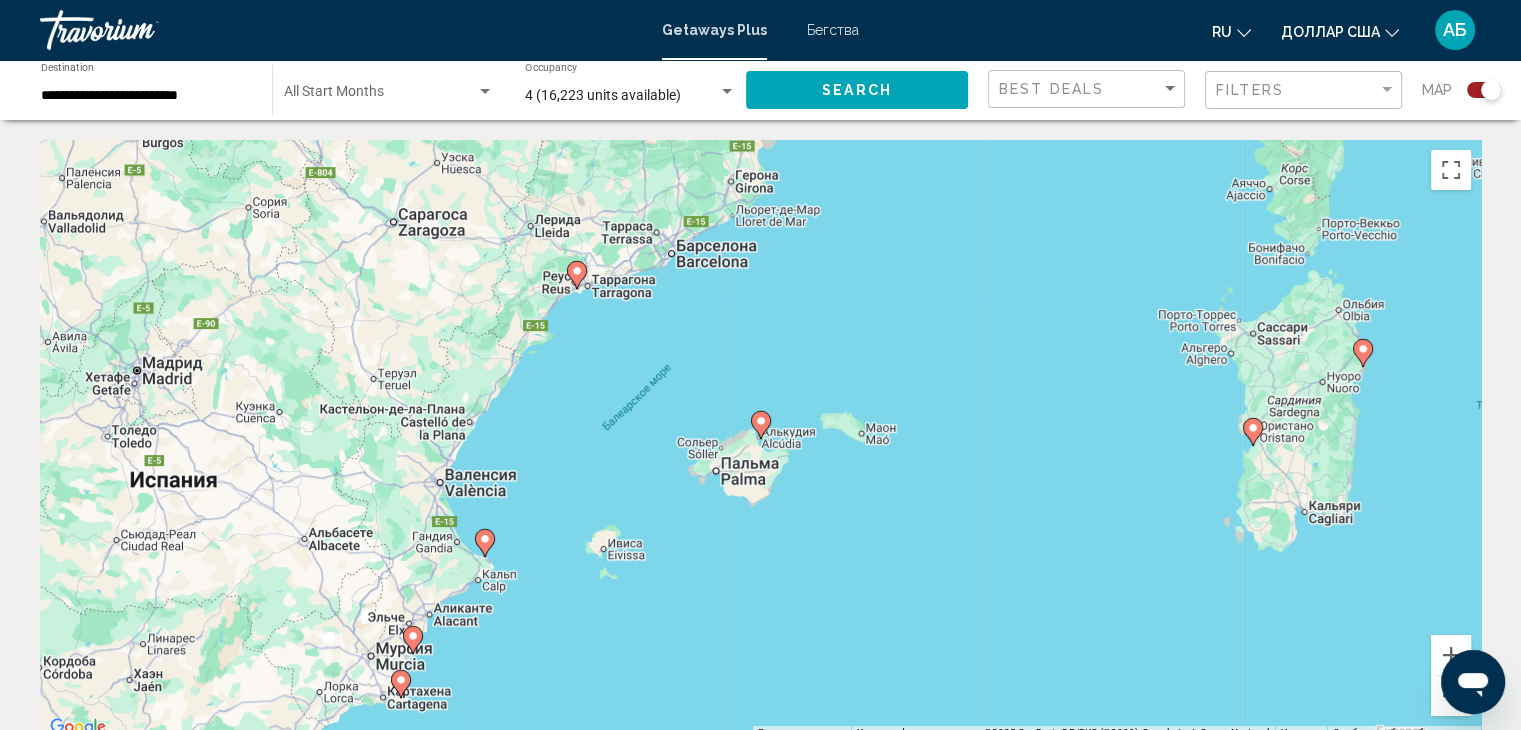 click 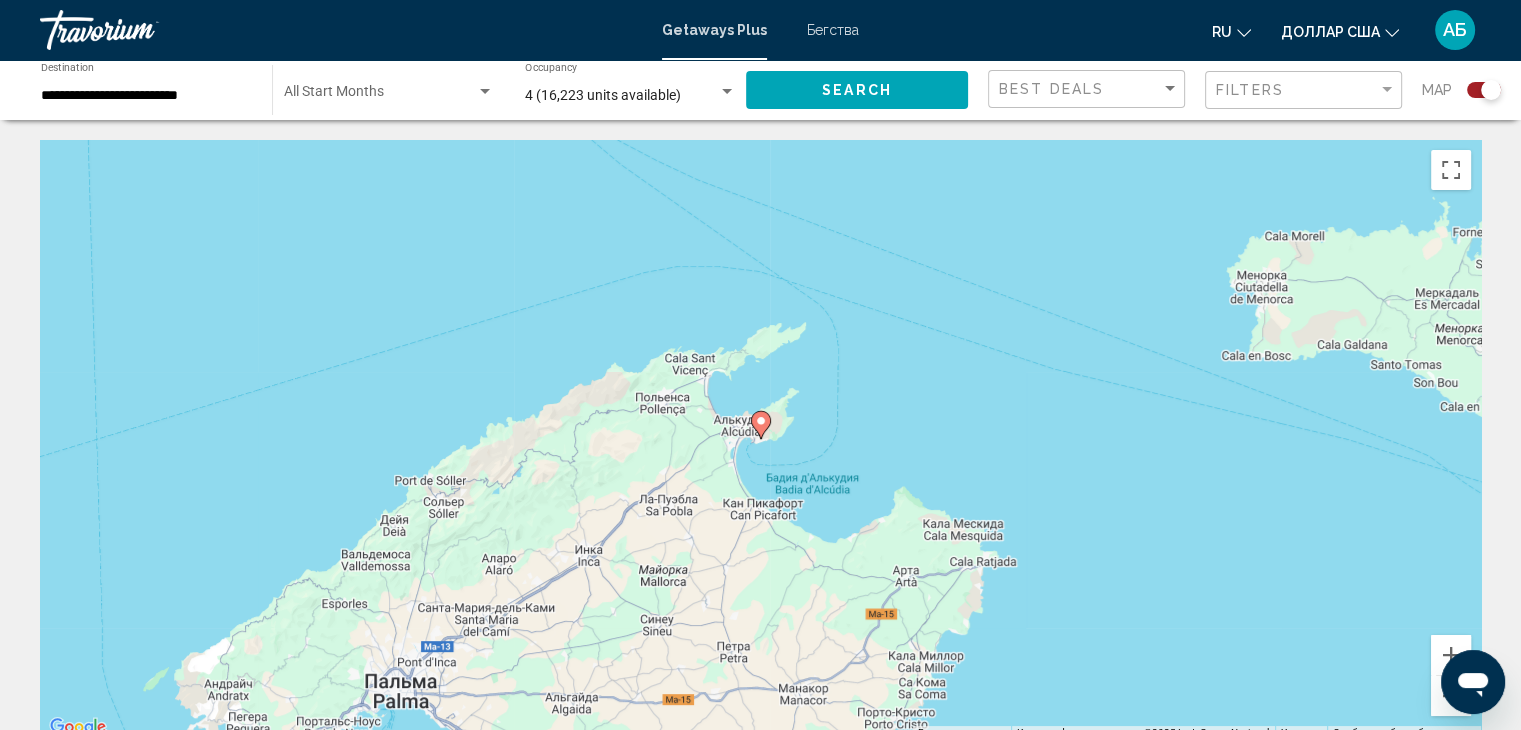 click at bounding box center [761, 425] 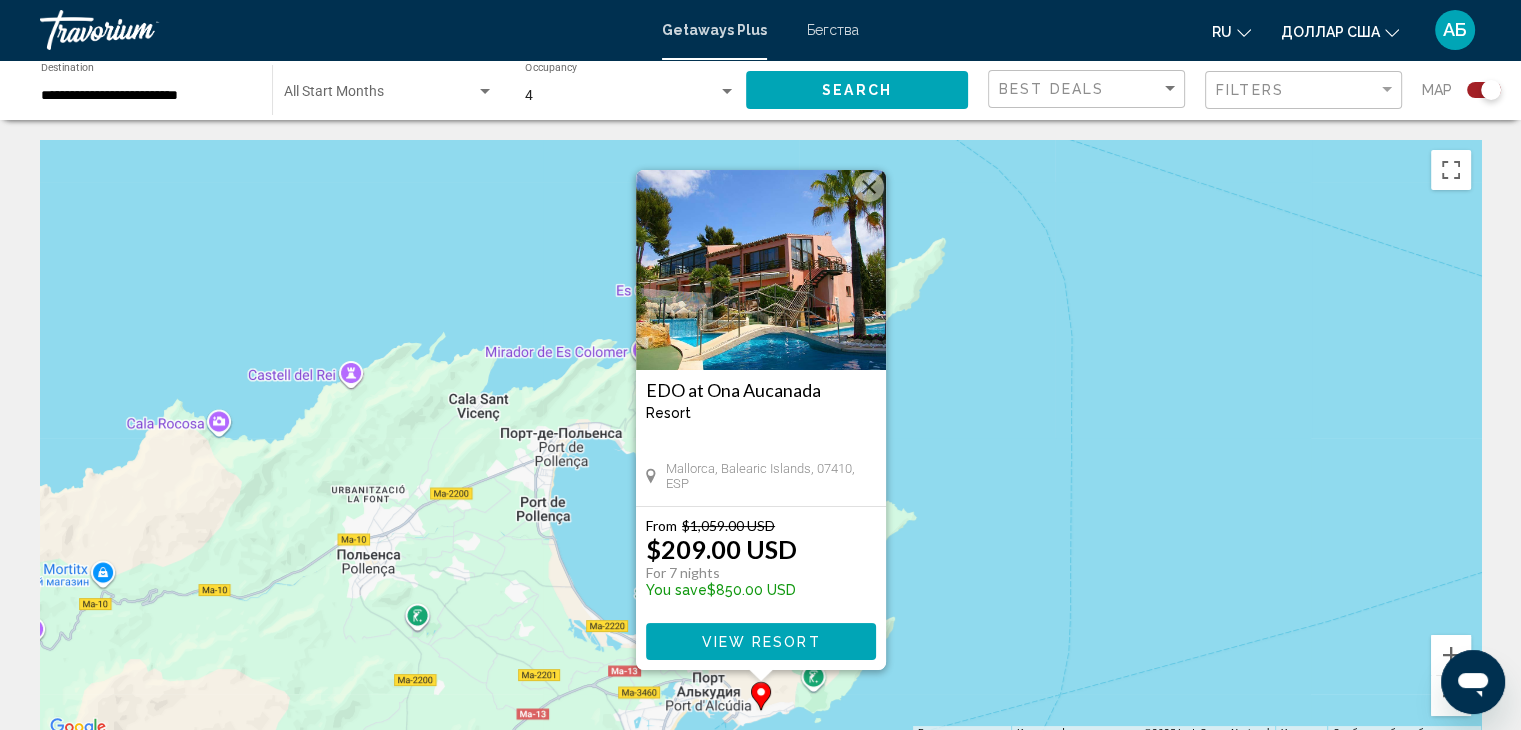 click on "View Resort" at bounding box center (760, 642) 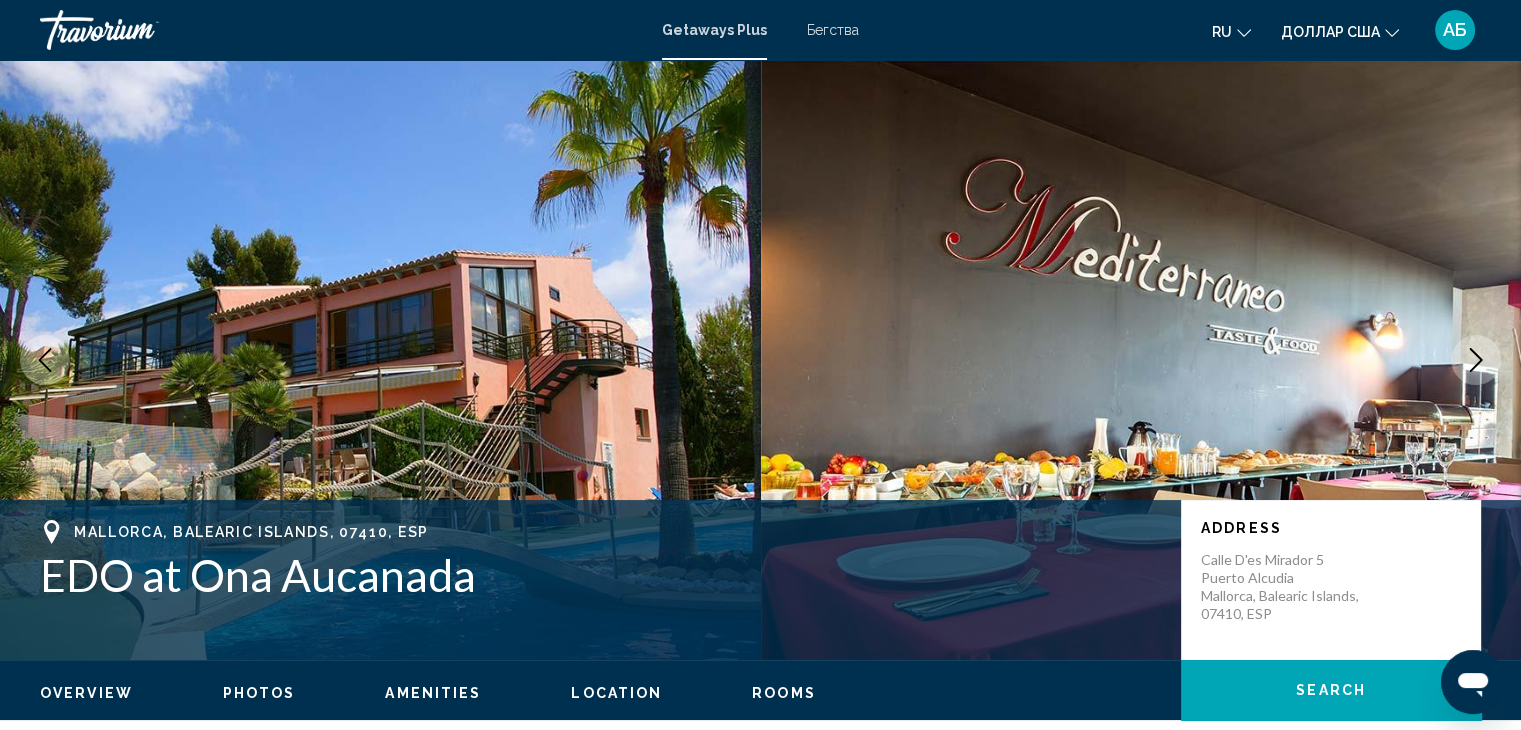click 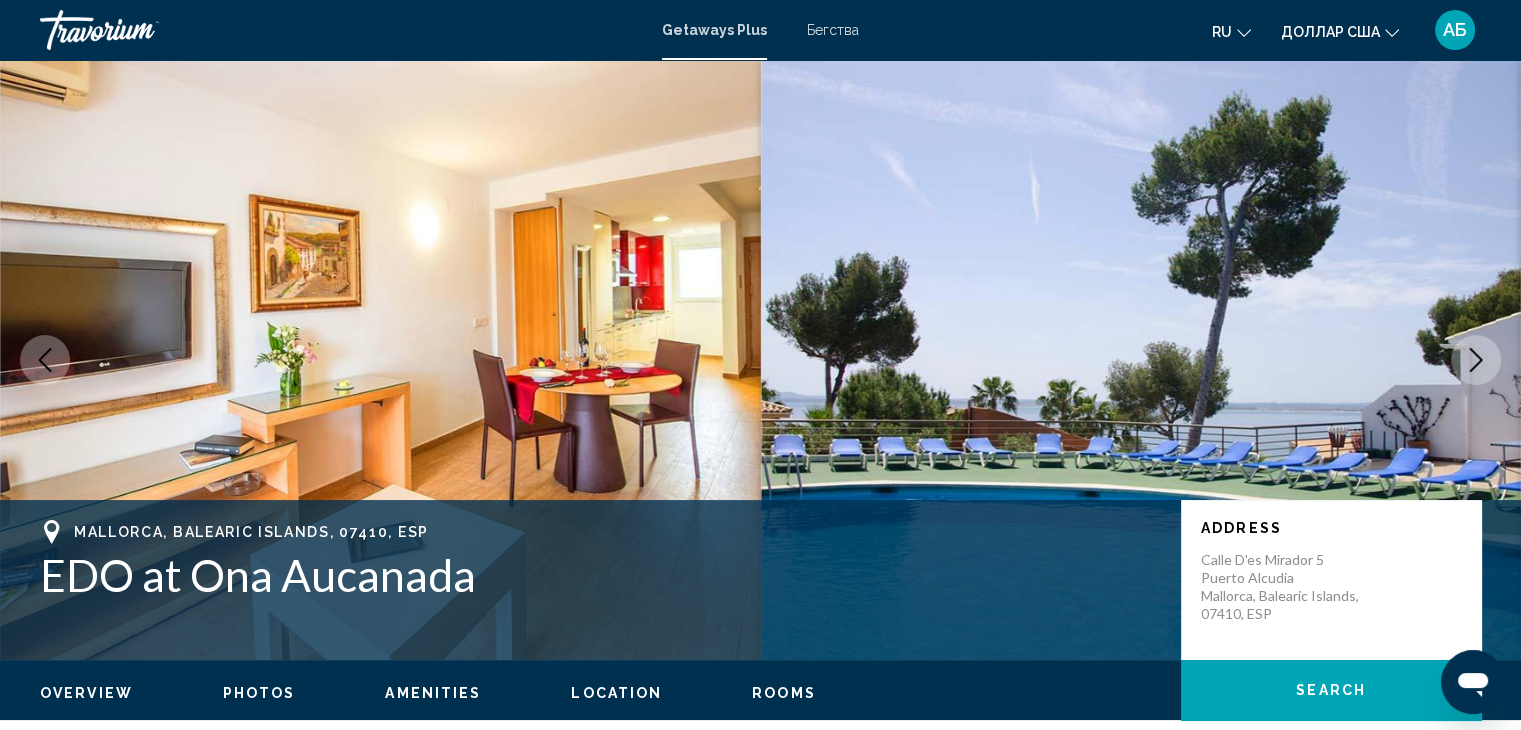 click 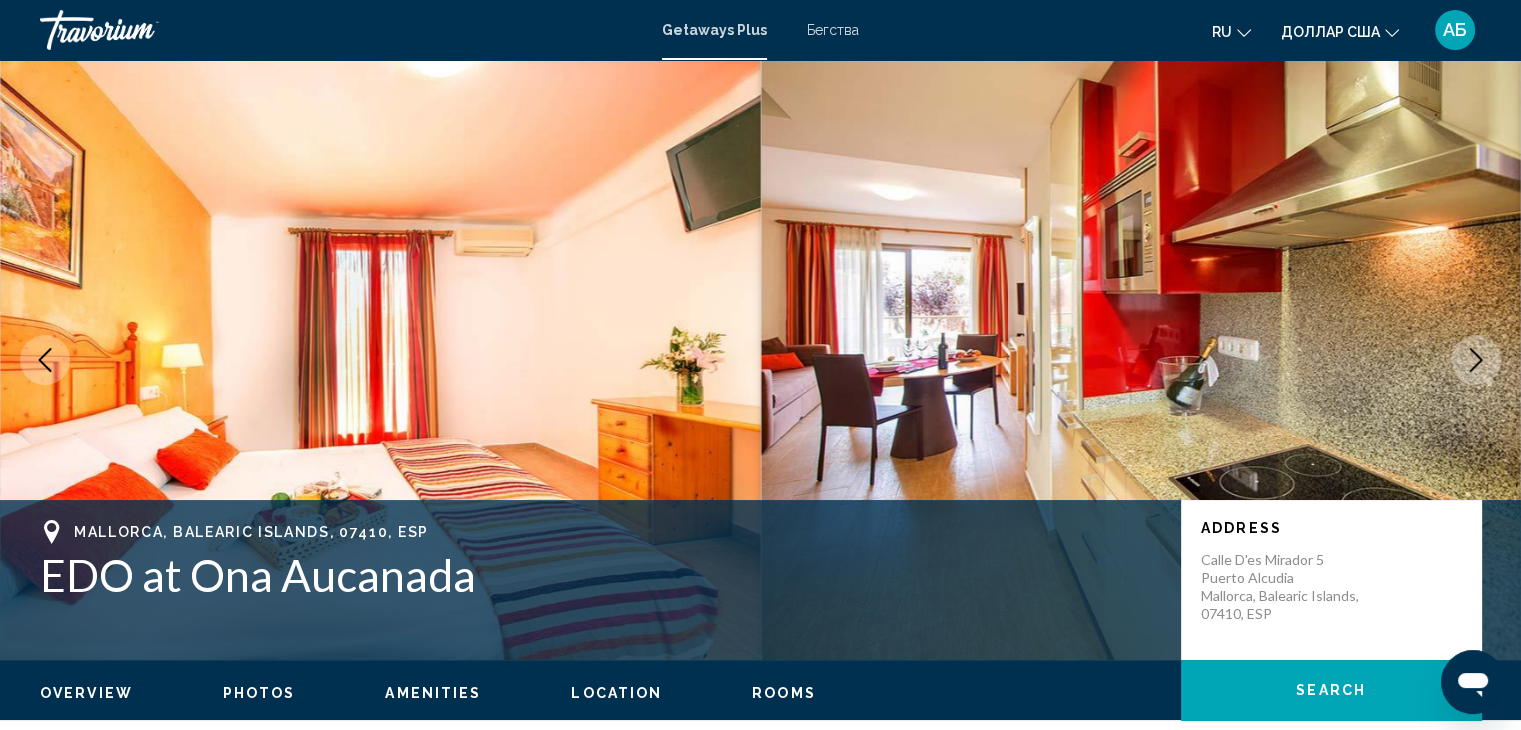 click 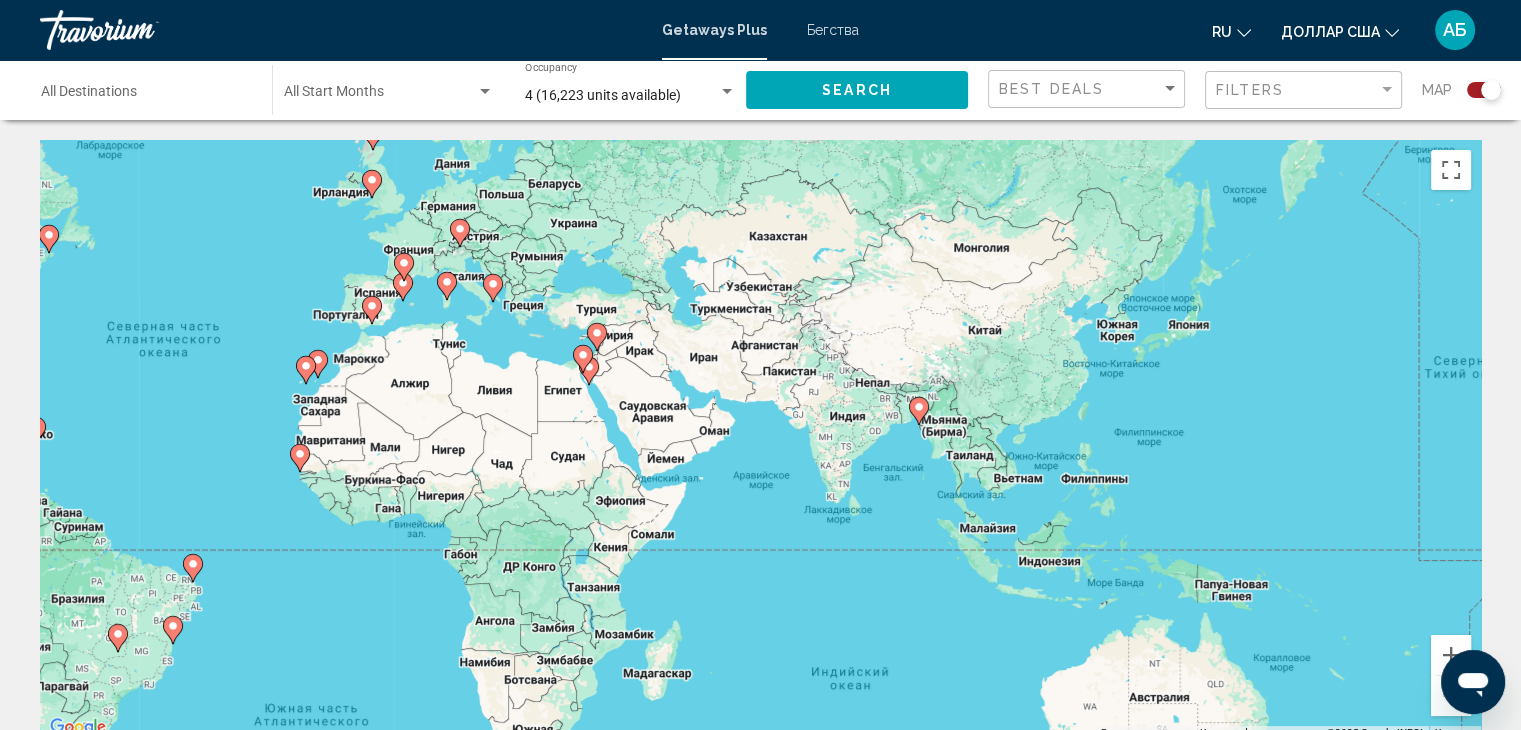 drag, startPoint x: 1176, startPoint y: 229, endPoint x: 639, endPoint y: 164, distance: 540.9196 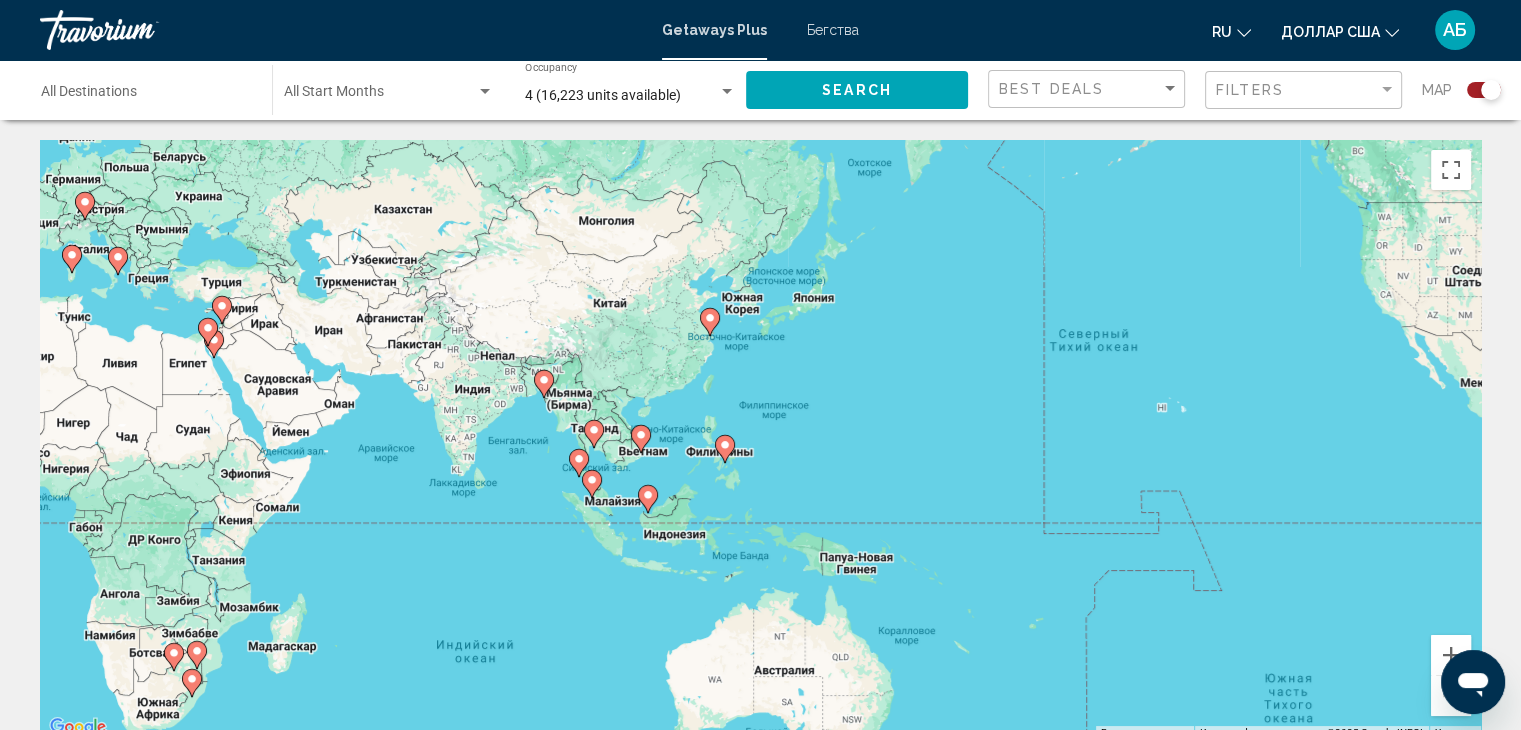 drag, startPoint x: 1216, startPoint y: 358, endPoint x: 812, endPoint y: 309, distance: 406.9607 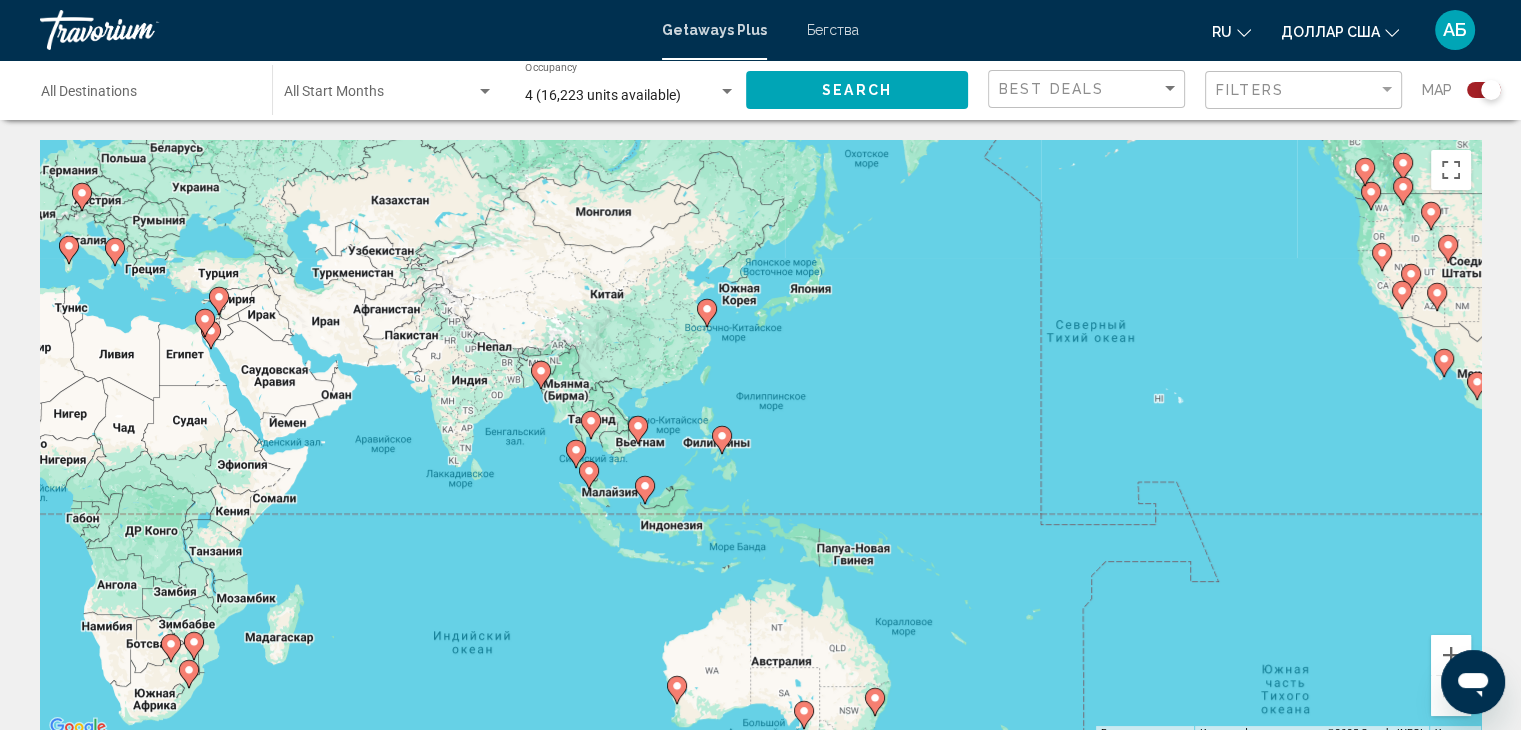click on "Чтобы активировать перетаскивание с помощью клавиатуры, нажмите Alt + Ввод. После этого перемещайте маркер, используя клавиши со стрелками. Чтобы завершить перетаскивание, нажмите клавишу Ввод. Чтобы отменить действие, нажмите клавишу Esc." at bounding box center (760, 440) 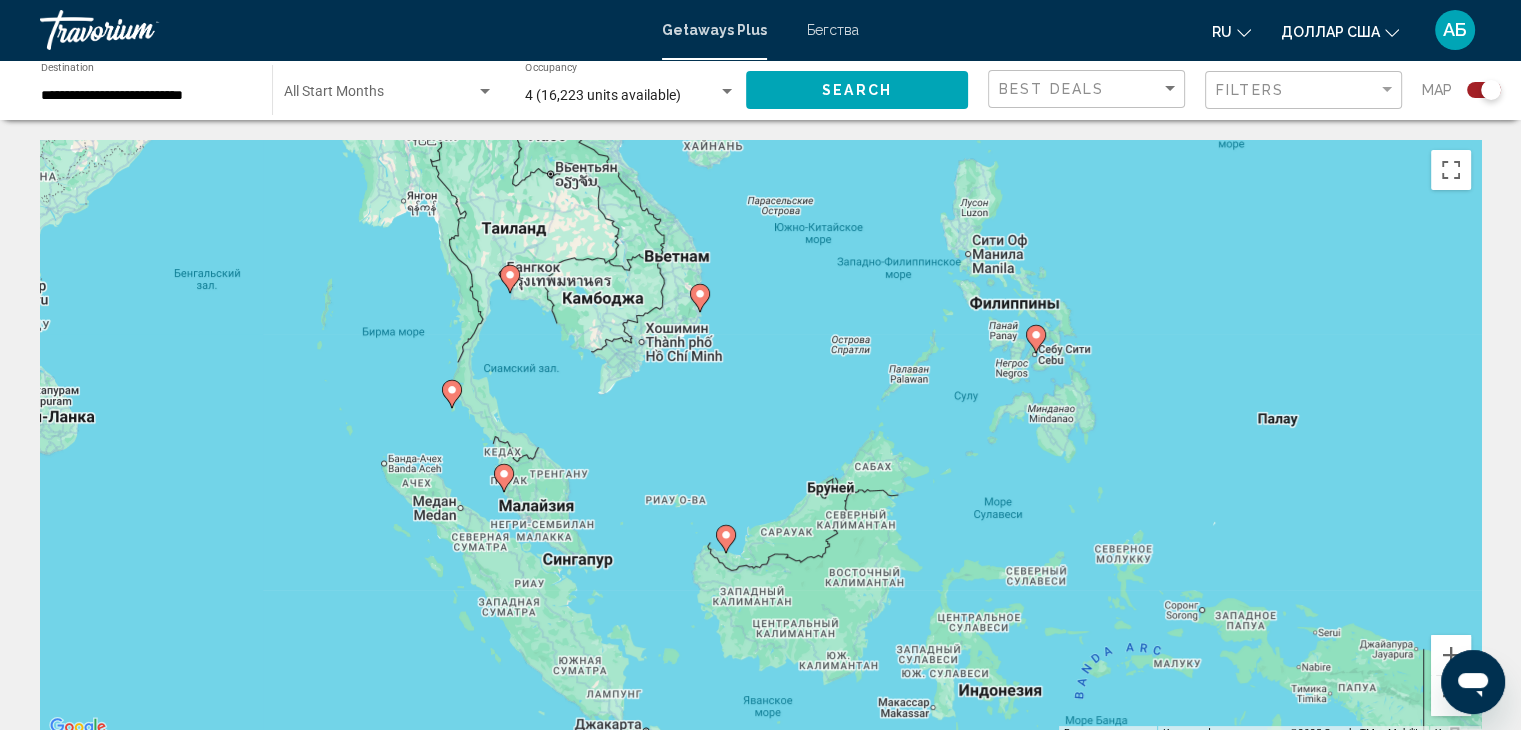 drag, startPoint x: 746, startPoint y: 301, endPoint x: 711, endPoint y: 420, distance: 124.04031 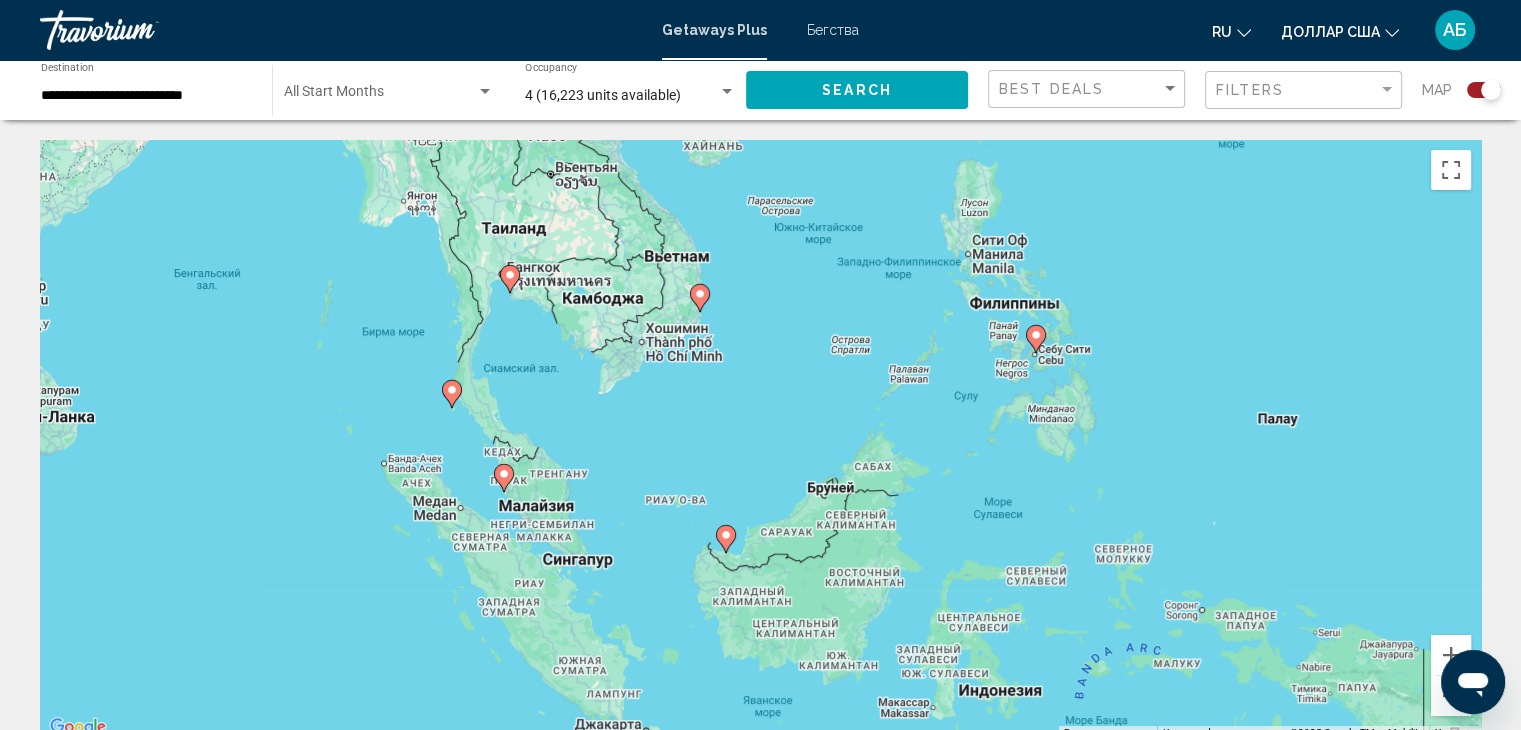 click on "Для навигации используйте клавиши со стрелками. Чтобы активировать перетаскивание с помощью клавиатуры, нажмите Alt + Ввод. После этого перемещайте маркер, используя клавиши со стрелками. Чтобы завершить перетаскивание, нажмите клавишу Ввод. Чтобы отменить действие, нажмите клавишу Esc." at bounding box center (760, 440) 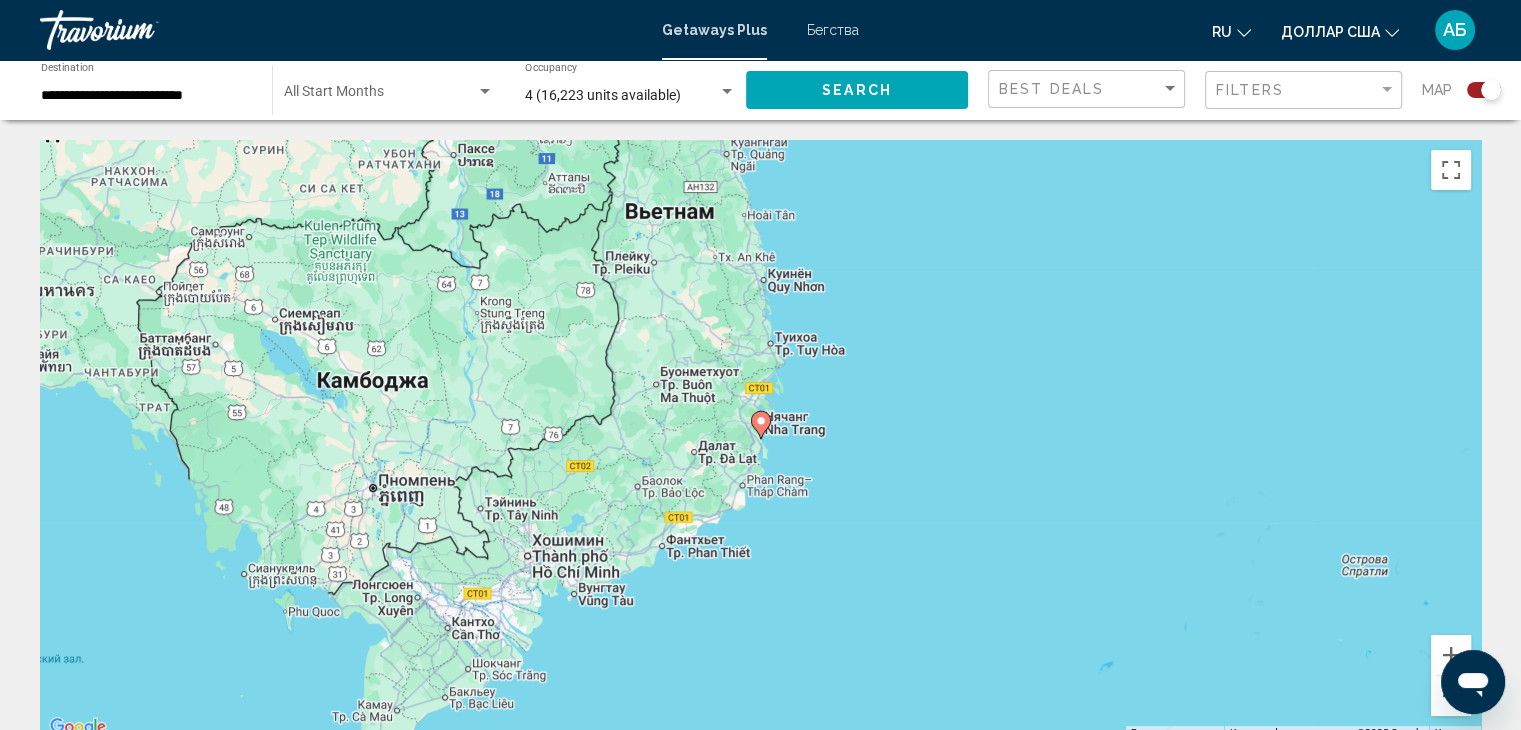 click 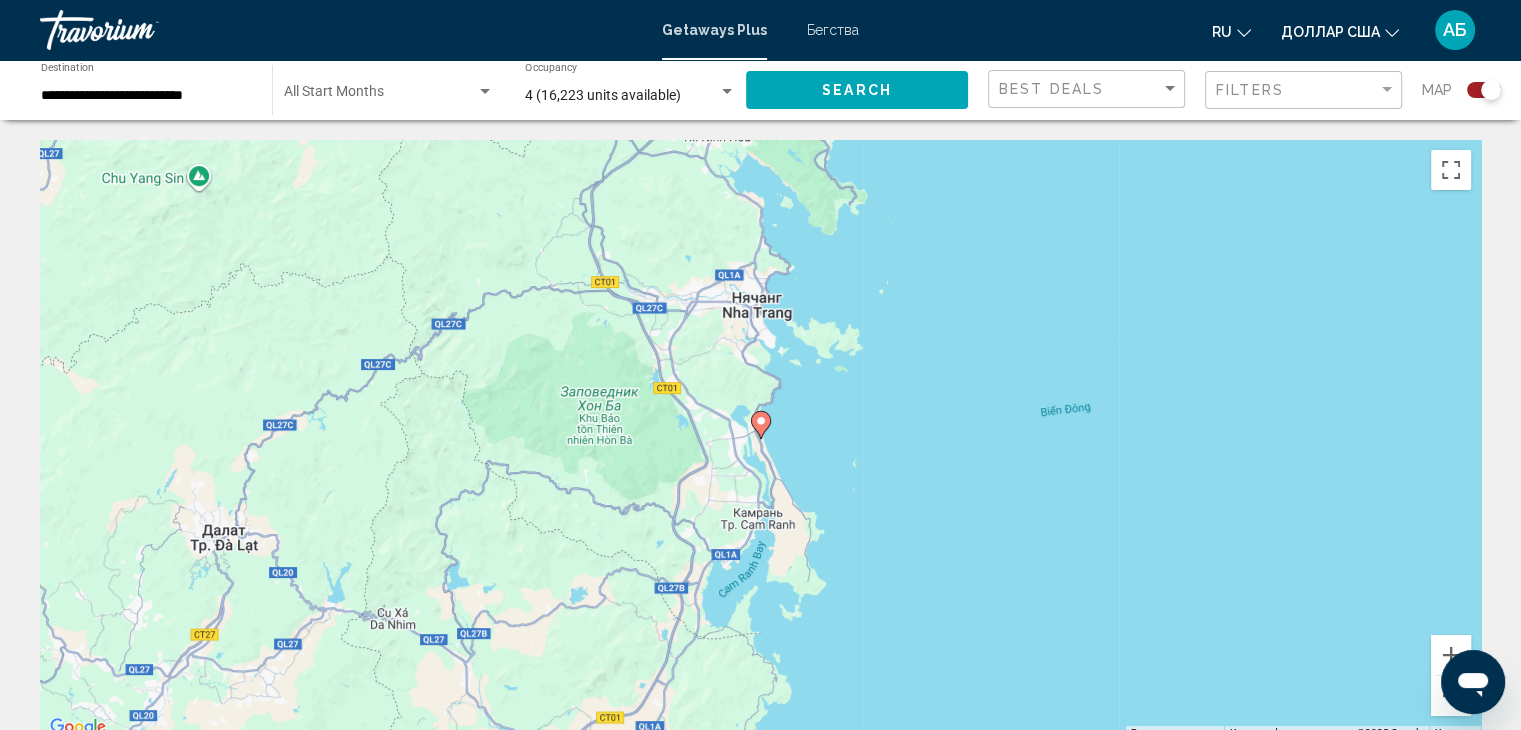 click 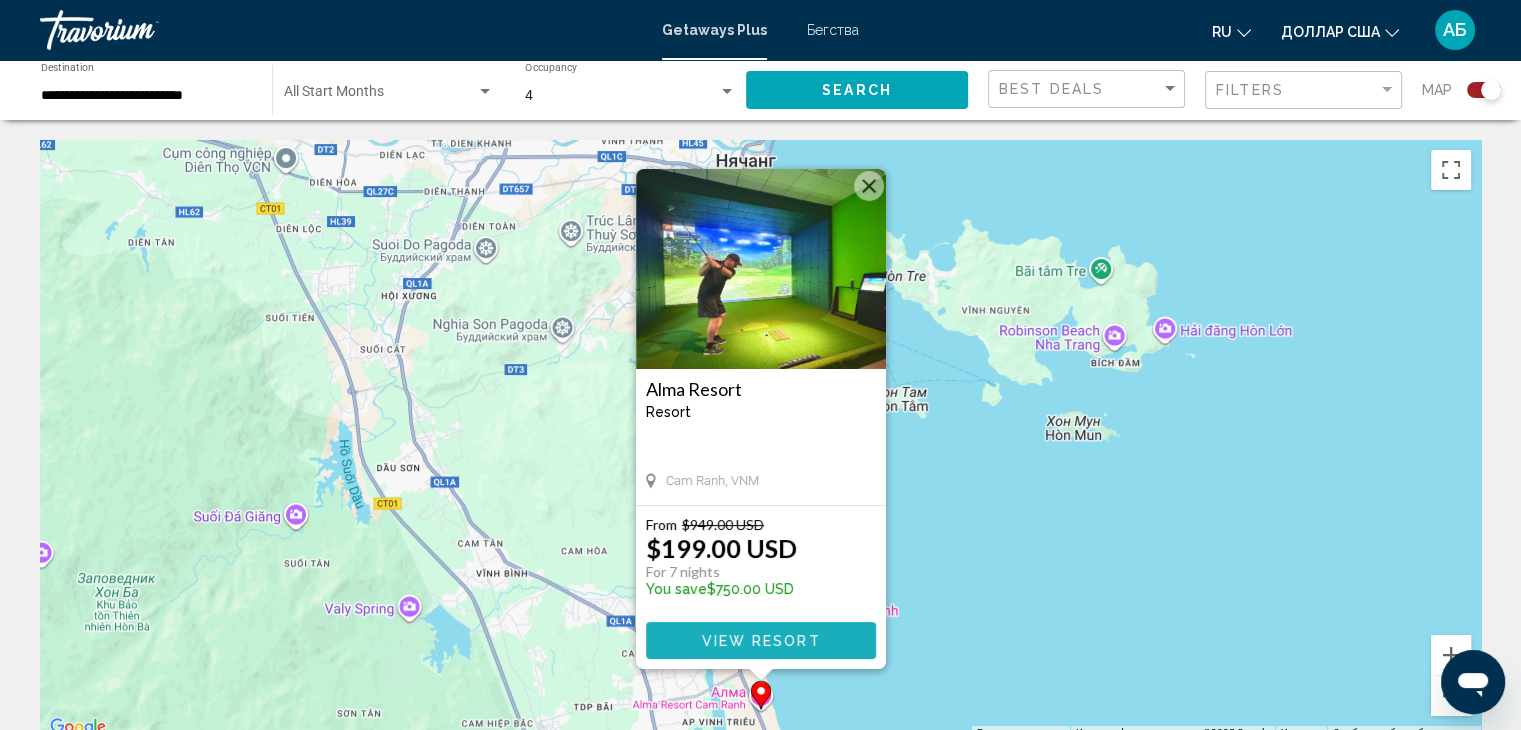 click on "View Resort" at bounding box center (760, 641) 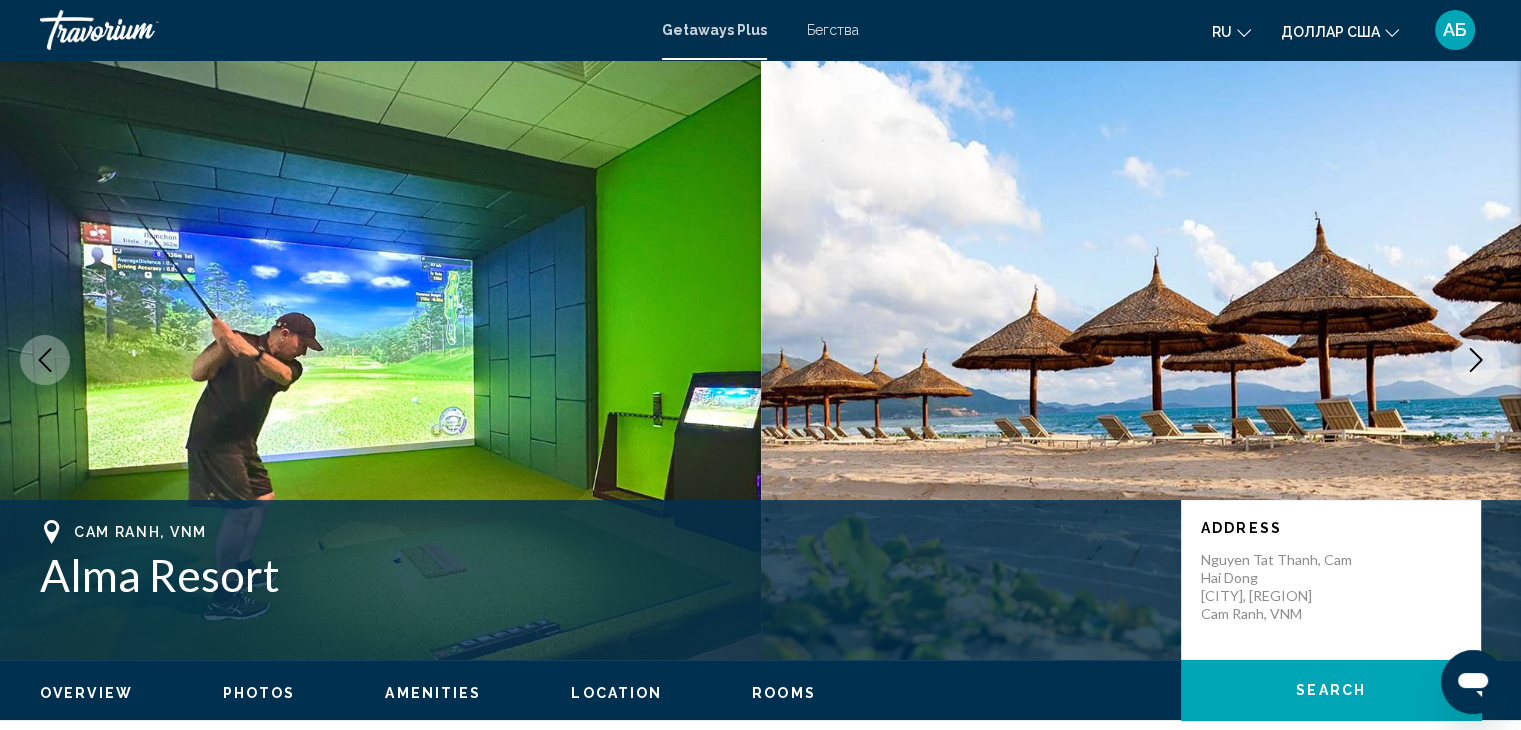 click 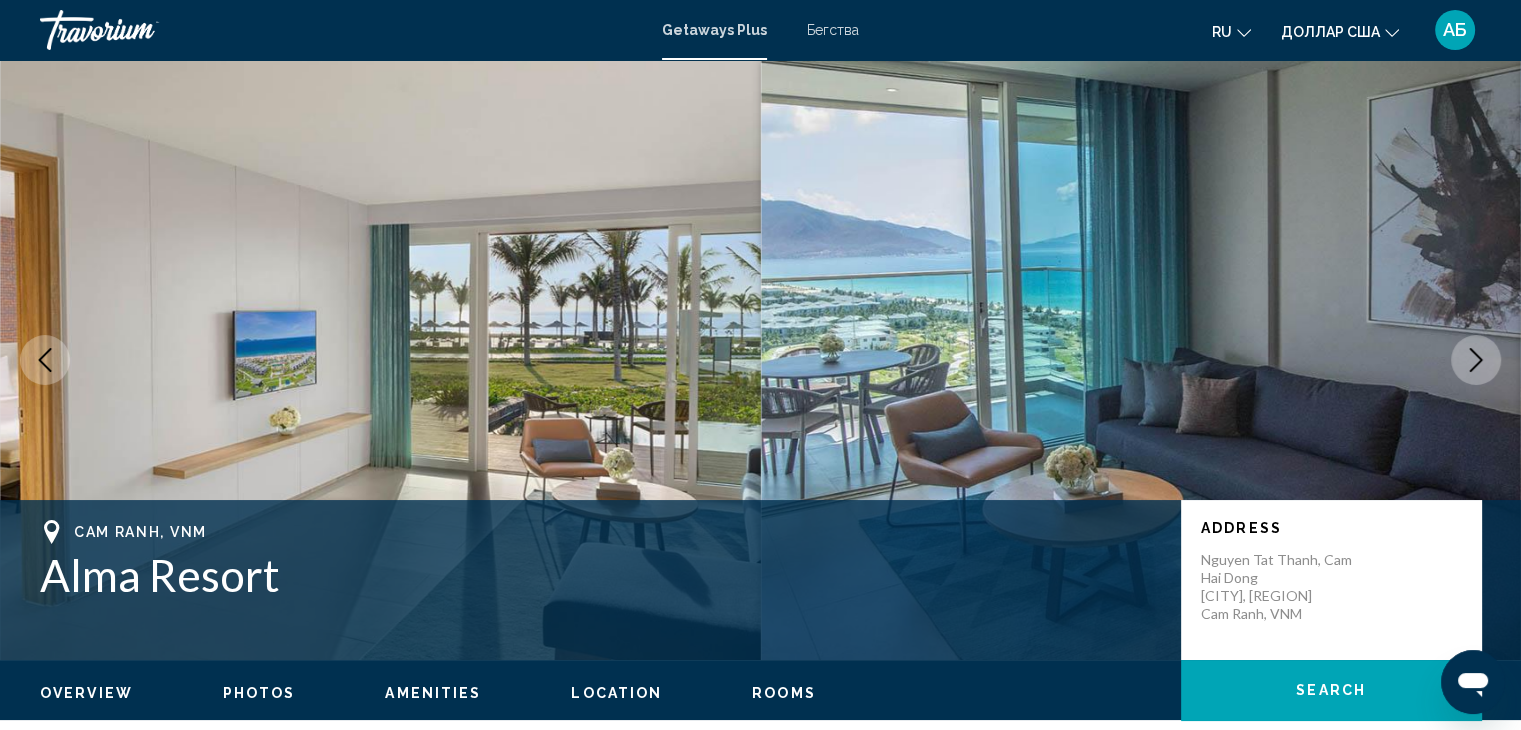click 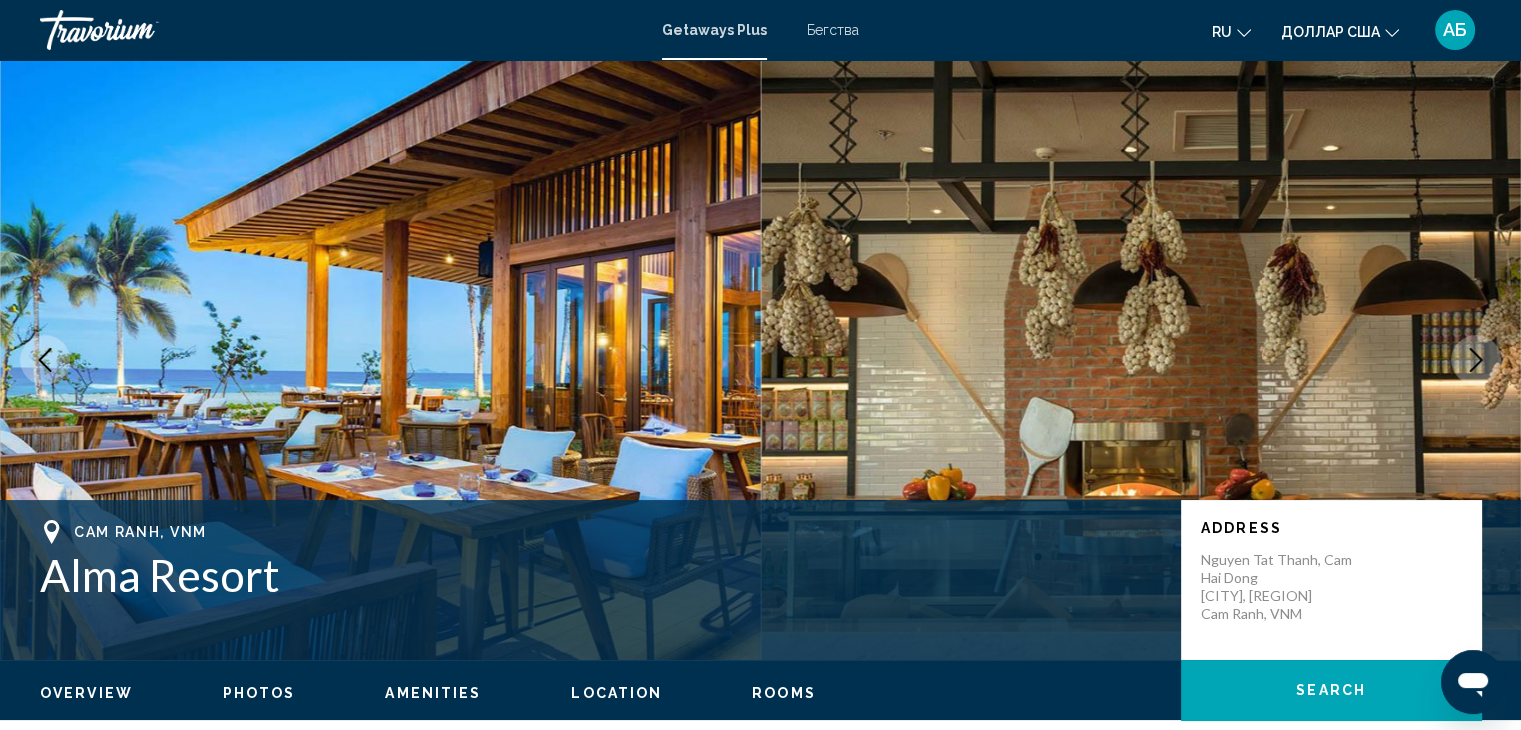 click 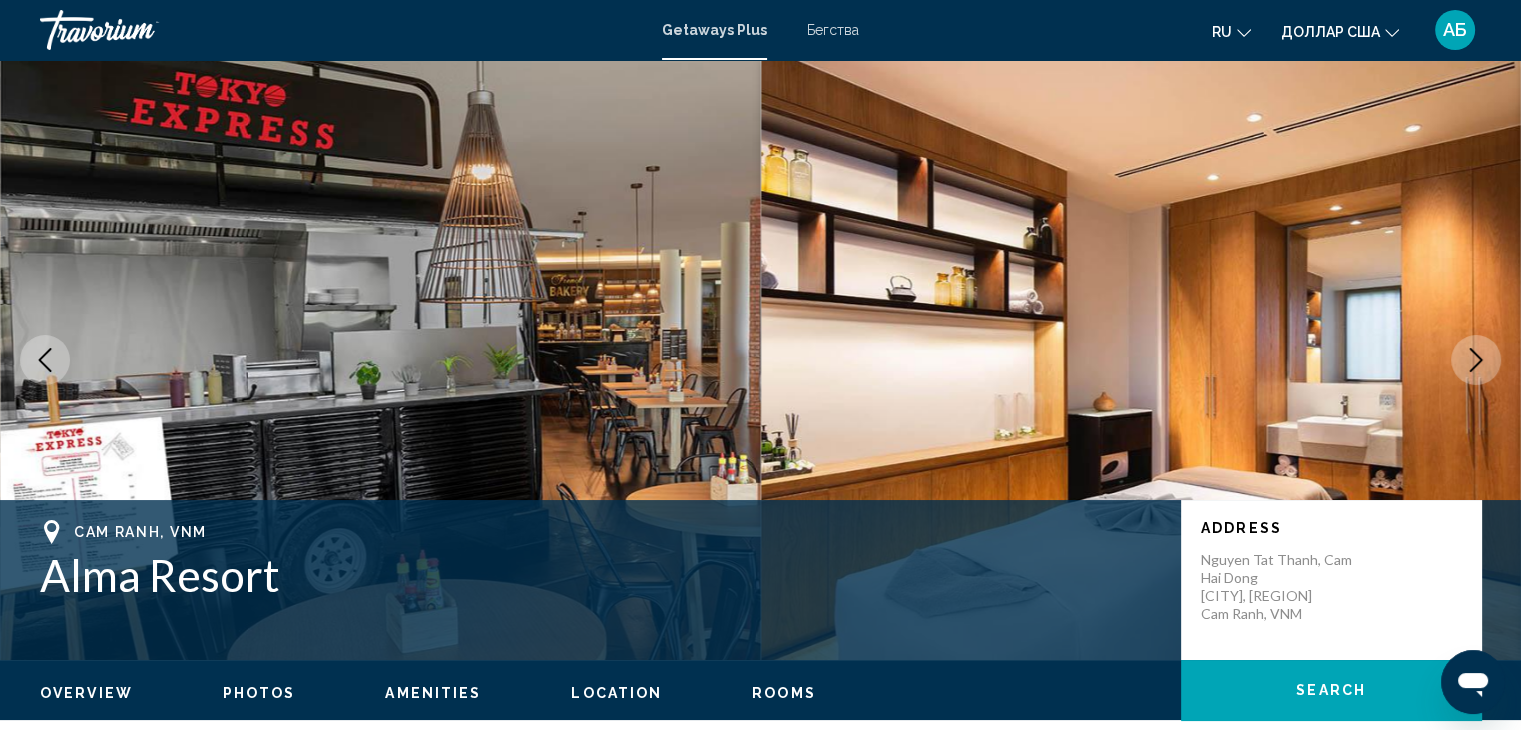 click 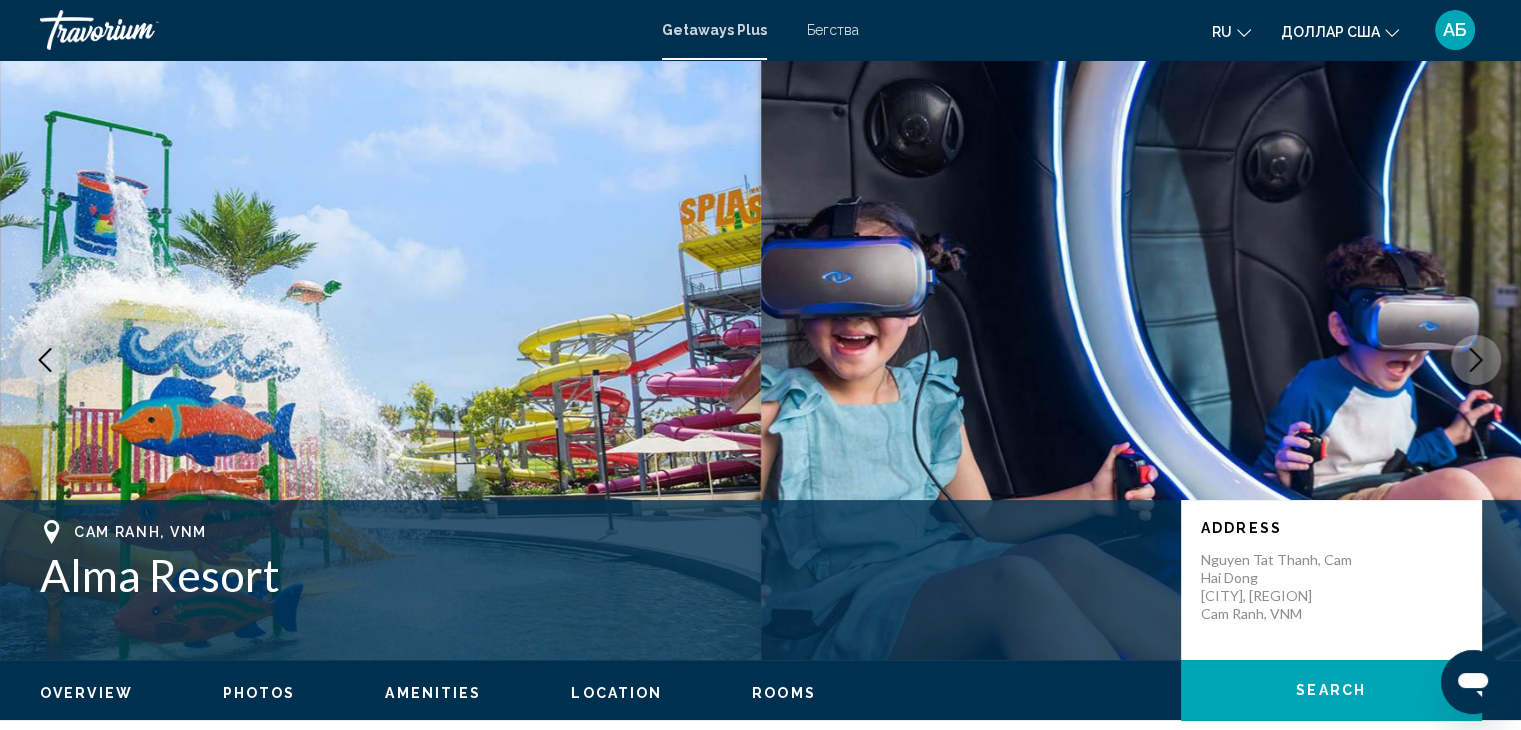 click 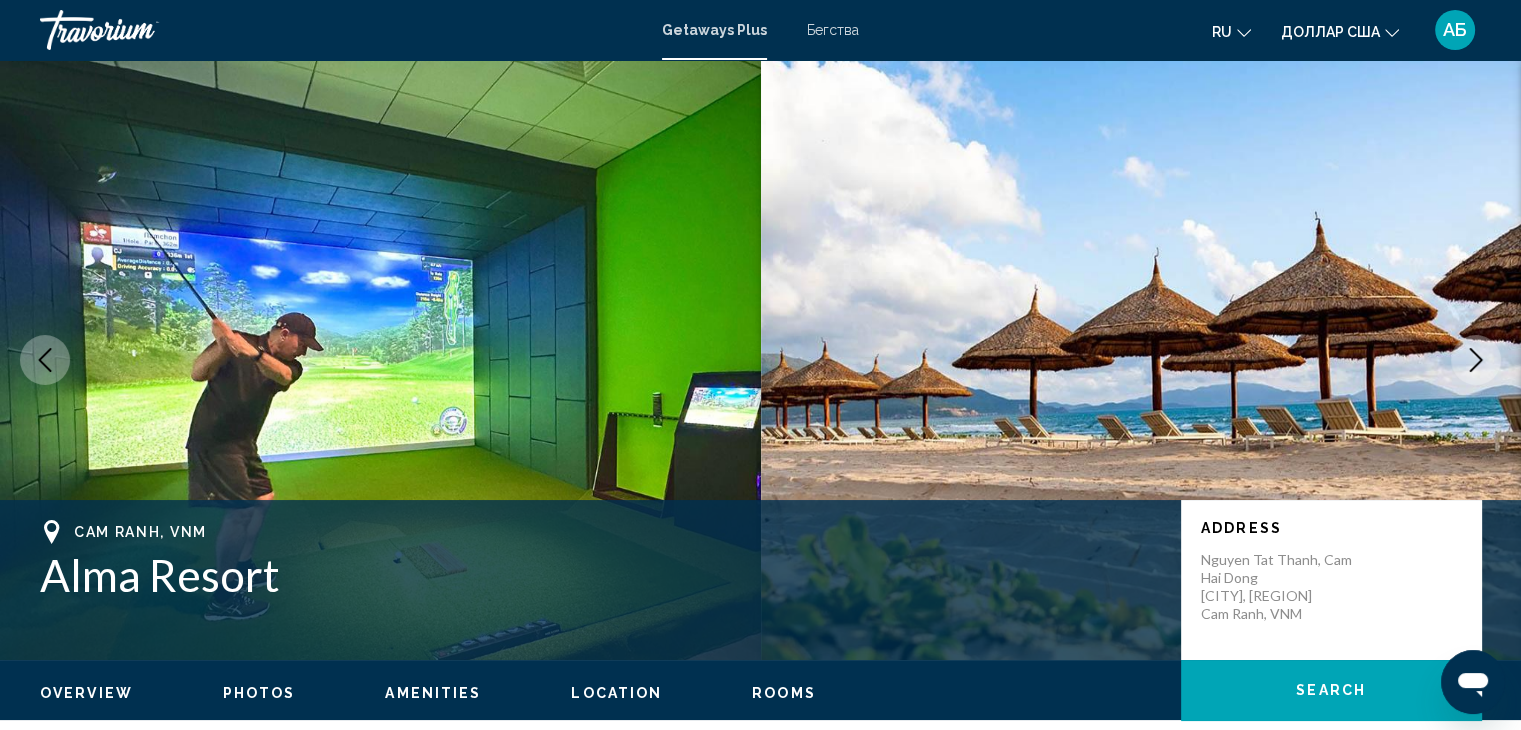 type 